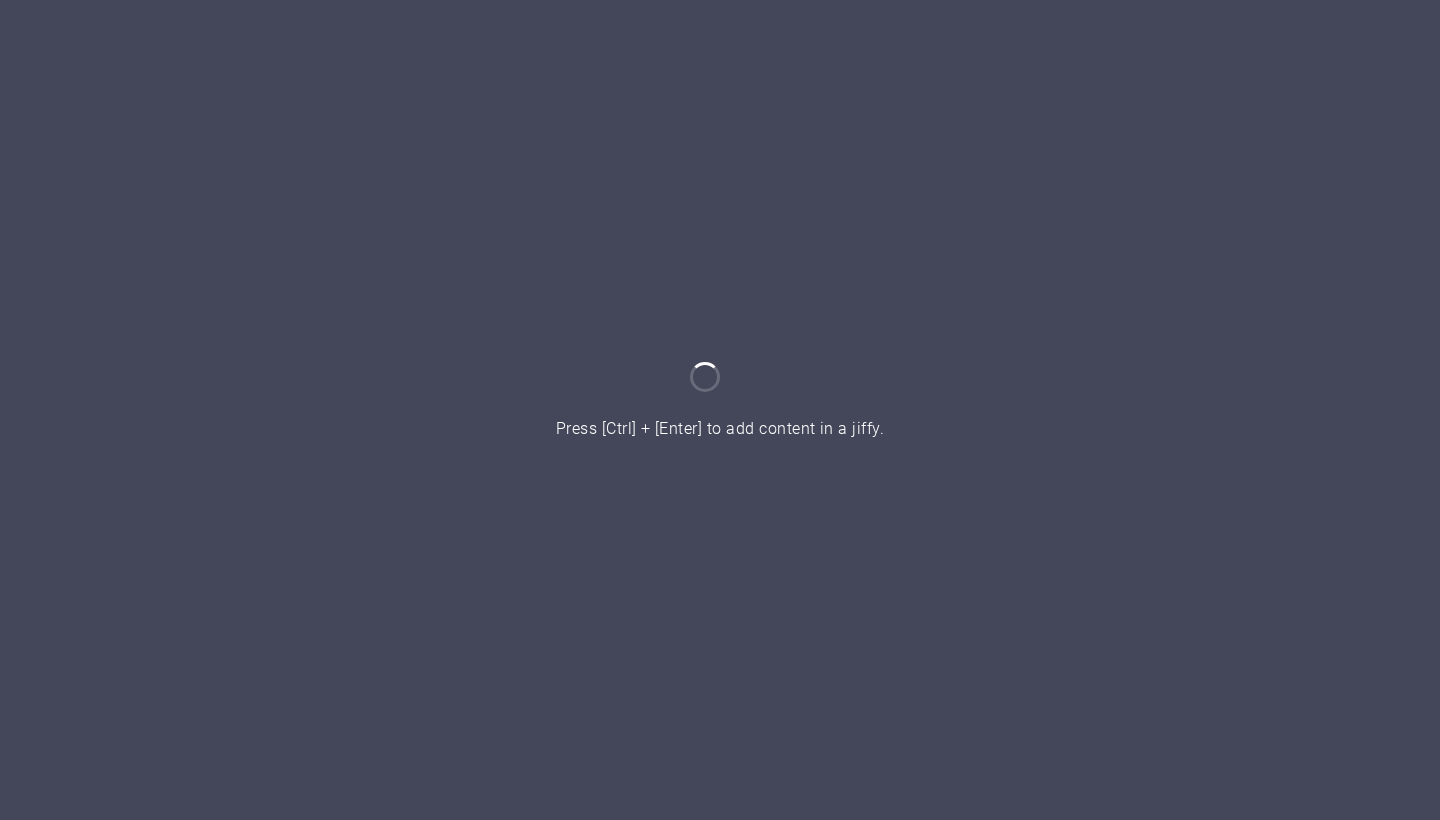 scroll, scrollTop: 0, scrollLeft: 0, axis: both 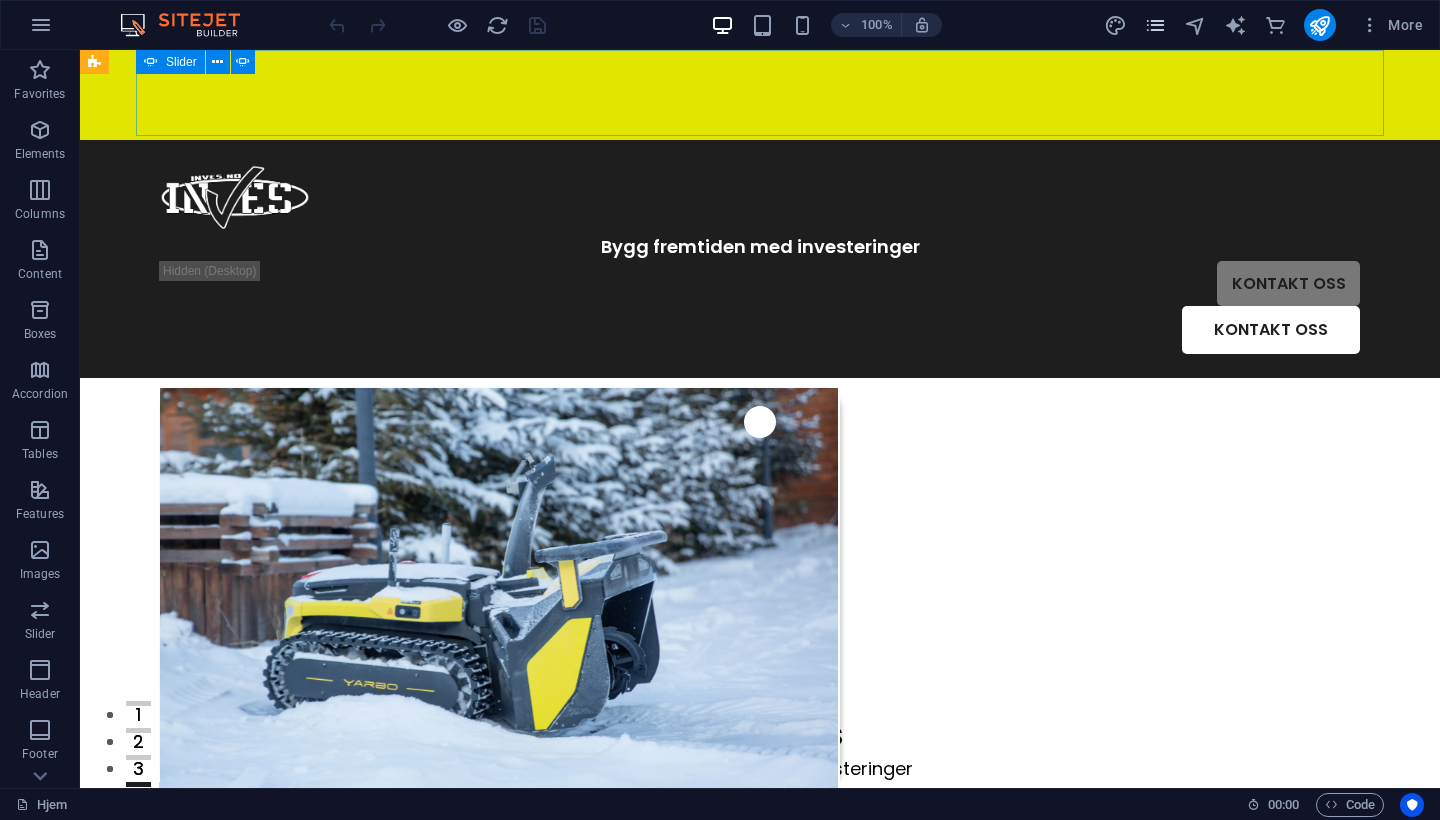 click at bounding box center (1155, 25) 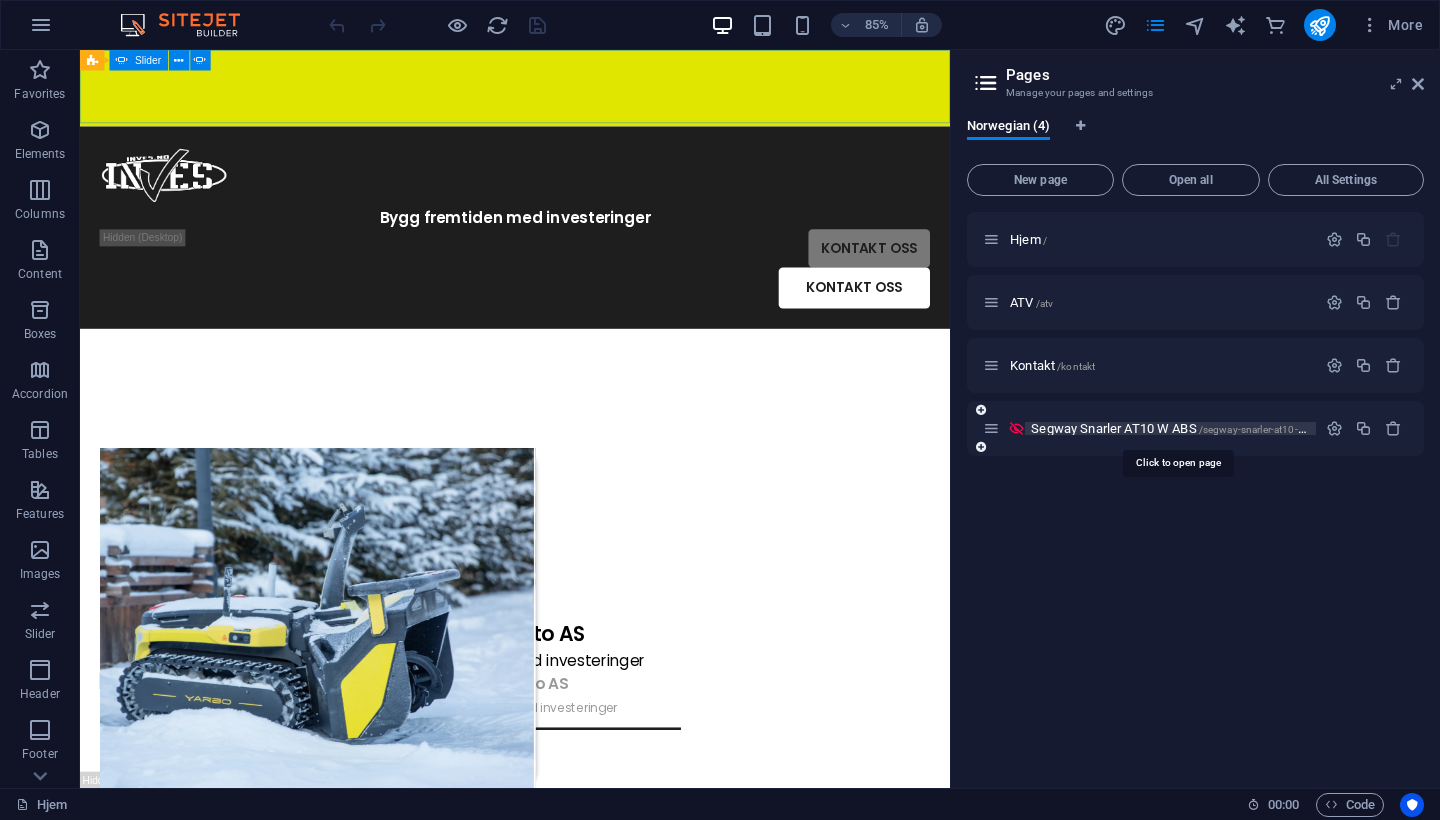 click on "Segway Snarler AT10 W ABS" at bounding box center [1178, 428] 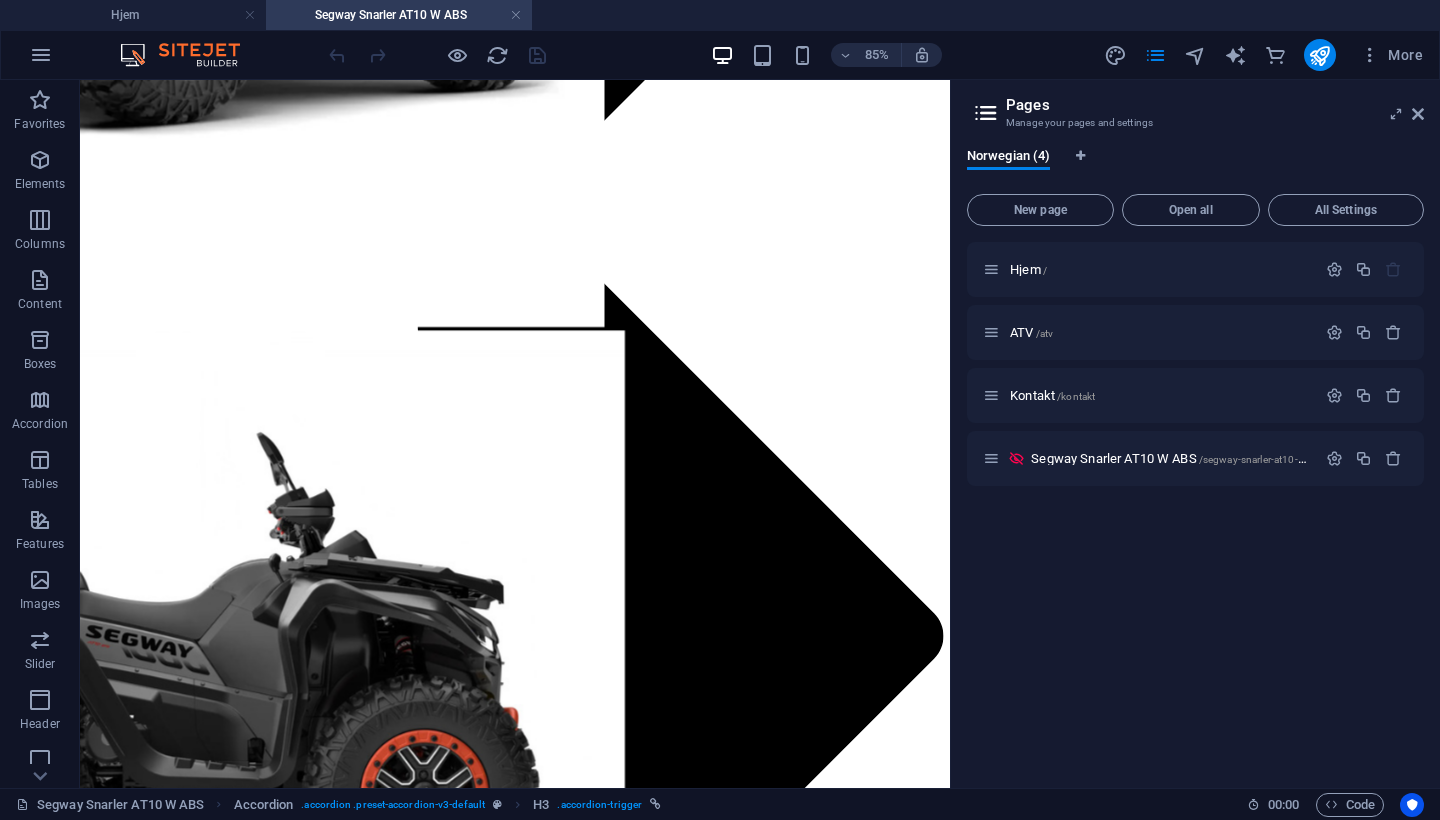 scroll, scrollTop: 1874, scrollLeft: 0, axis: vertical 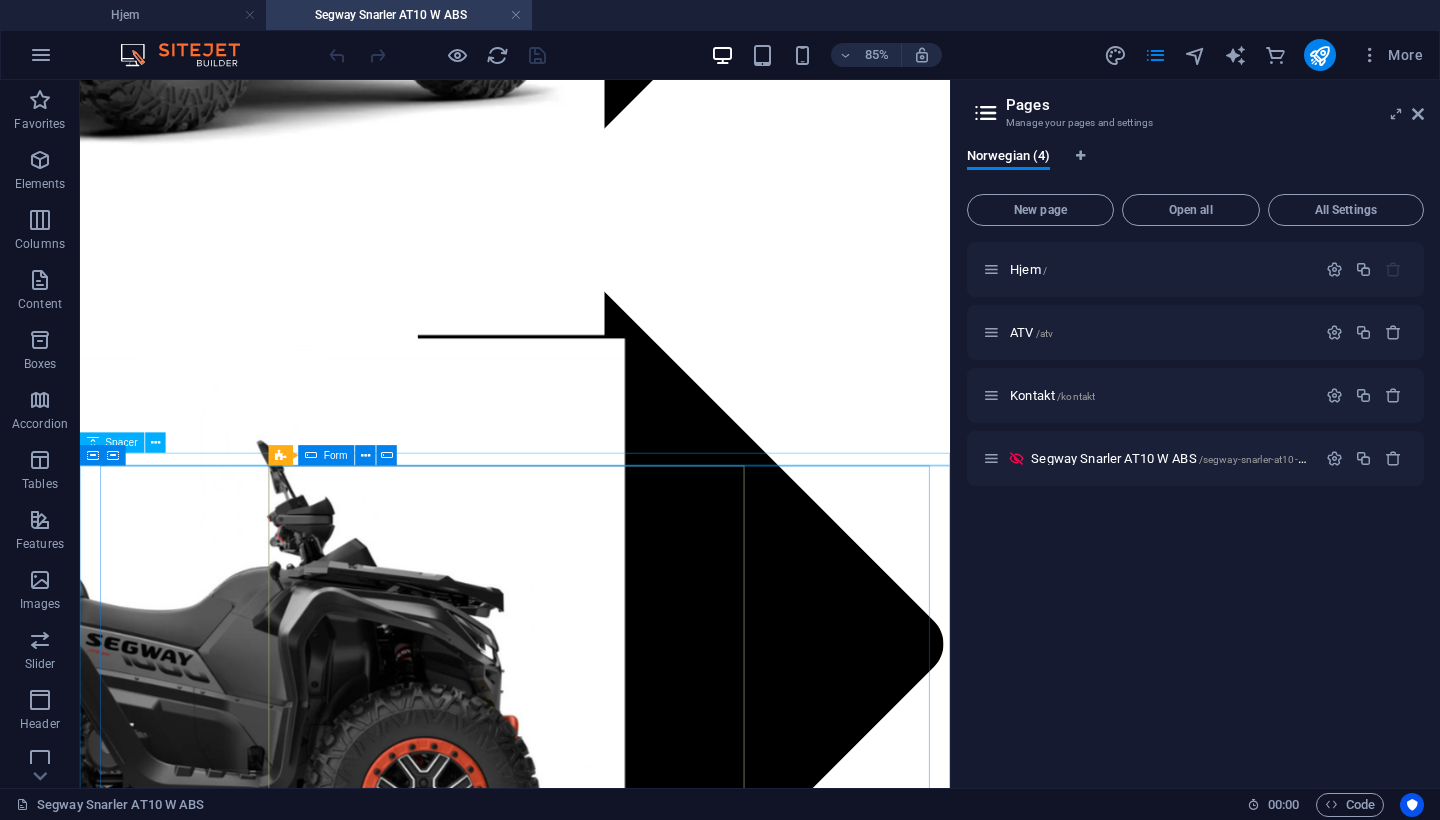 click on "Form" at bounding box center (326, 455) 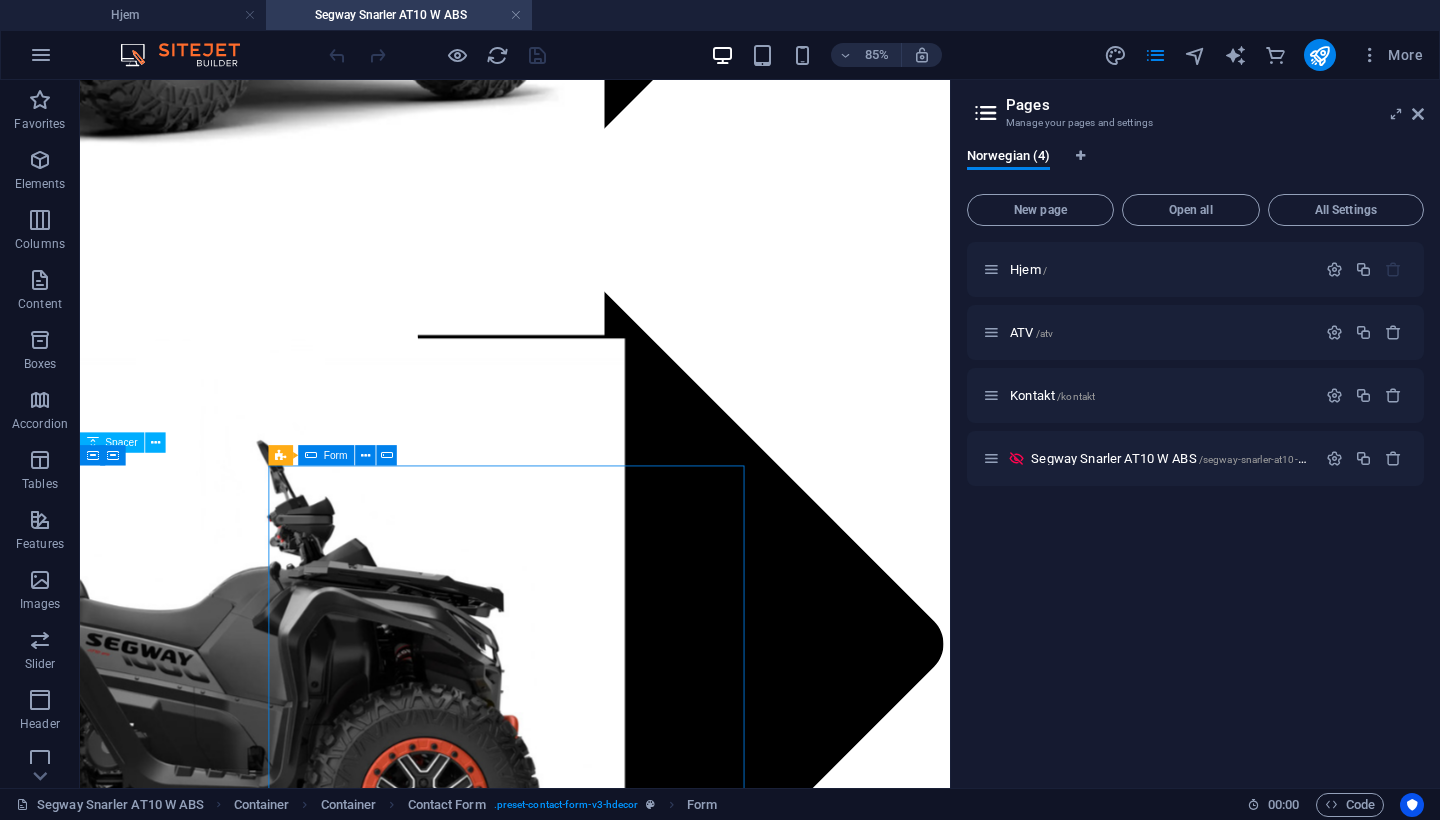 click on "Form" at bounding box center (326, 455) 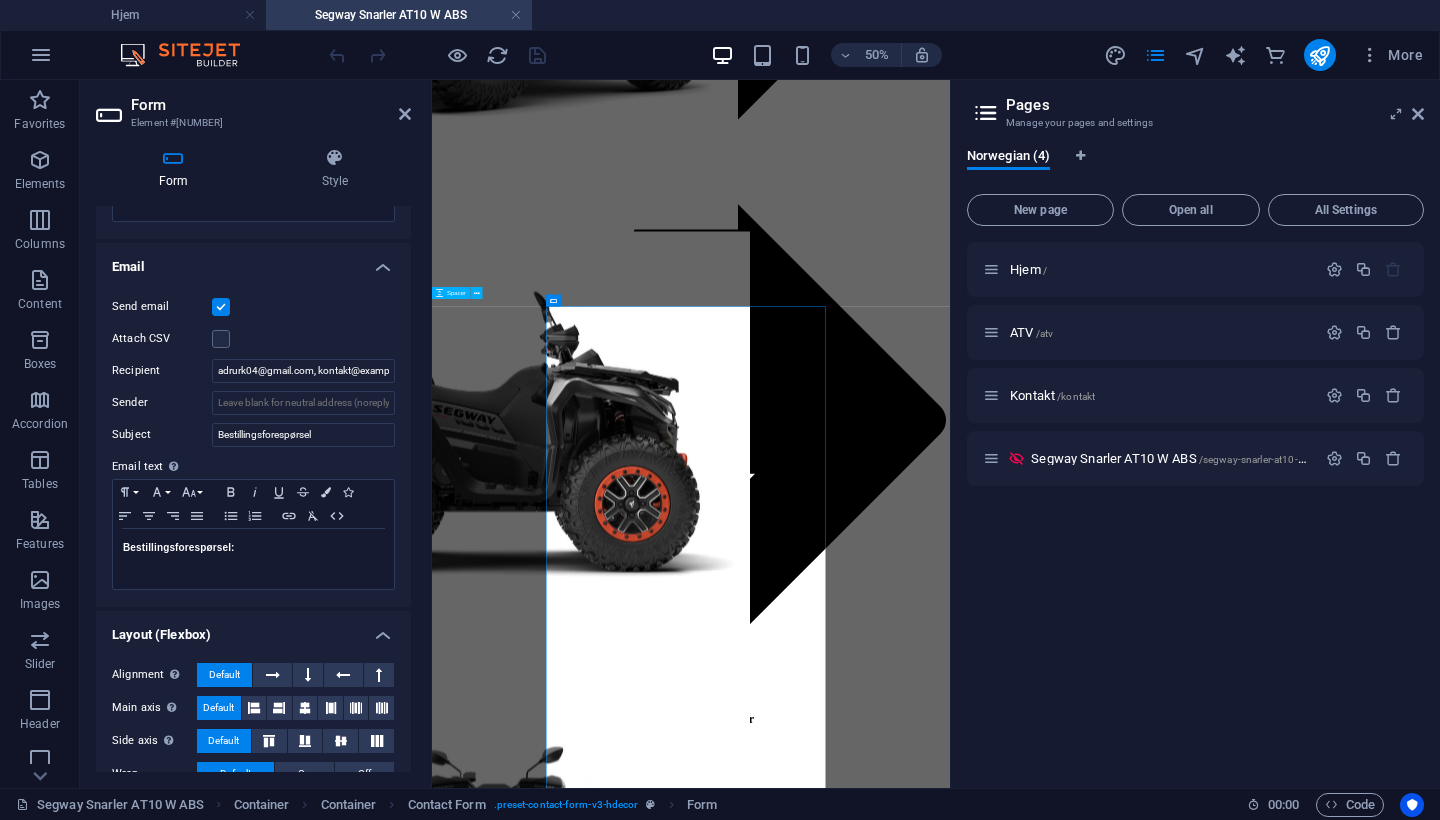 scroll, scrollTop: 490, scrollLeft: 0, axis: vertical 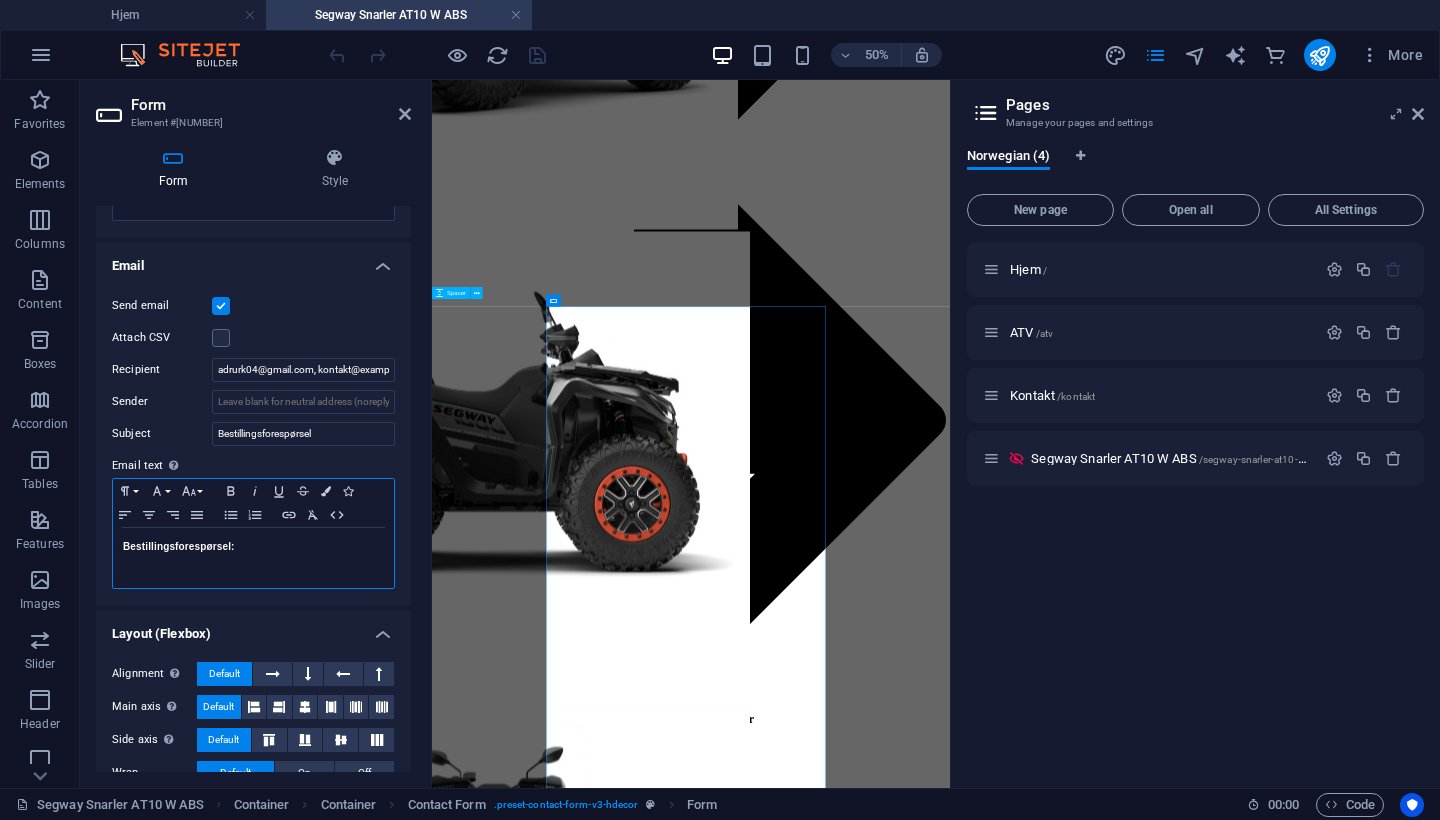 click on "Bestillingsforespørsel:" at bounding box center [253, 547] 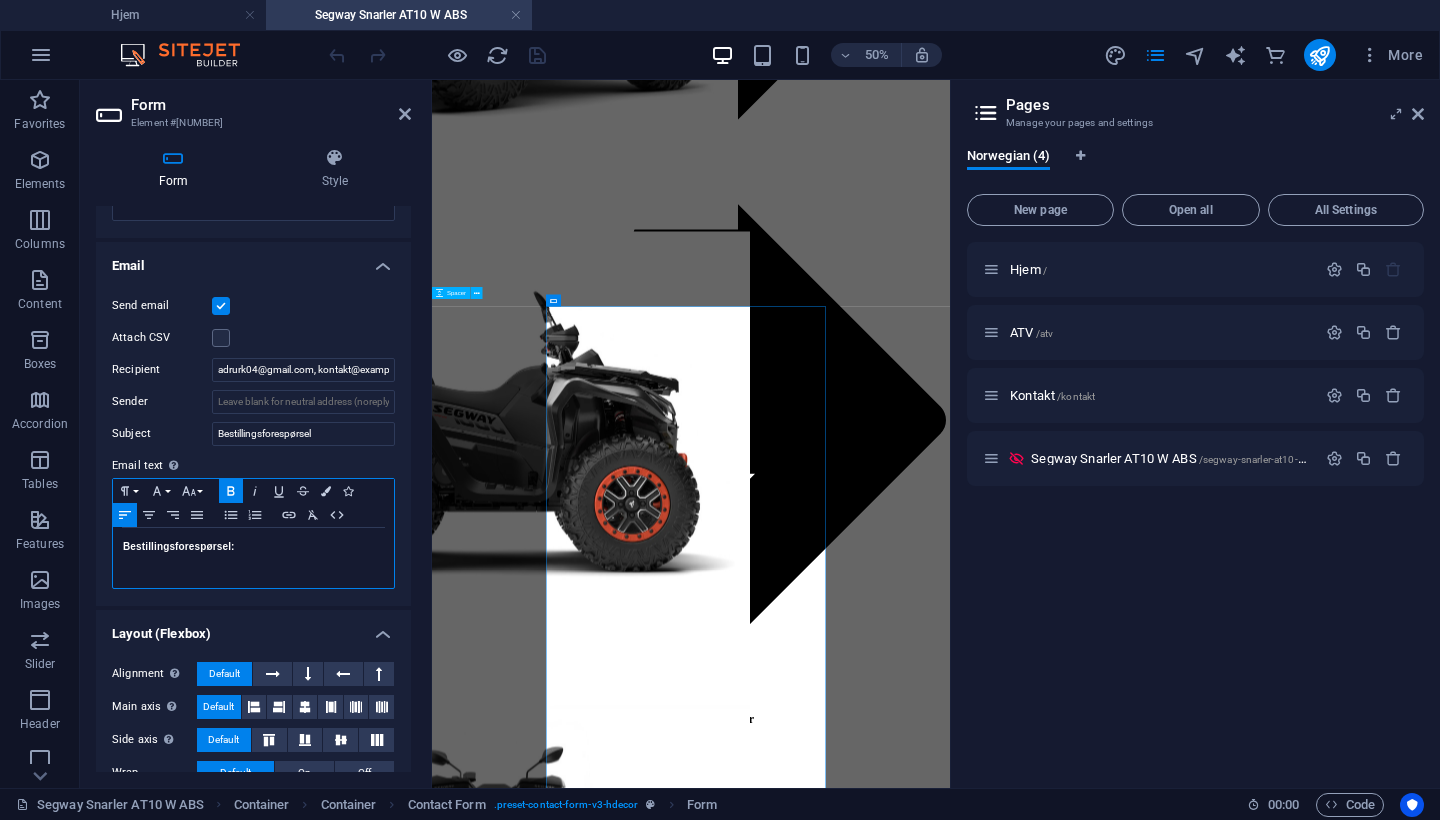 click on "Bestillingsforespørsel:" at bounding box center [253, 558] 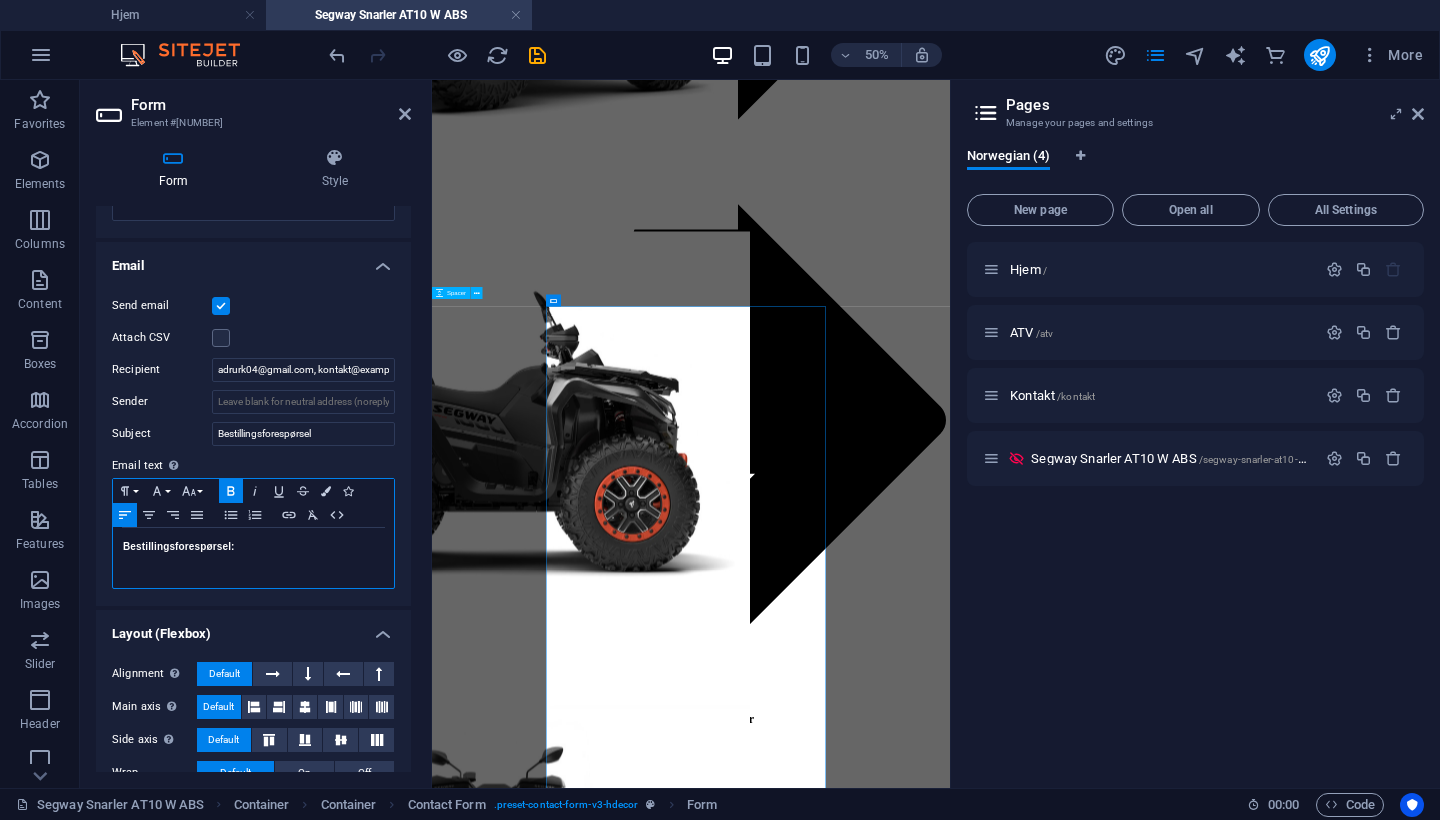 click 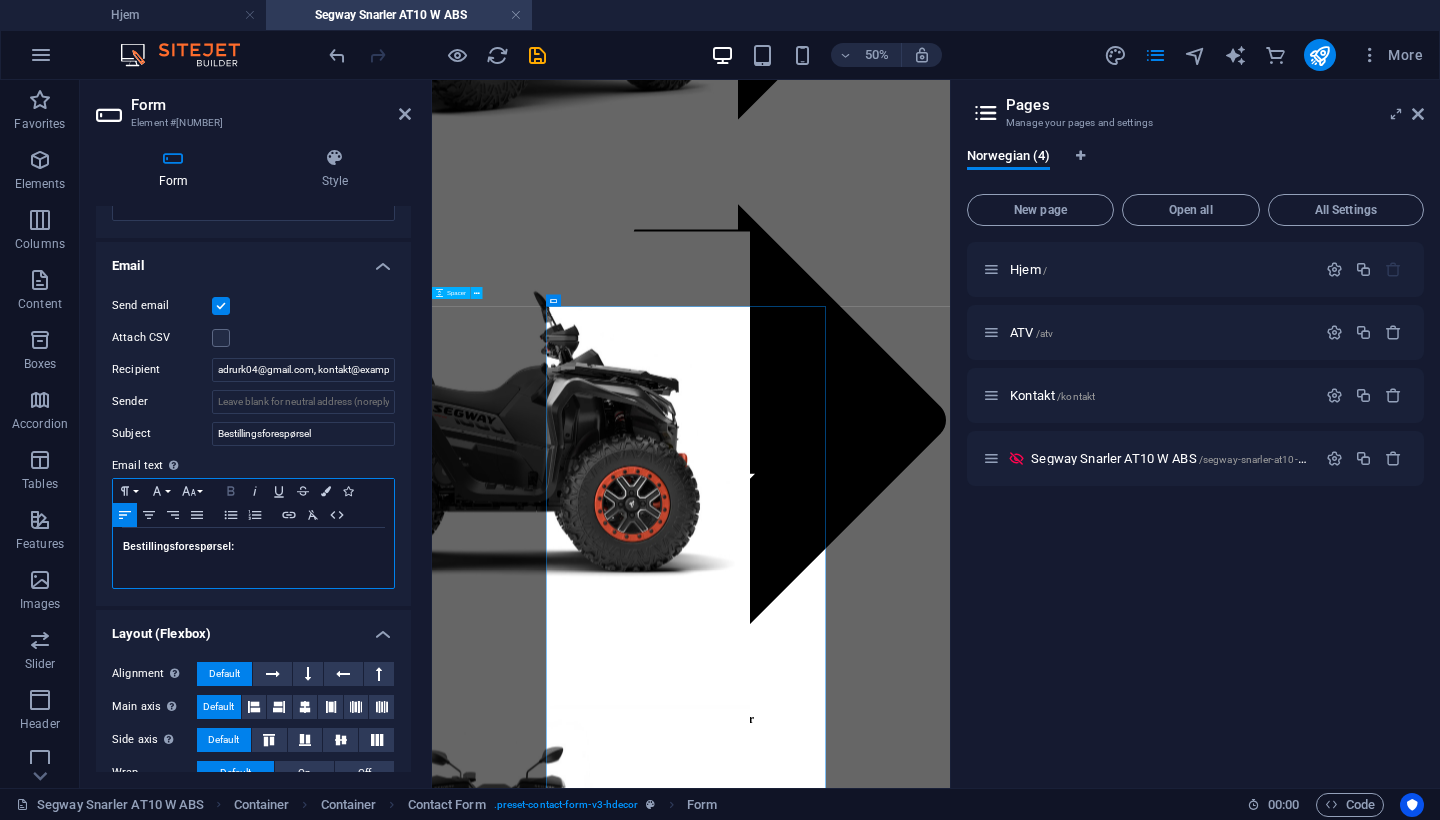 type 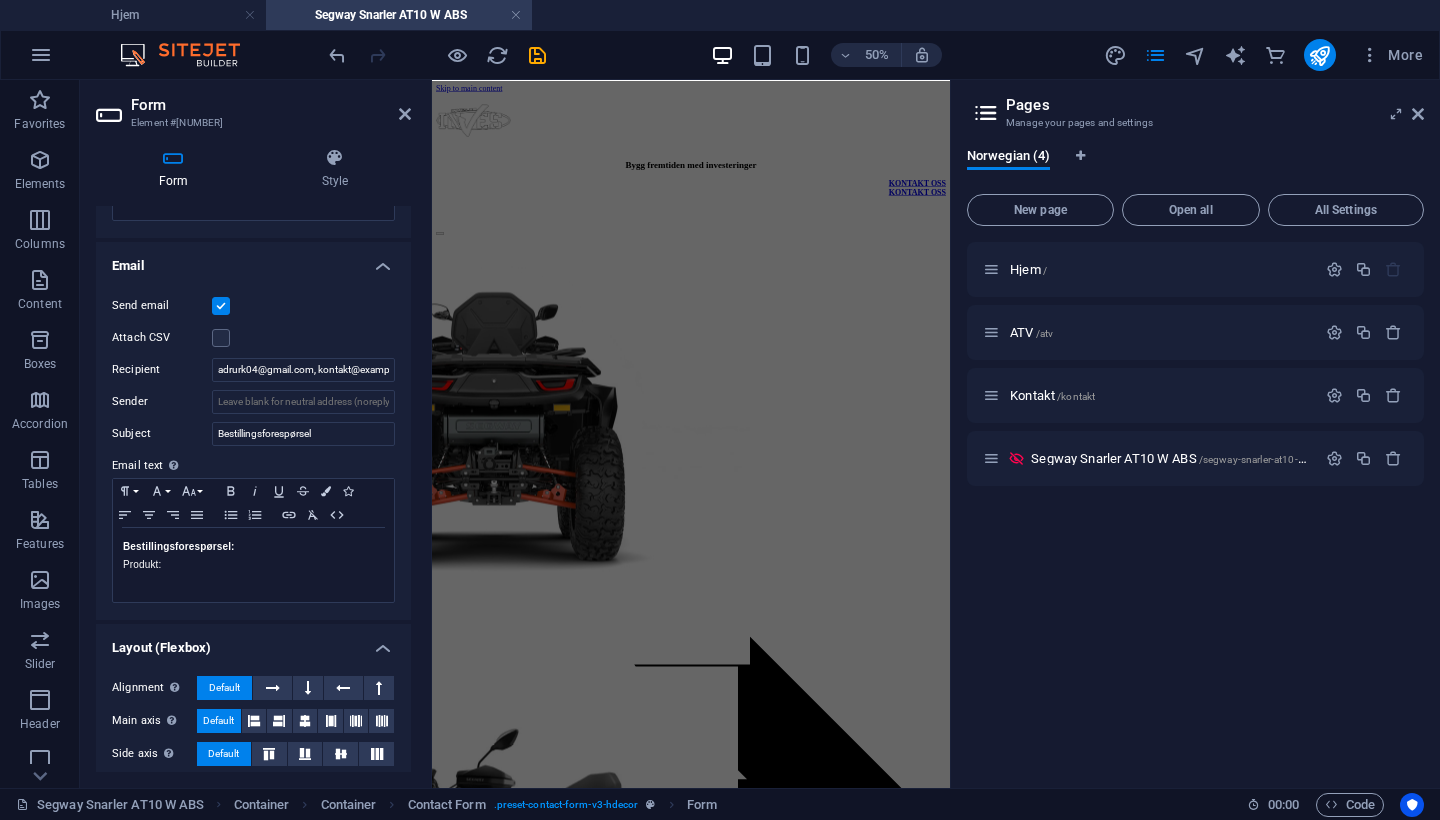 scroll, scrollTop: 0, scrollLeft: 0, axis: both 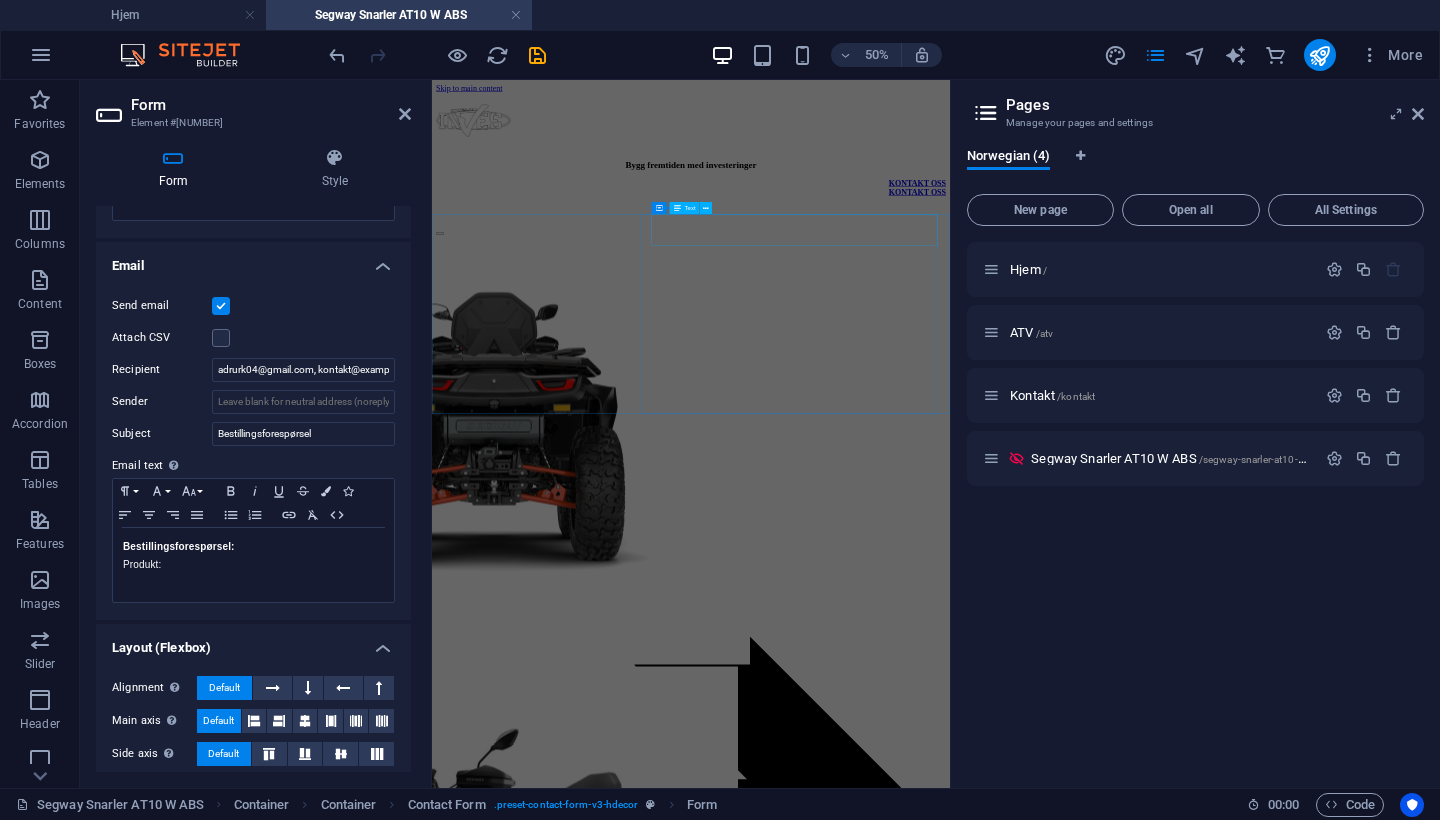click on "Segway Snarler AT10 W ABS – L – T3B – Fully Equipped" at bounding box center (756, 788) 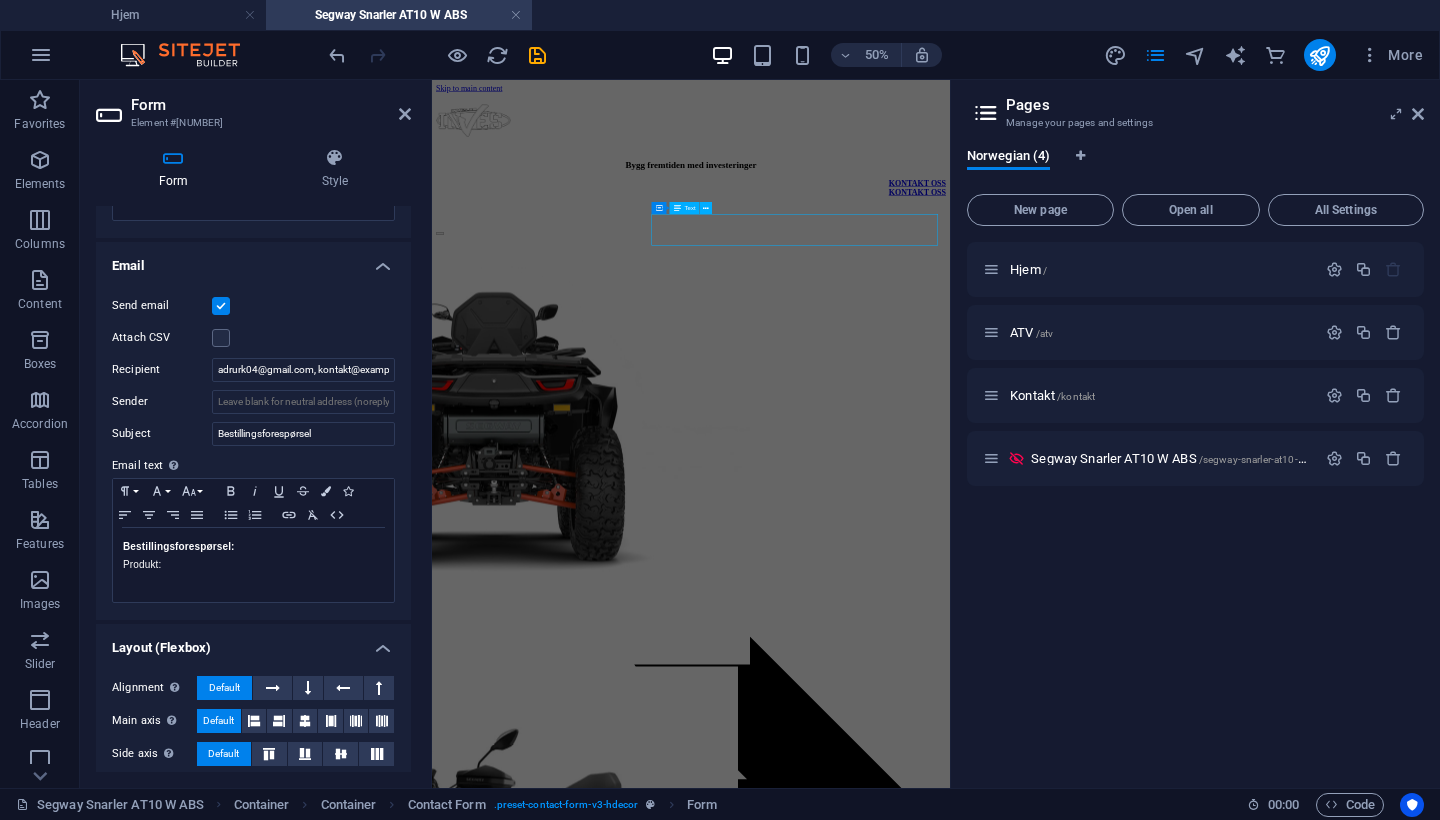 click on "Segway Snarler AT10 W ABS – L – T3B – Fully Equipped" at bounding box center (756, 788) 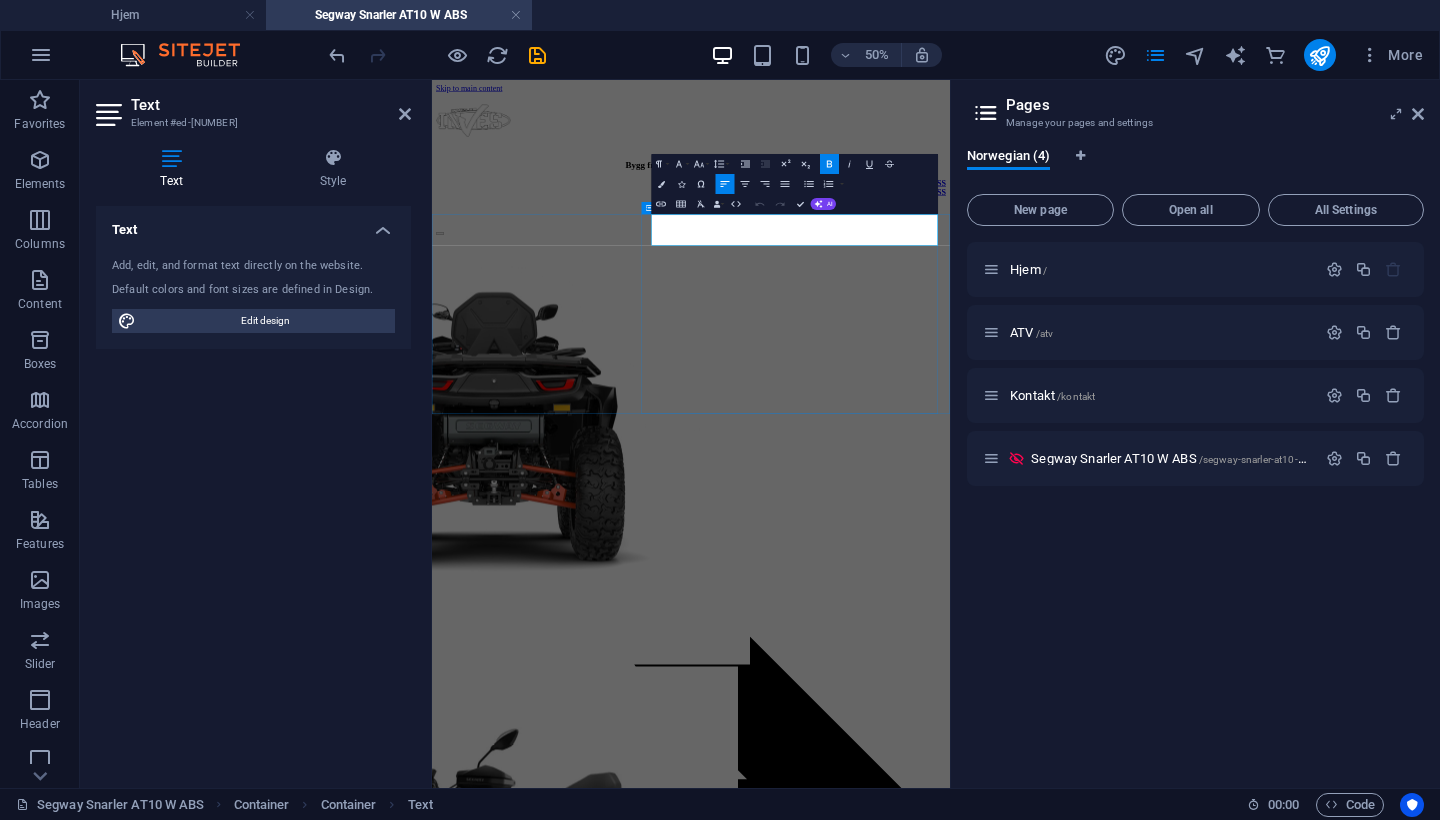 drag, startPoint x: 1228, startPoint y: 394, endPoint x: 870, endPoint y: 354, distance: 360.2277 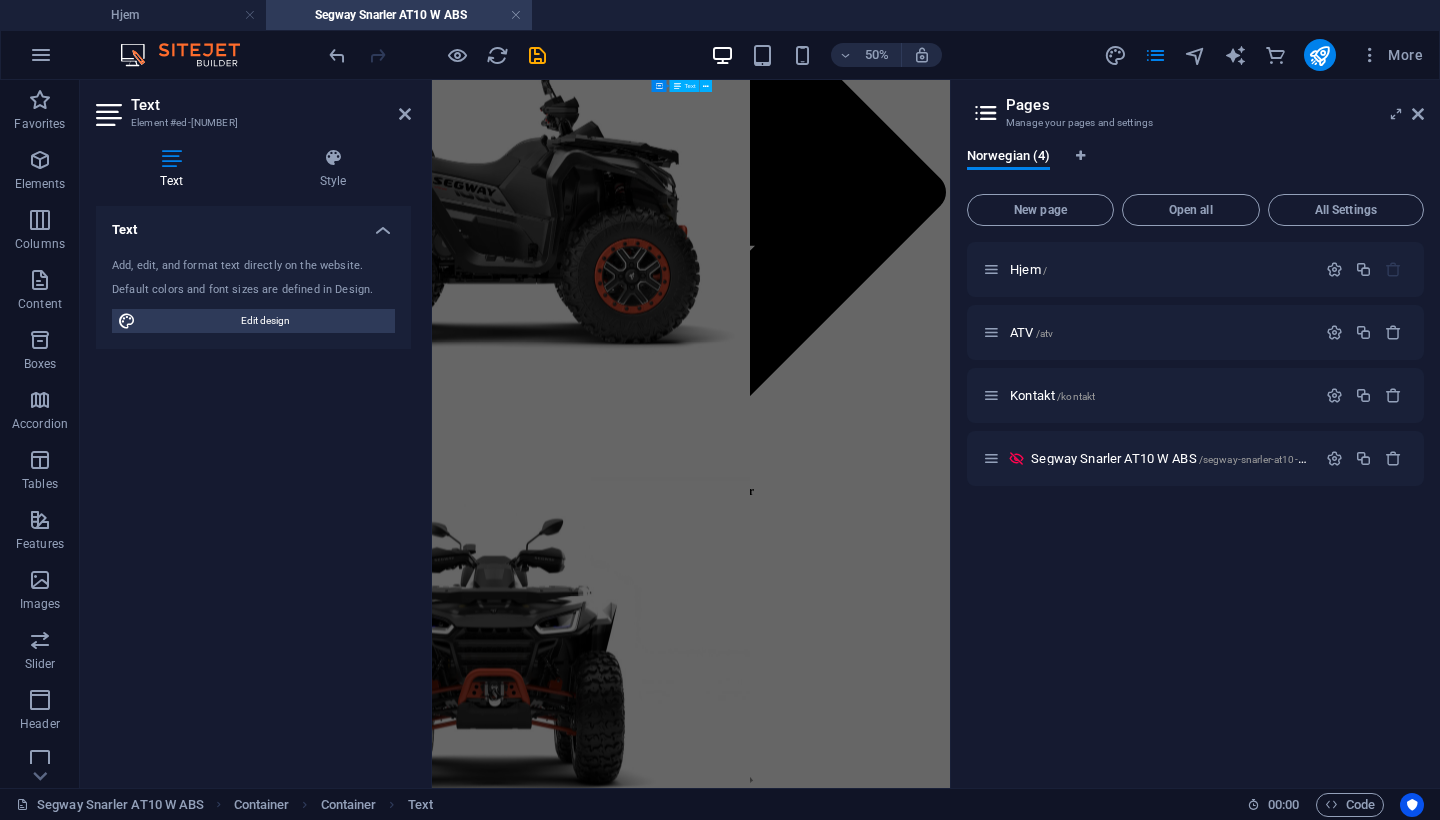 scroll, scrollTop: 2329, scrollLeft: 0, axis: vertical 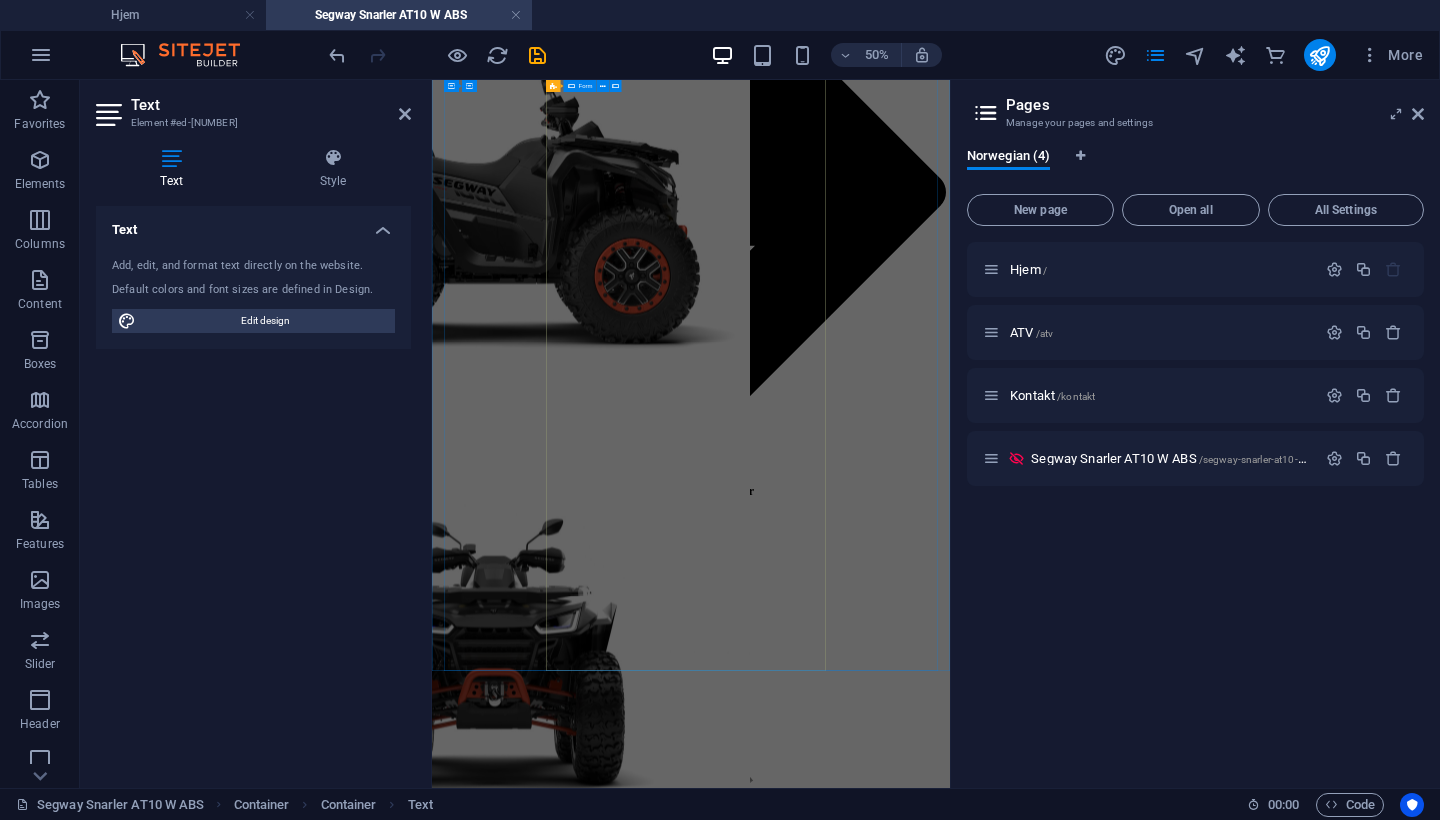 click at bounding box center [740, 2496] 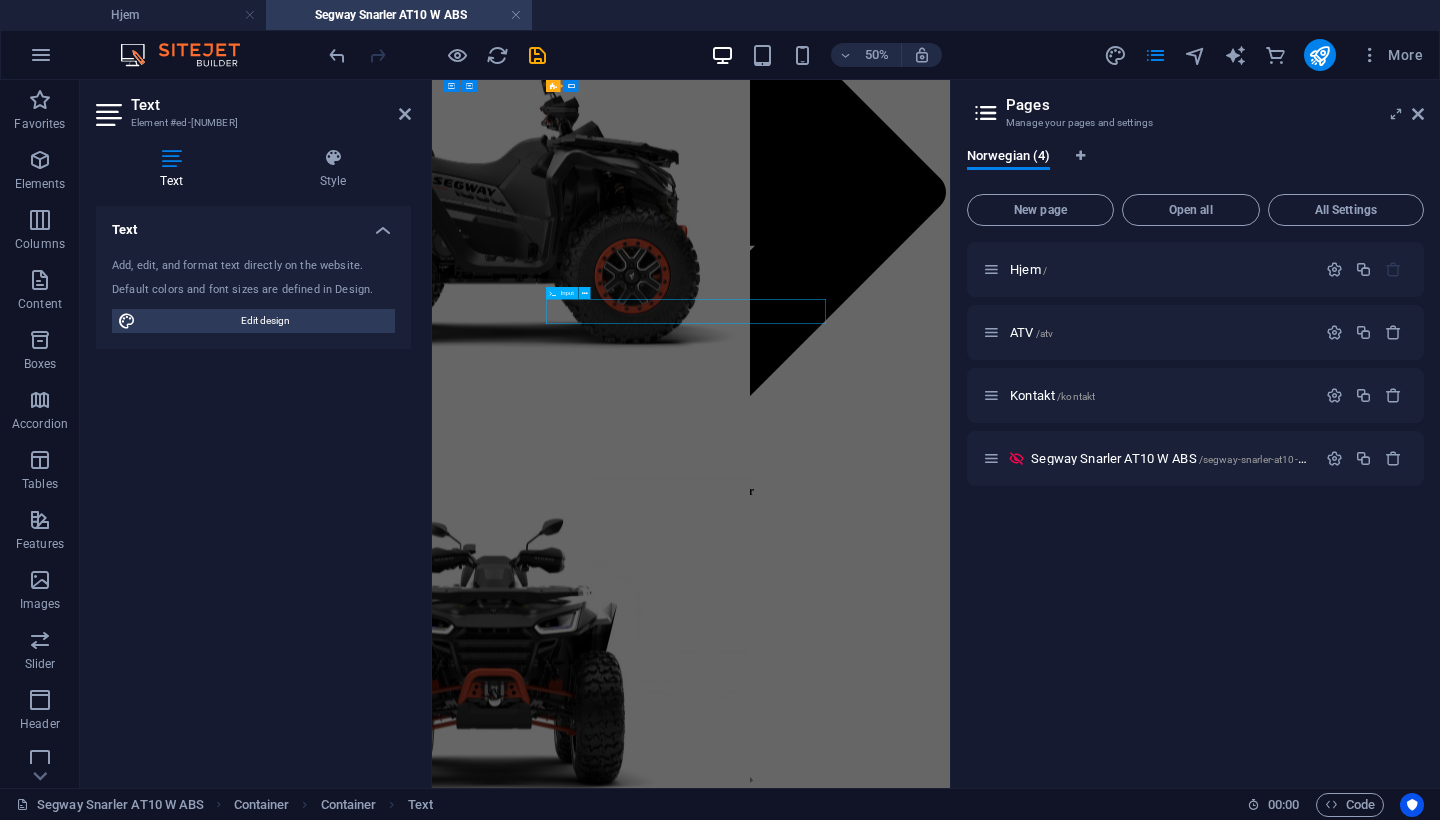 click at bounding box center (740, 2496) 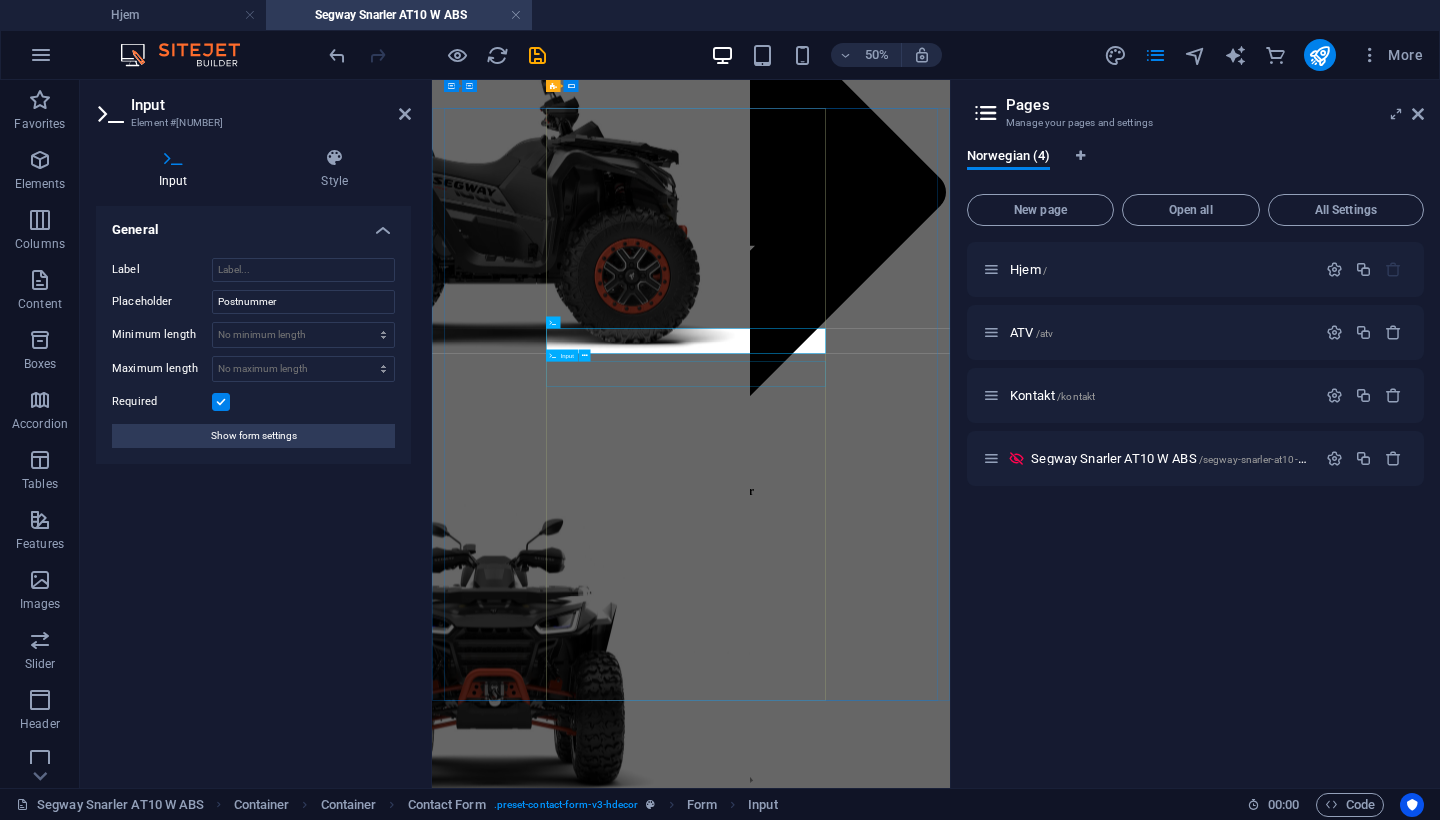 scroll, scrollTop: 1936, scrollLeft: 0, axis: vertical 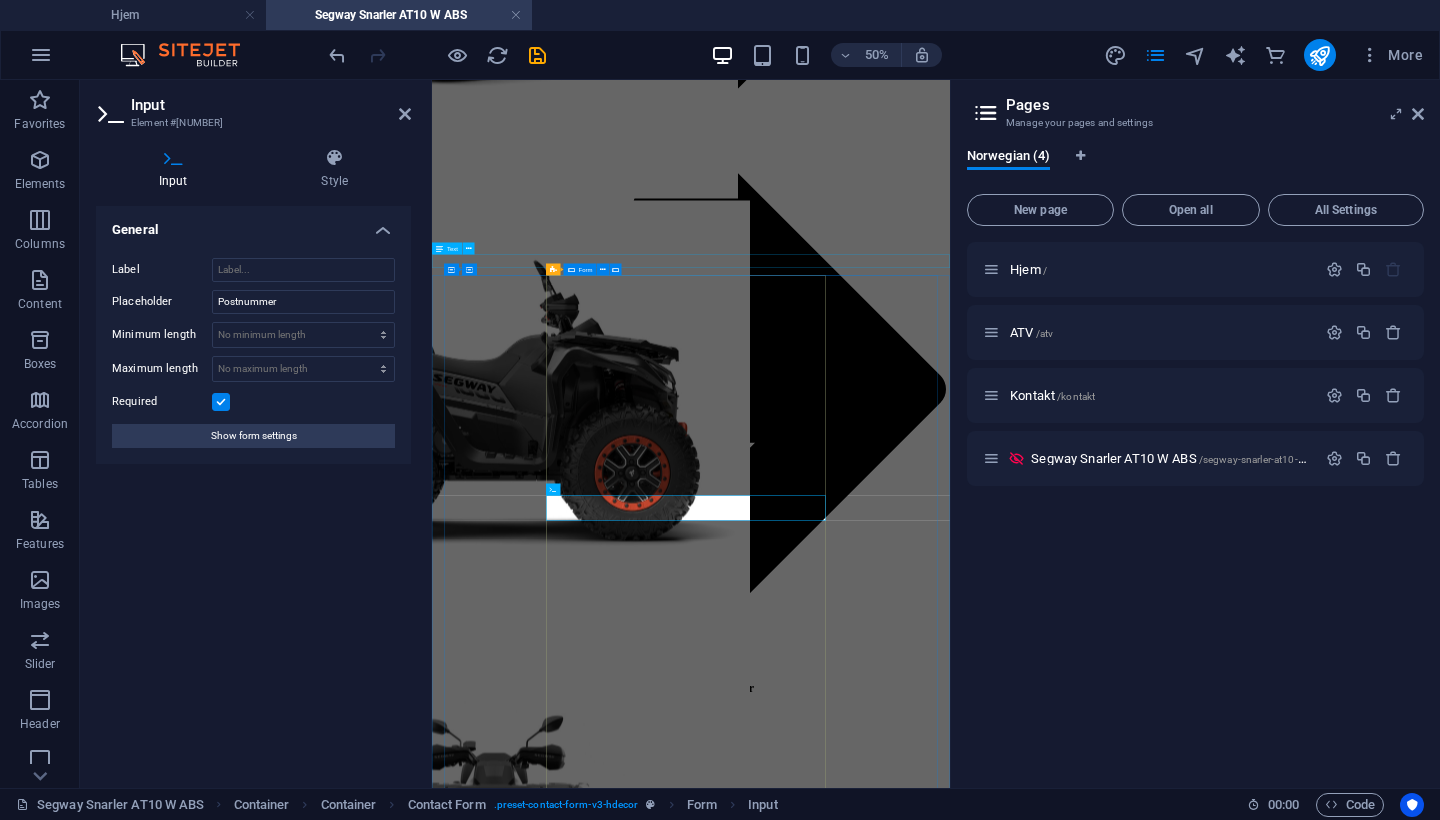 click on "Form" at bounding box center [580, 270] 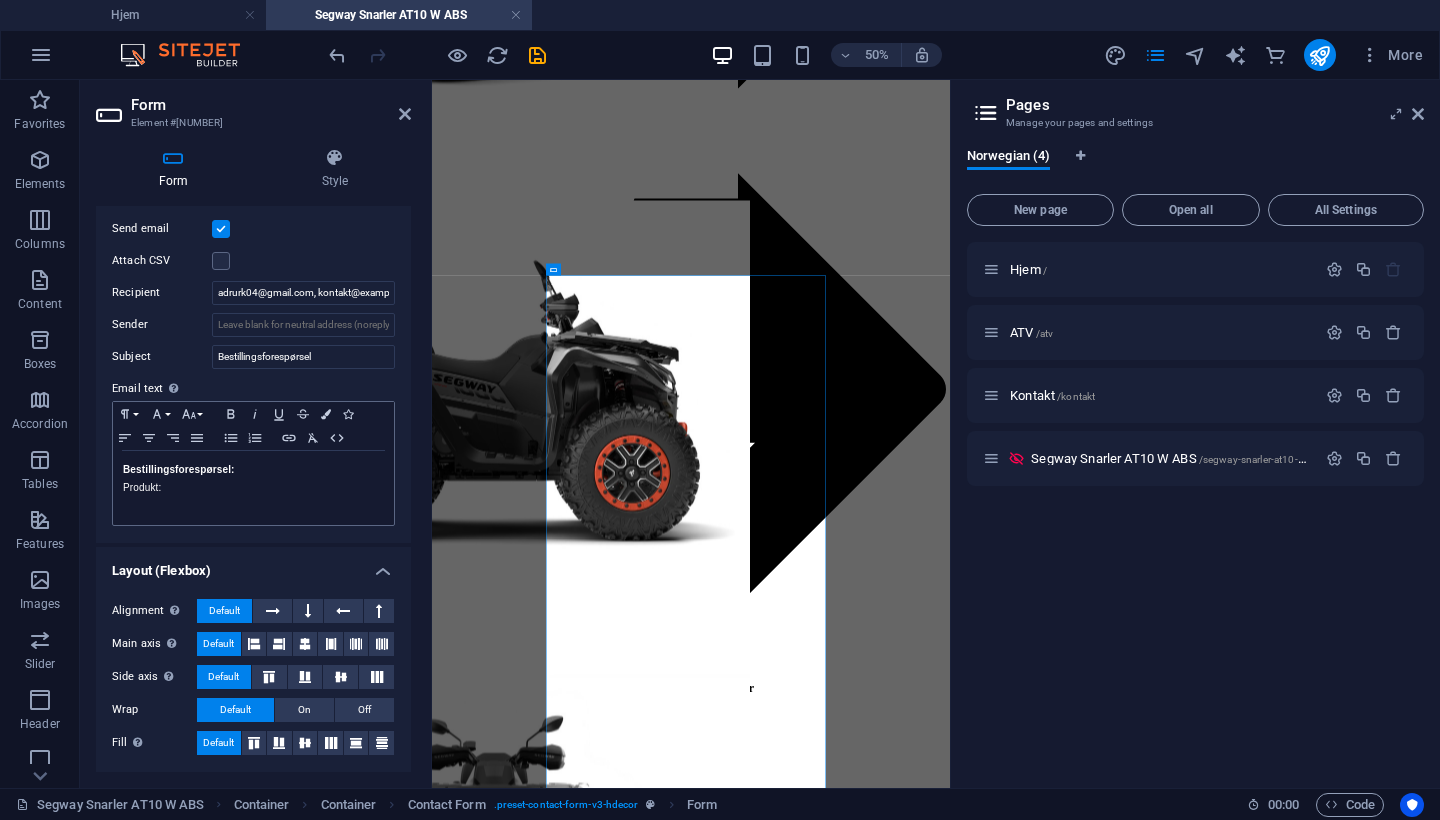 scroll, scrollTop: 566, scrollLeft: 0, axis: vertical 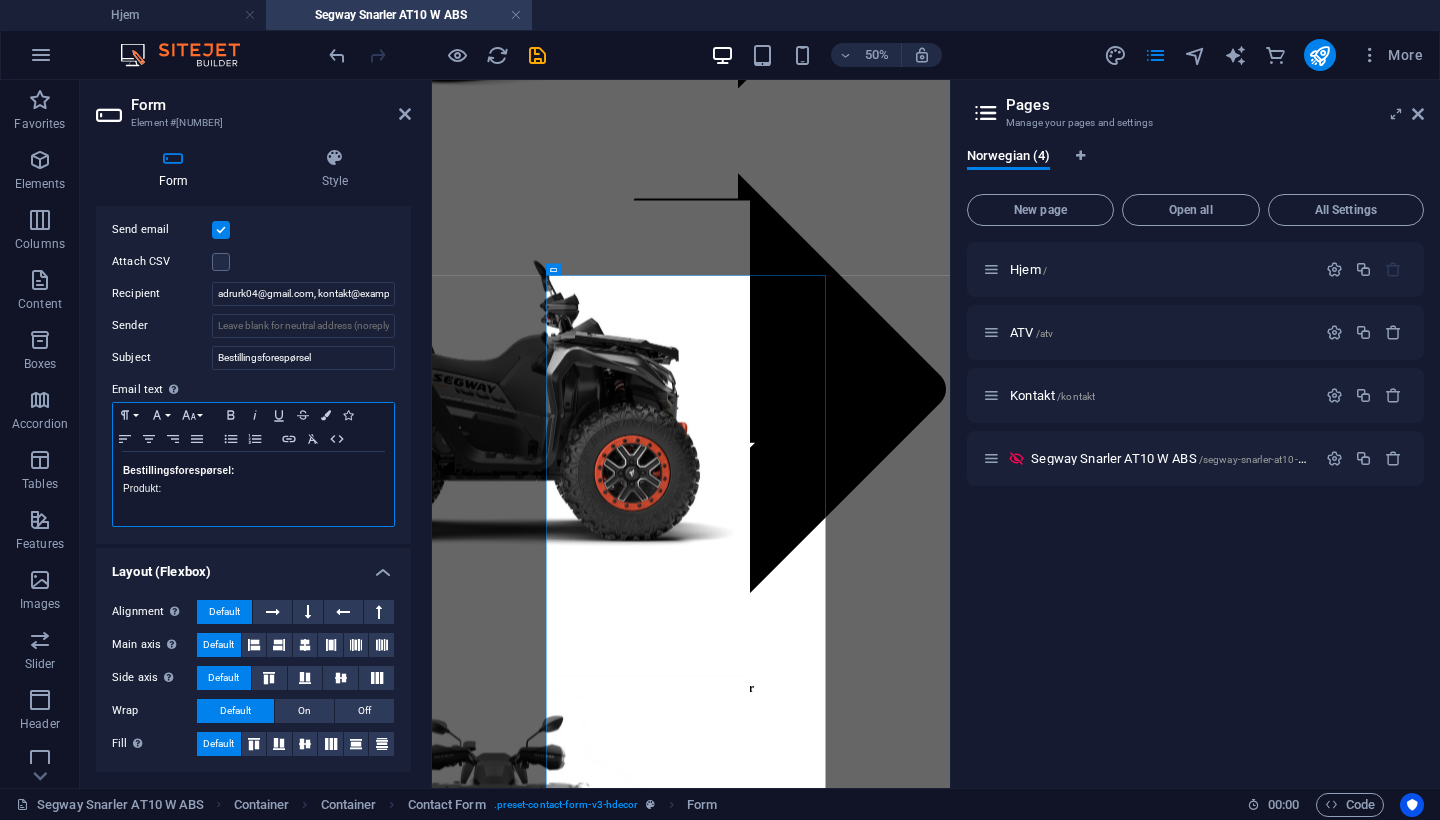 click on "​Produkt:" at bounding box center (253, 489) 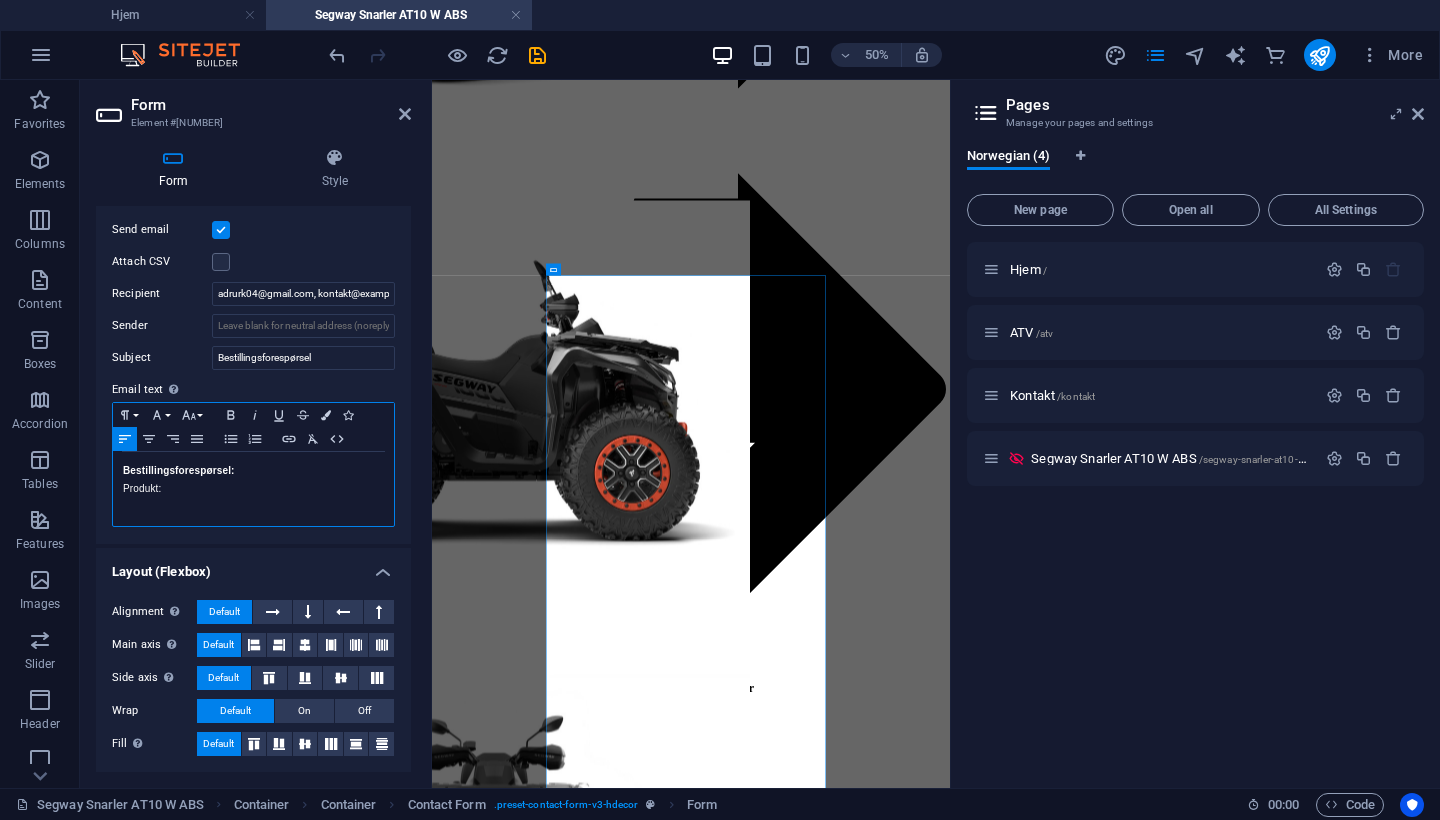 click at bounding box center [253, 507] 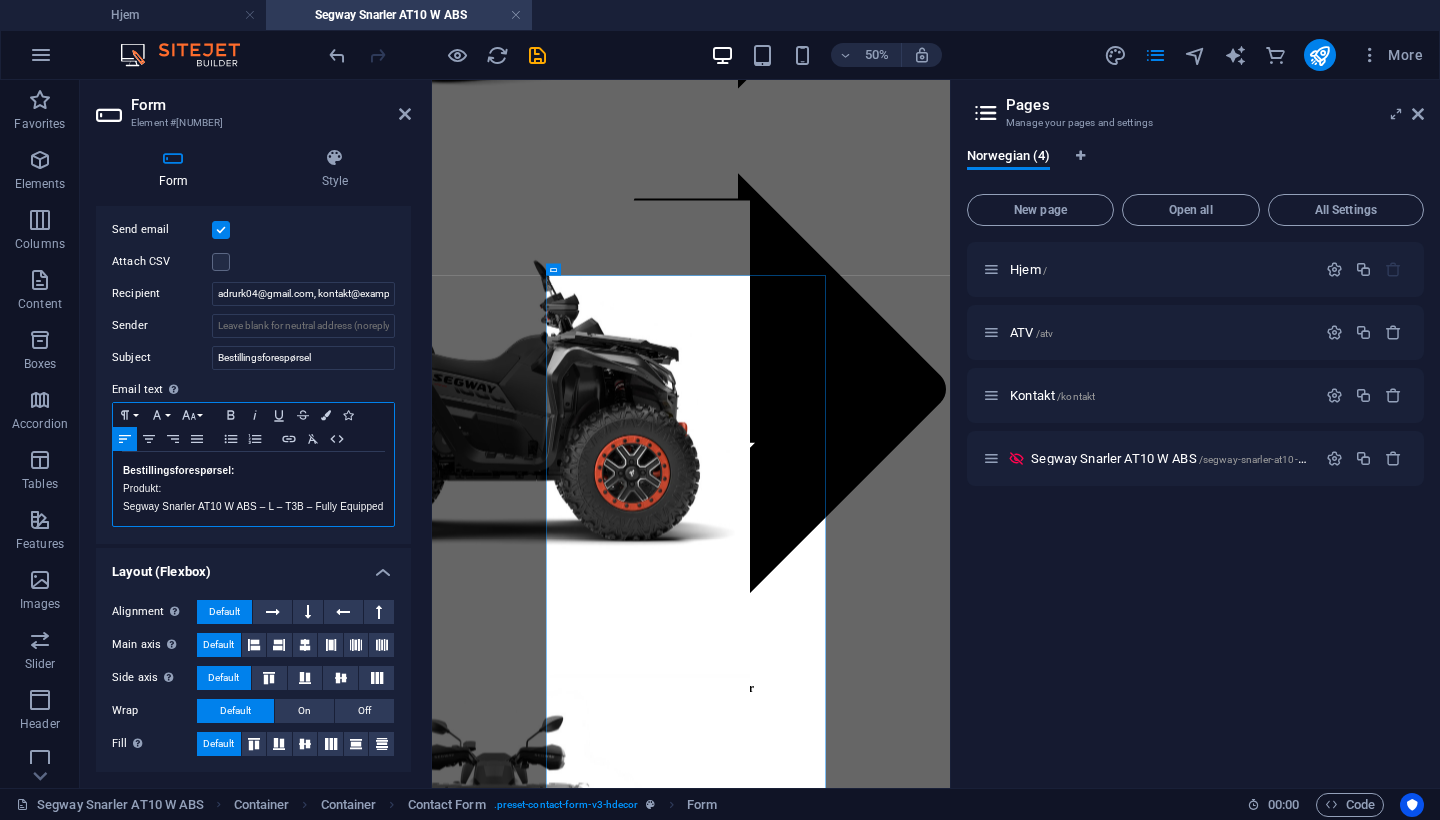 scroll, scrollTop: 0, scrollLeft: 5, axis: horizontal 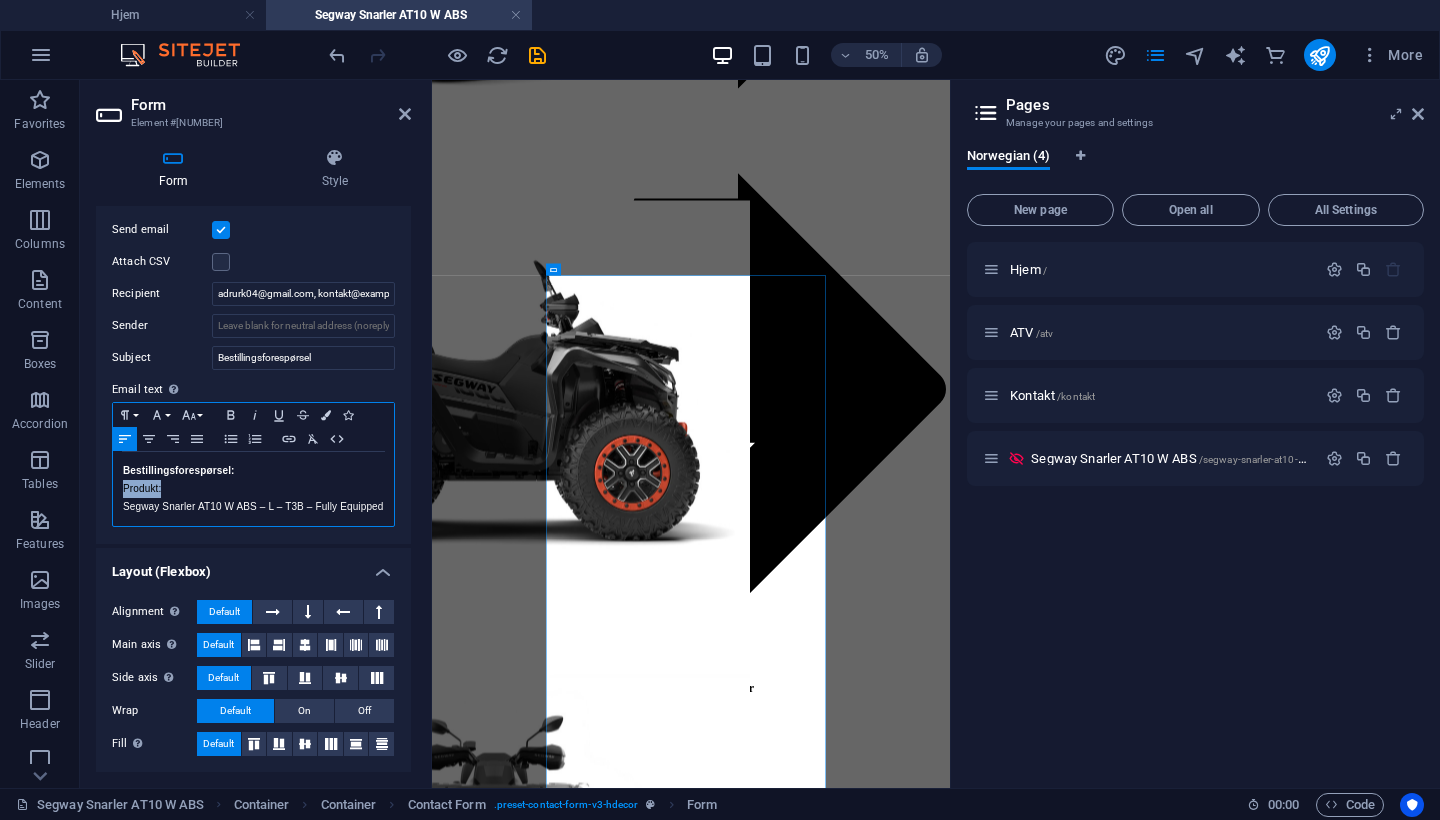 drag, startPoint x: 187, startPoint y: 483, endPoint x: 79, endPoint y: 483, distance: 108 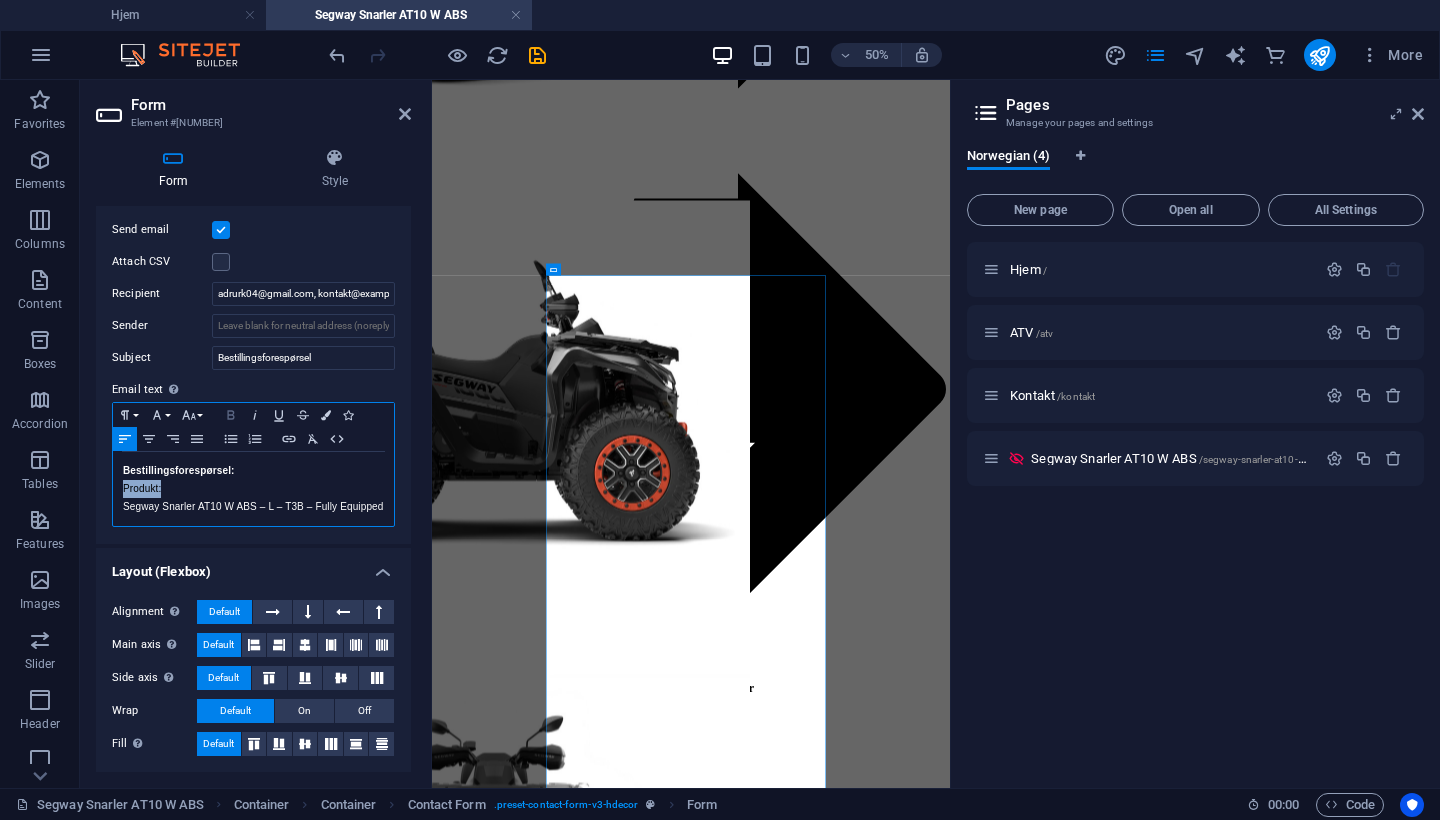 click 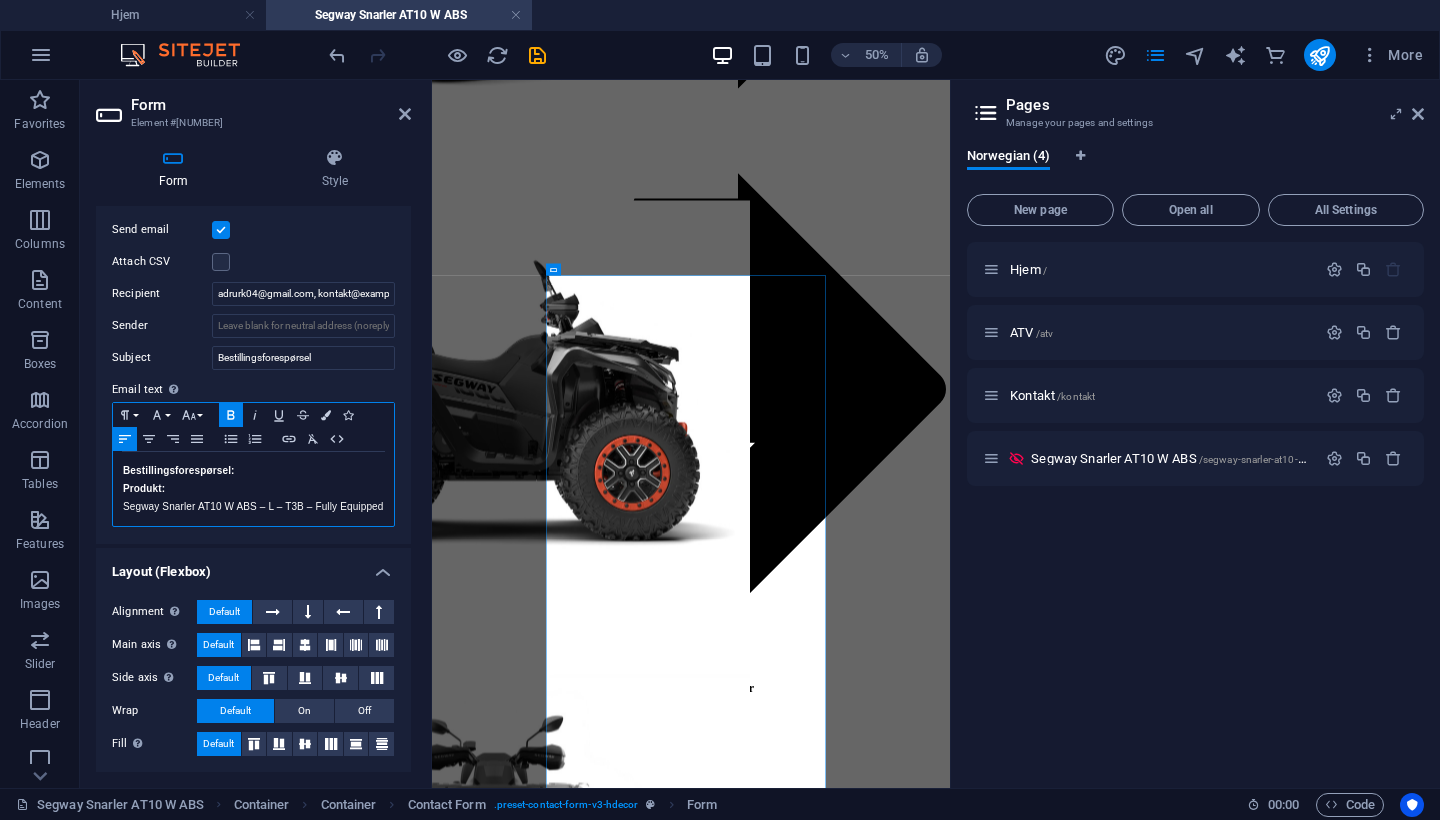 click on "Bestillingsforespørsel:" at bounding box center (253, 471) 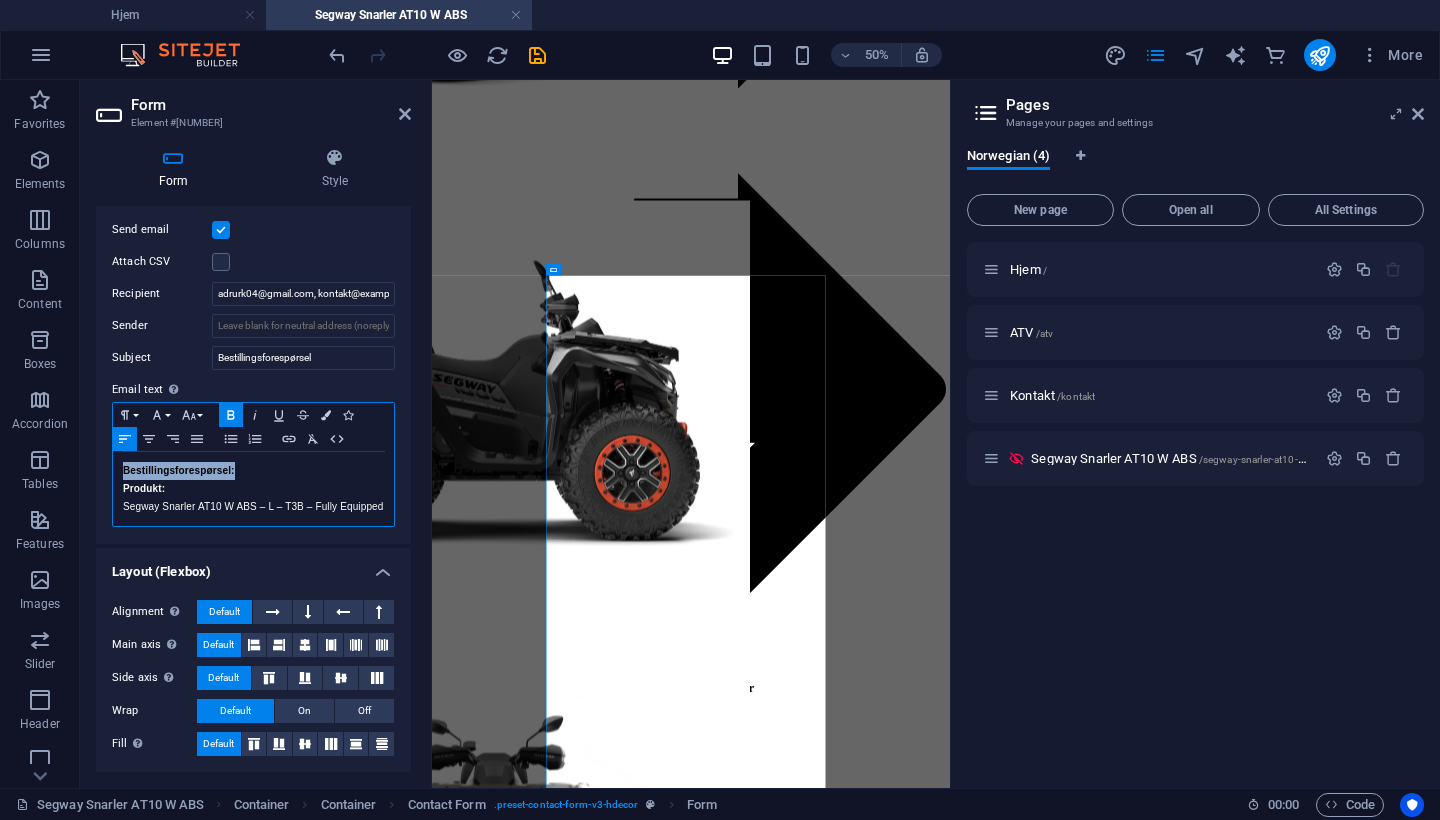 drag, startPoint x: 250, startPoint y: 470, endPoint x: 100, endPoint y: 468, distance: 150.01334 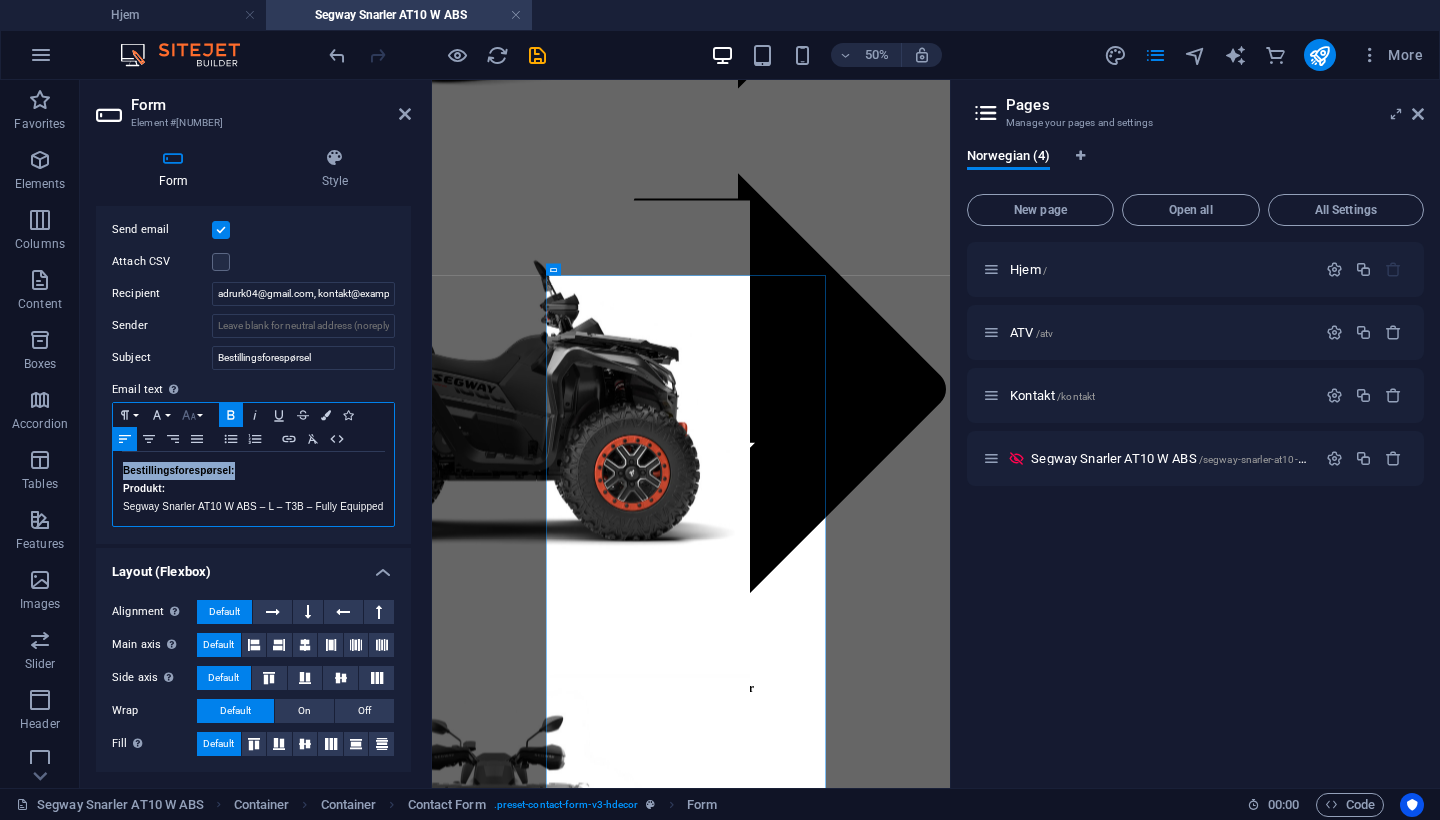 click 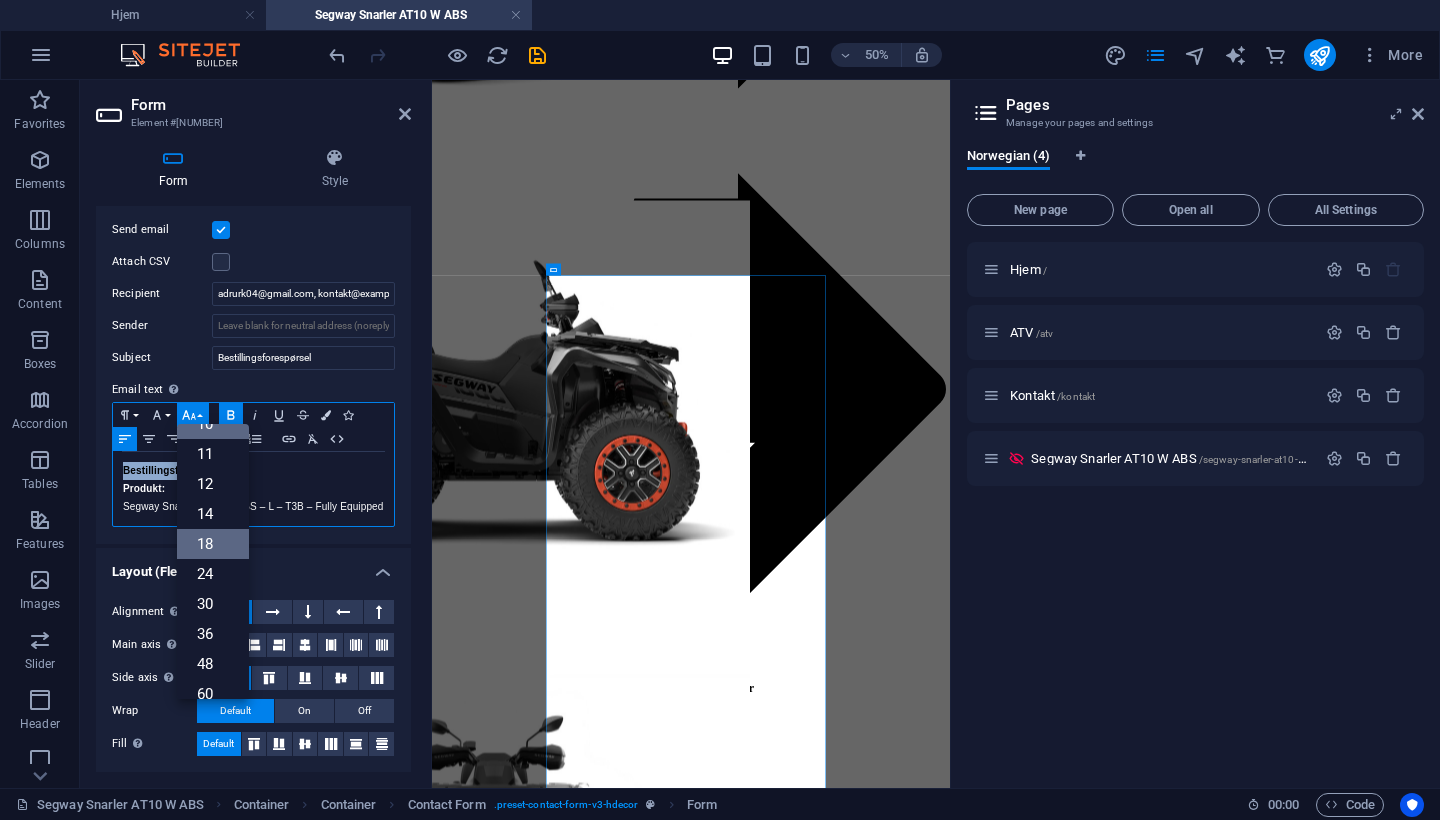 click on "18" at bounding box center (213, 544) 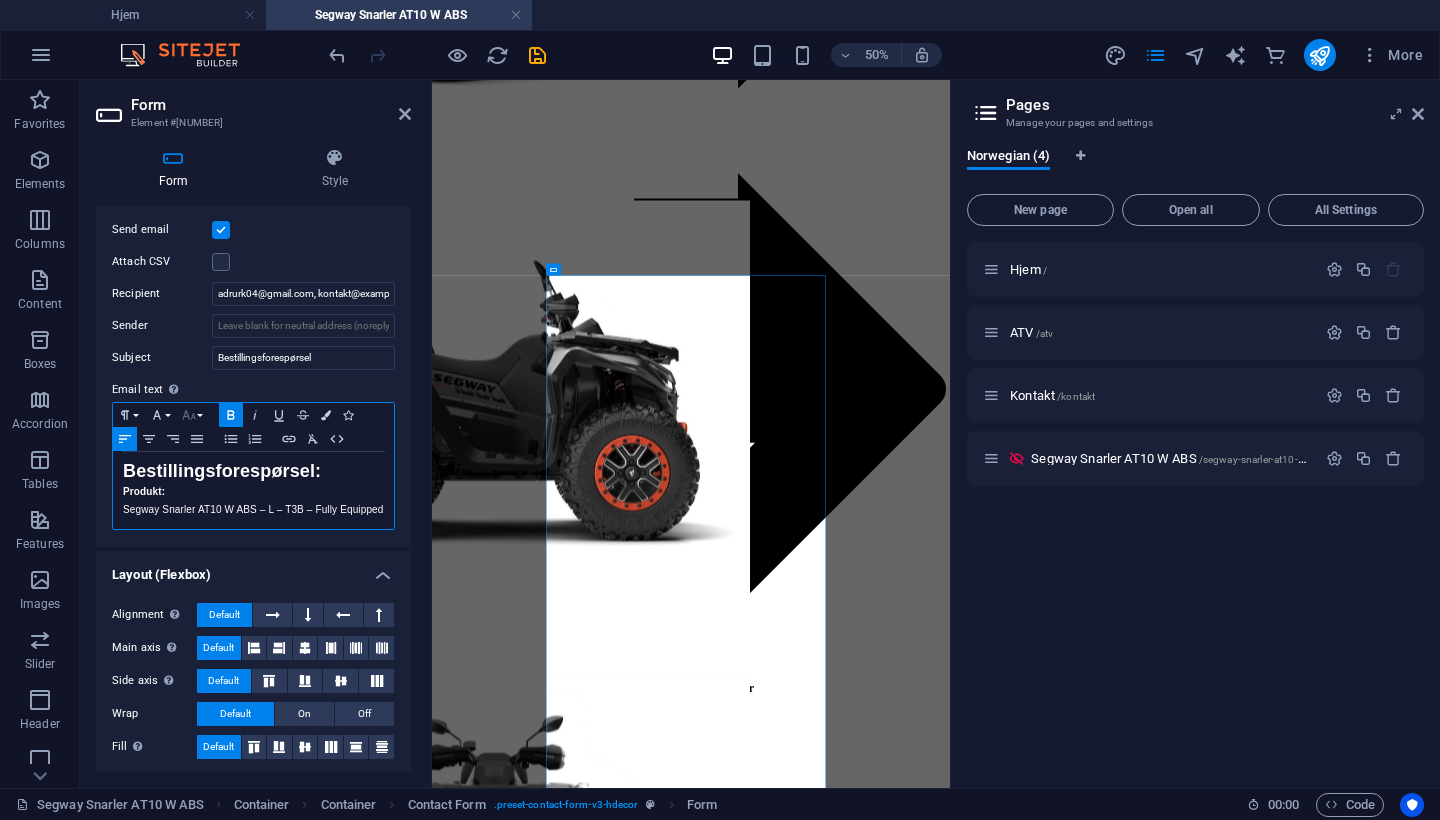 click 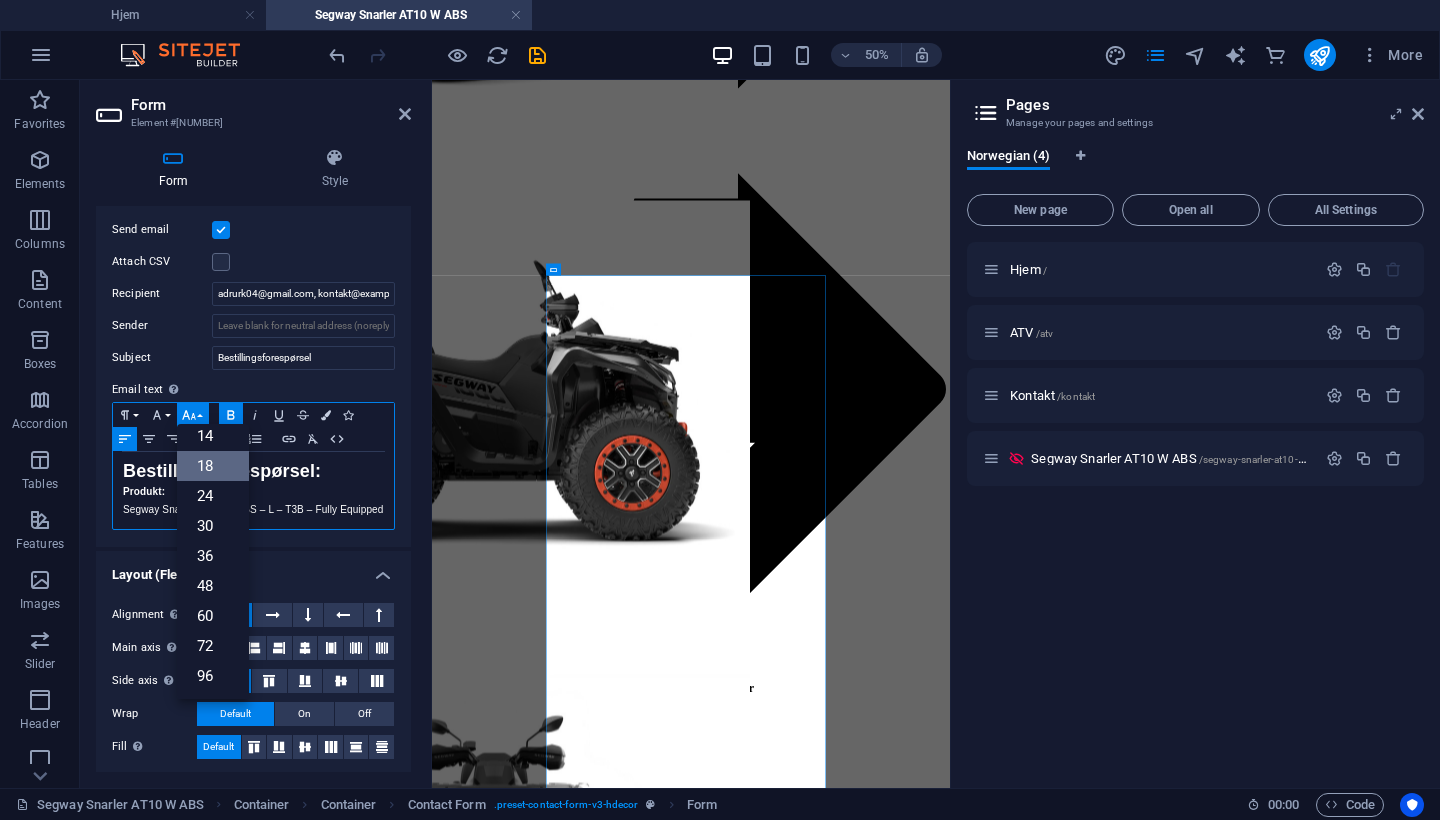 scroll, scrollTop: 161, scrollLeft: 0, axis: vertical 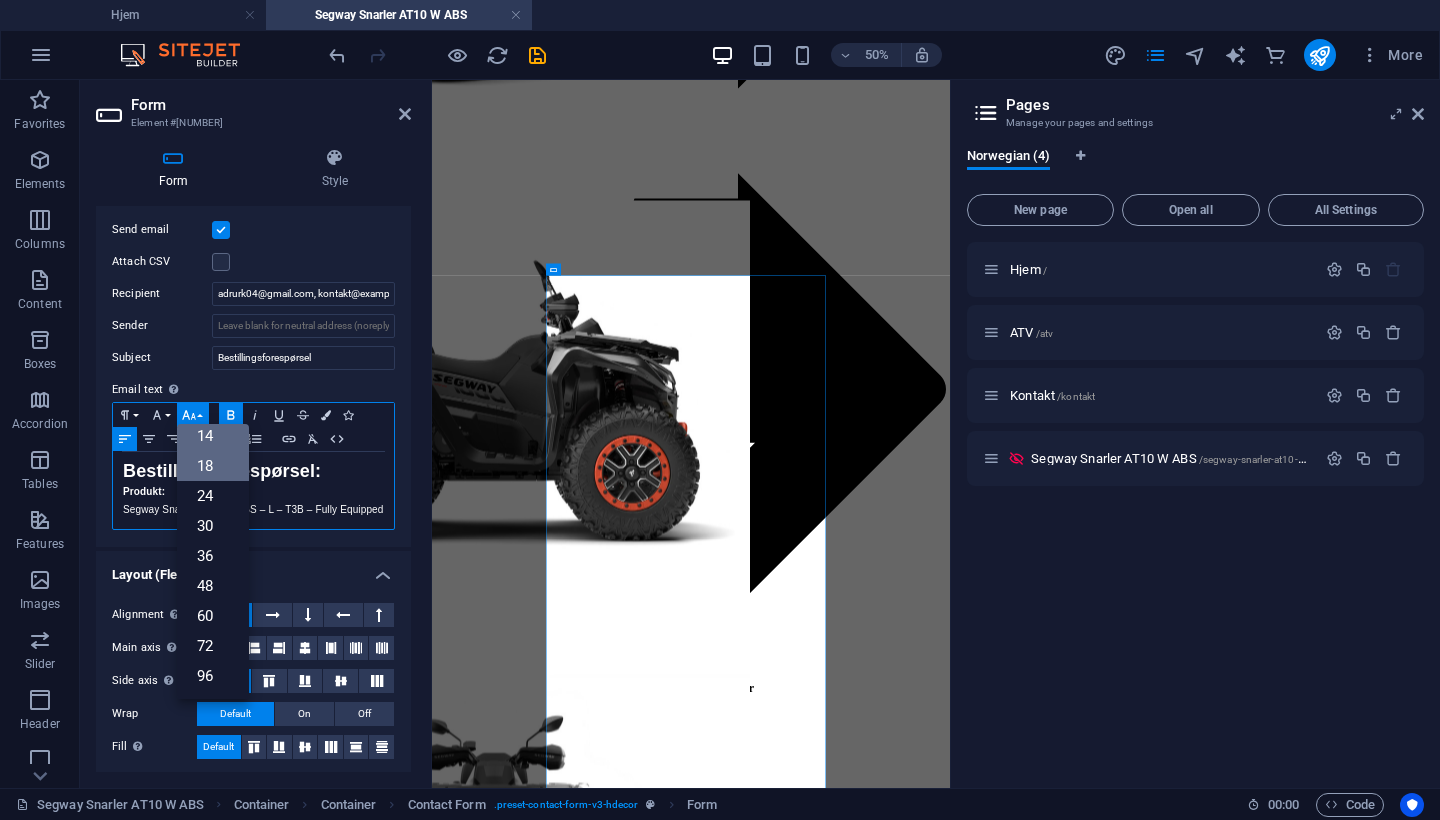 click on "14" at bounding box center (213, 436) 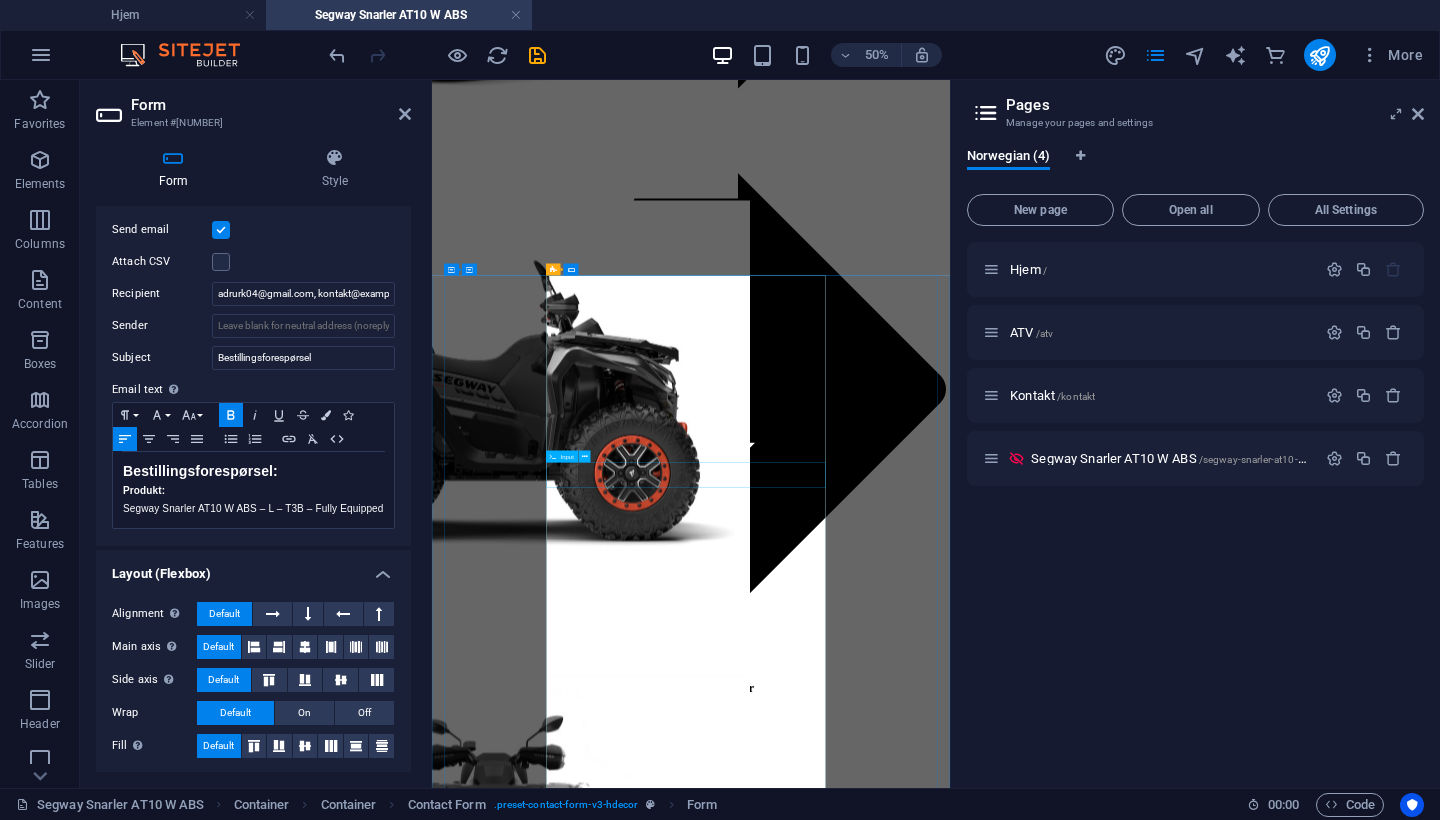 click 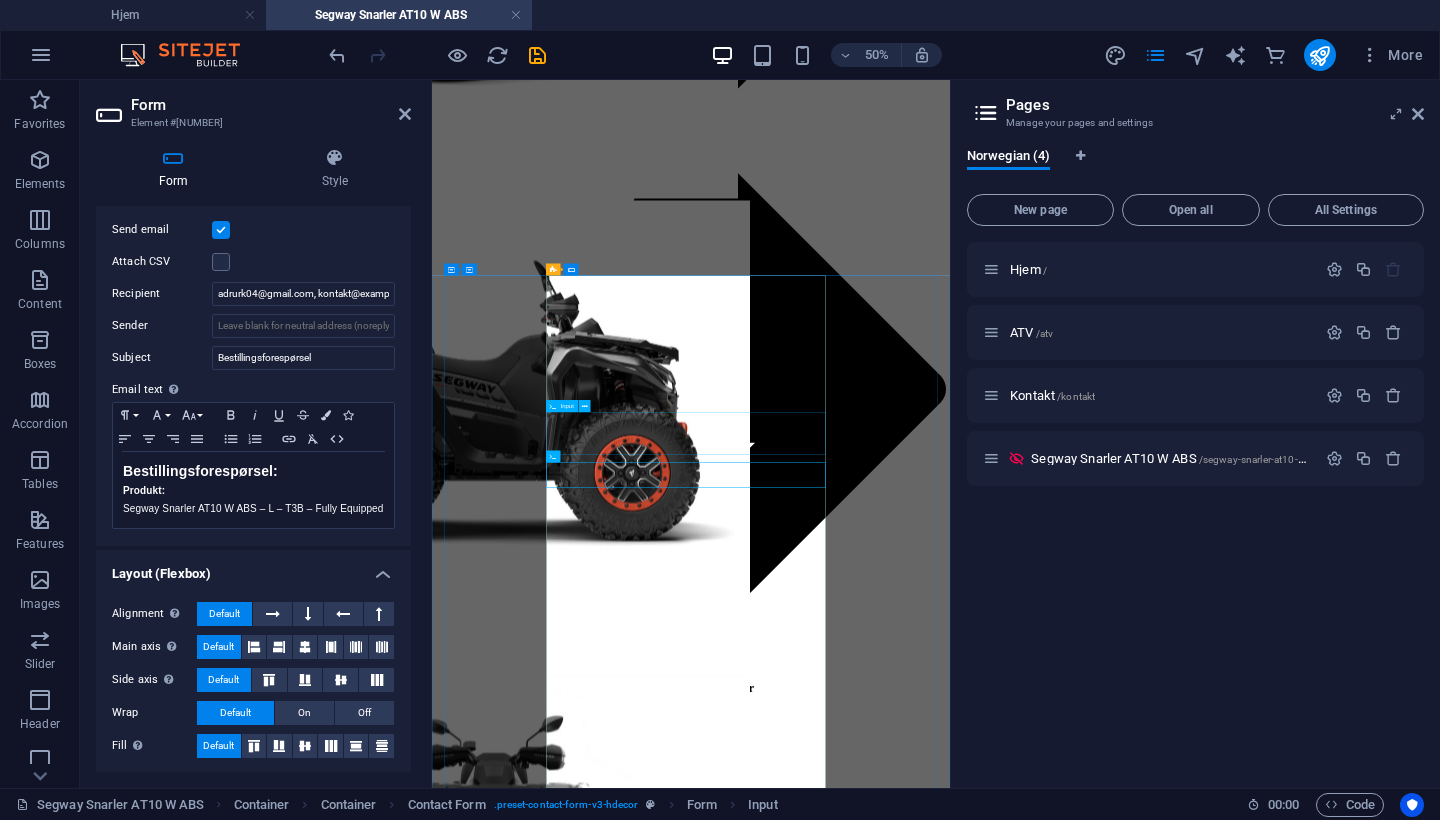 click on "Kundeinformasjon:" 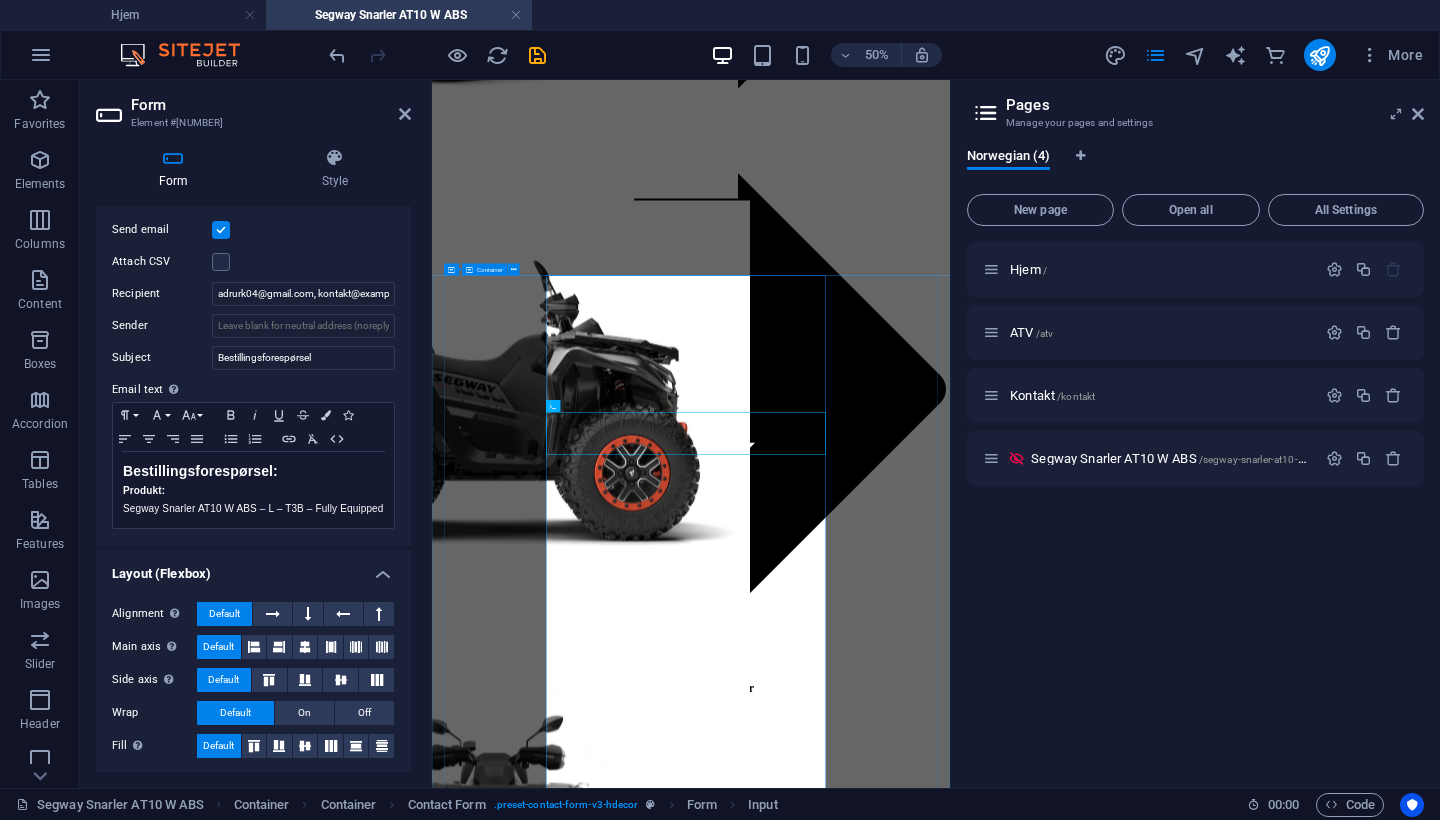 click on "Farge på kjøretøy: Svart Grå + rød Camo Ønsket betalingsmetode: Faktura Vipps Delbetaling Svea Delbetaling Klarna Ønsket leveringsmetode: Hente selv Hjemlevering Kundeinformasjon: Ekstrautstyr:   AT10 front fanger kit   AT10 underbeskyttelsesplate i aluminium   ATV vindrute universal – klar 4 mm Montering og registrering:   Kun montering
Kun registrering
Begge deler
Ingen (jeg ordner alt selv)   Jeg er klar over at selvmontering kan påvirke garantien, da enkelte garantivilkår krever at produktet monteres av fagpersoner for at garantien skal gjelde. Unreadable? Load new Send forespørsel" at bounding box center [950, 3123] 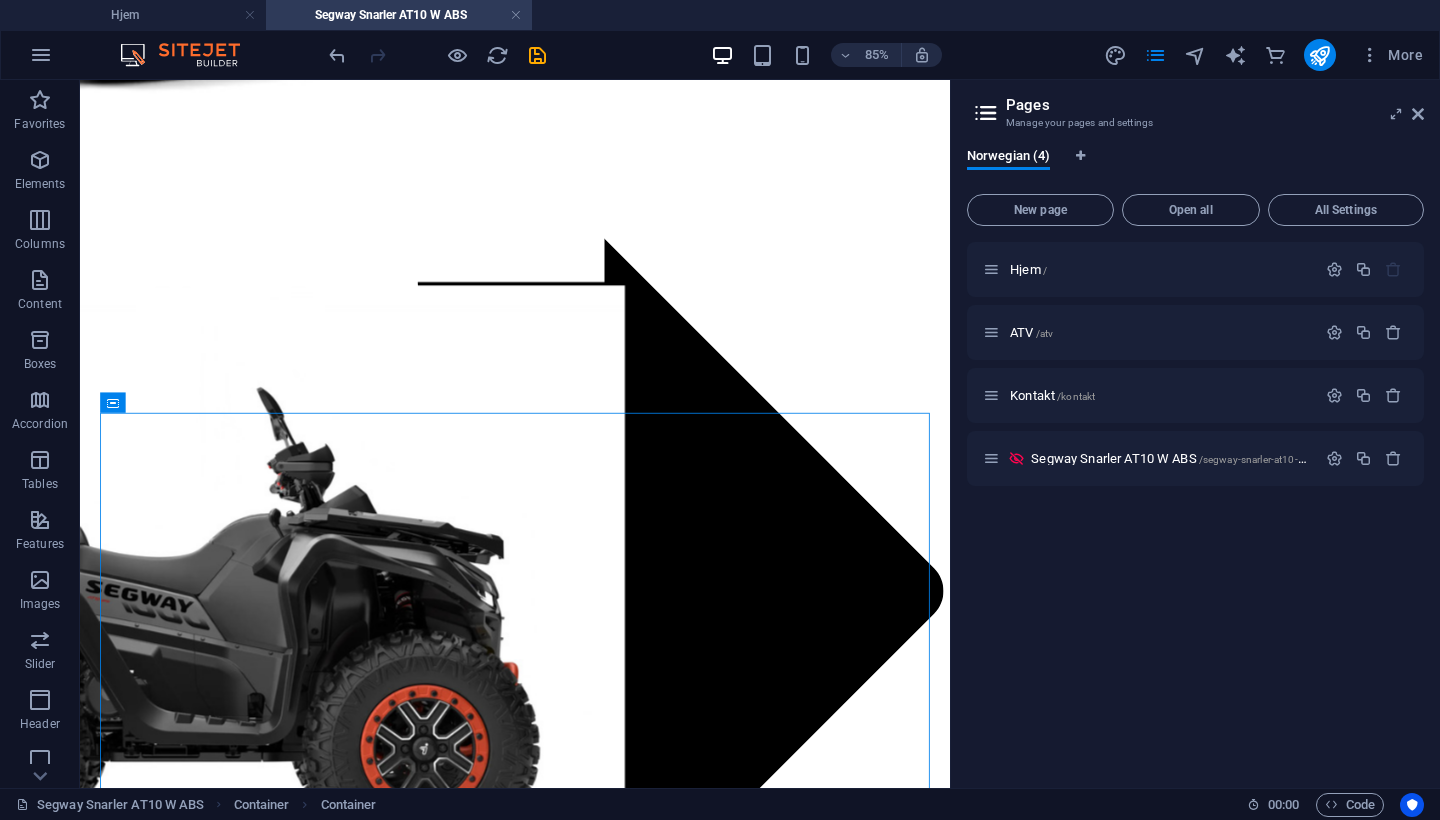 click at bounding box center (437, 55) 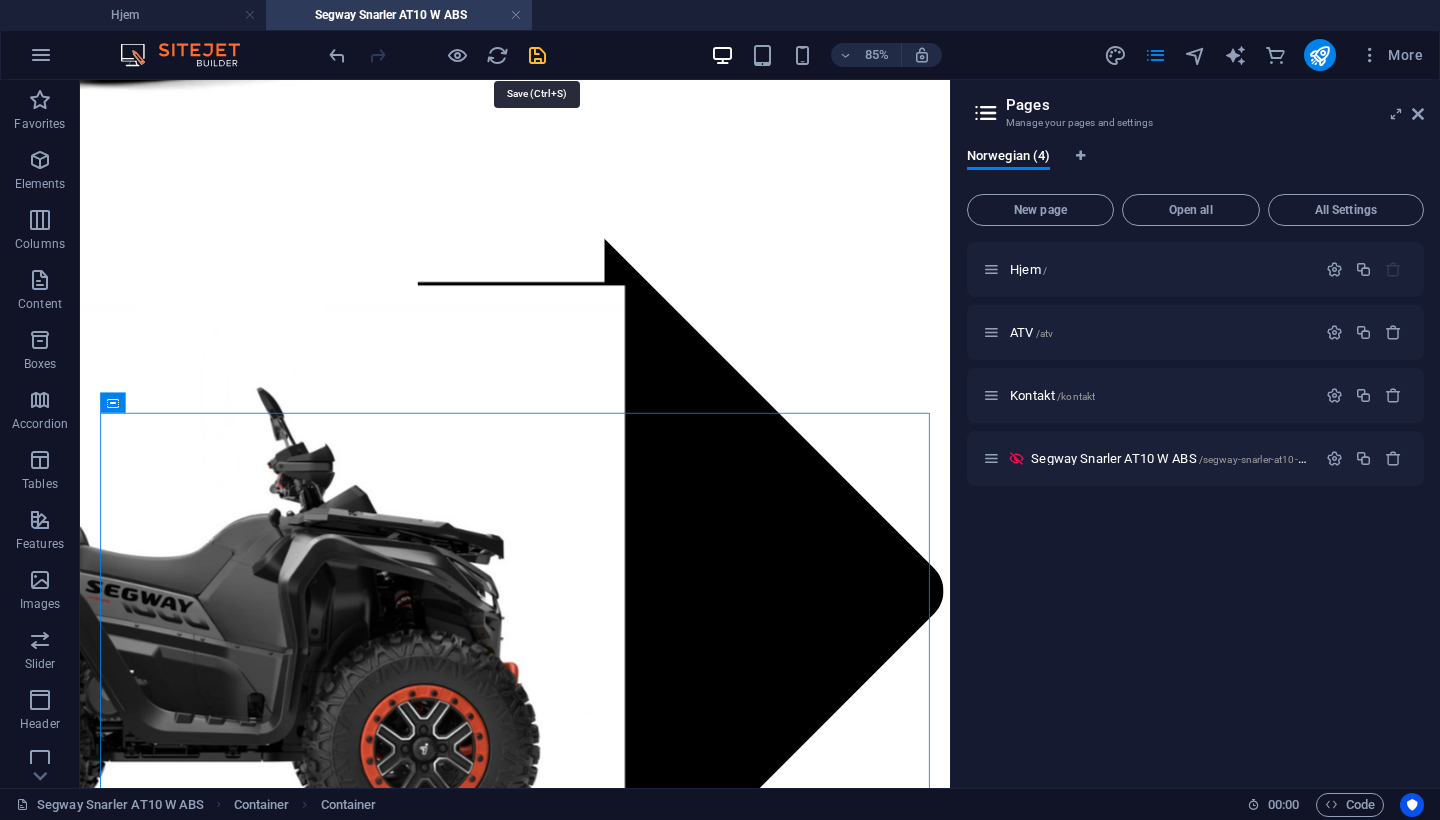 click at bounding box center (537, 55) 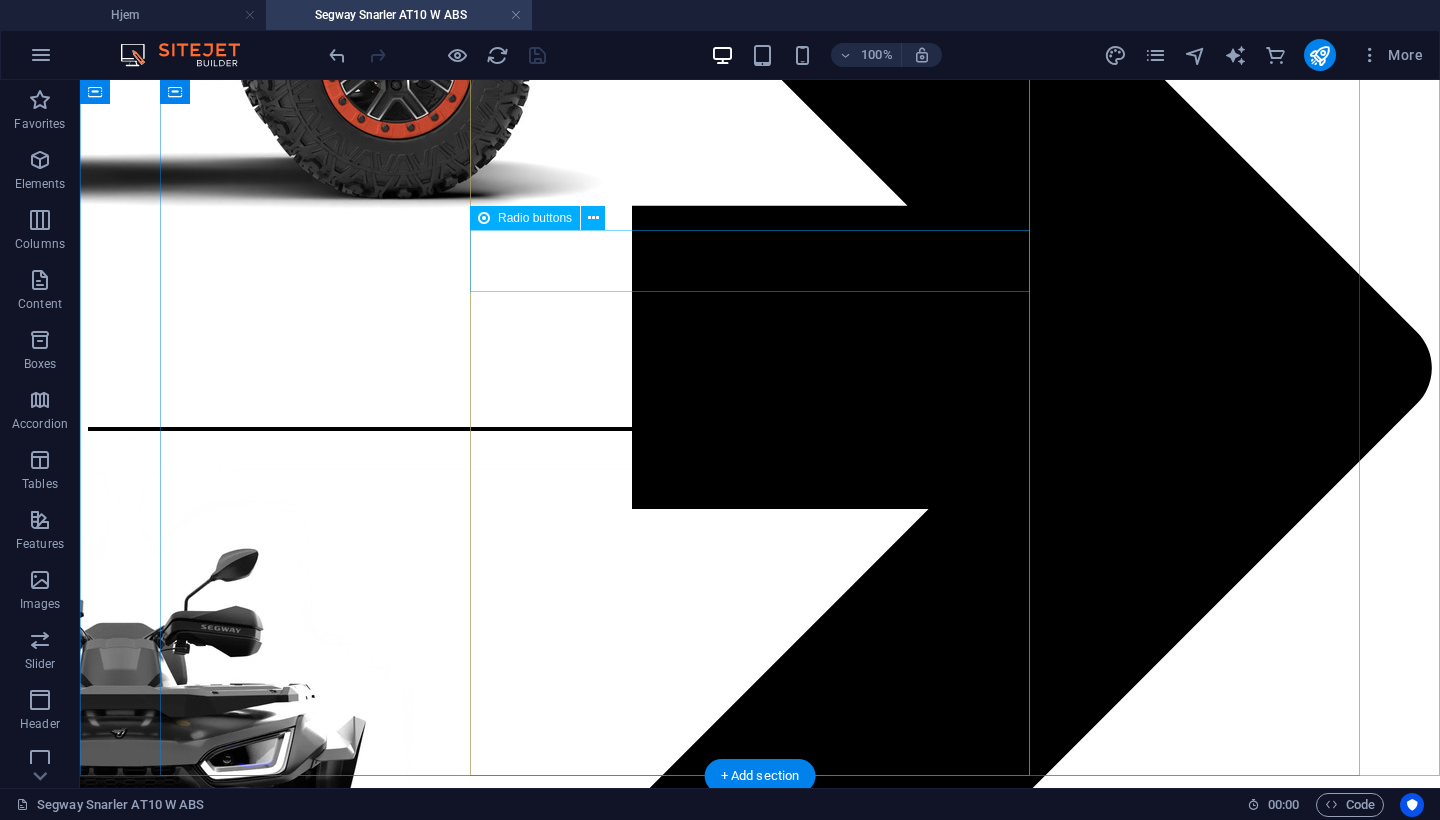 scroll, scrollTop: 2748, scrollLeft: 0, axis: vertical 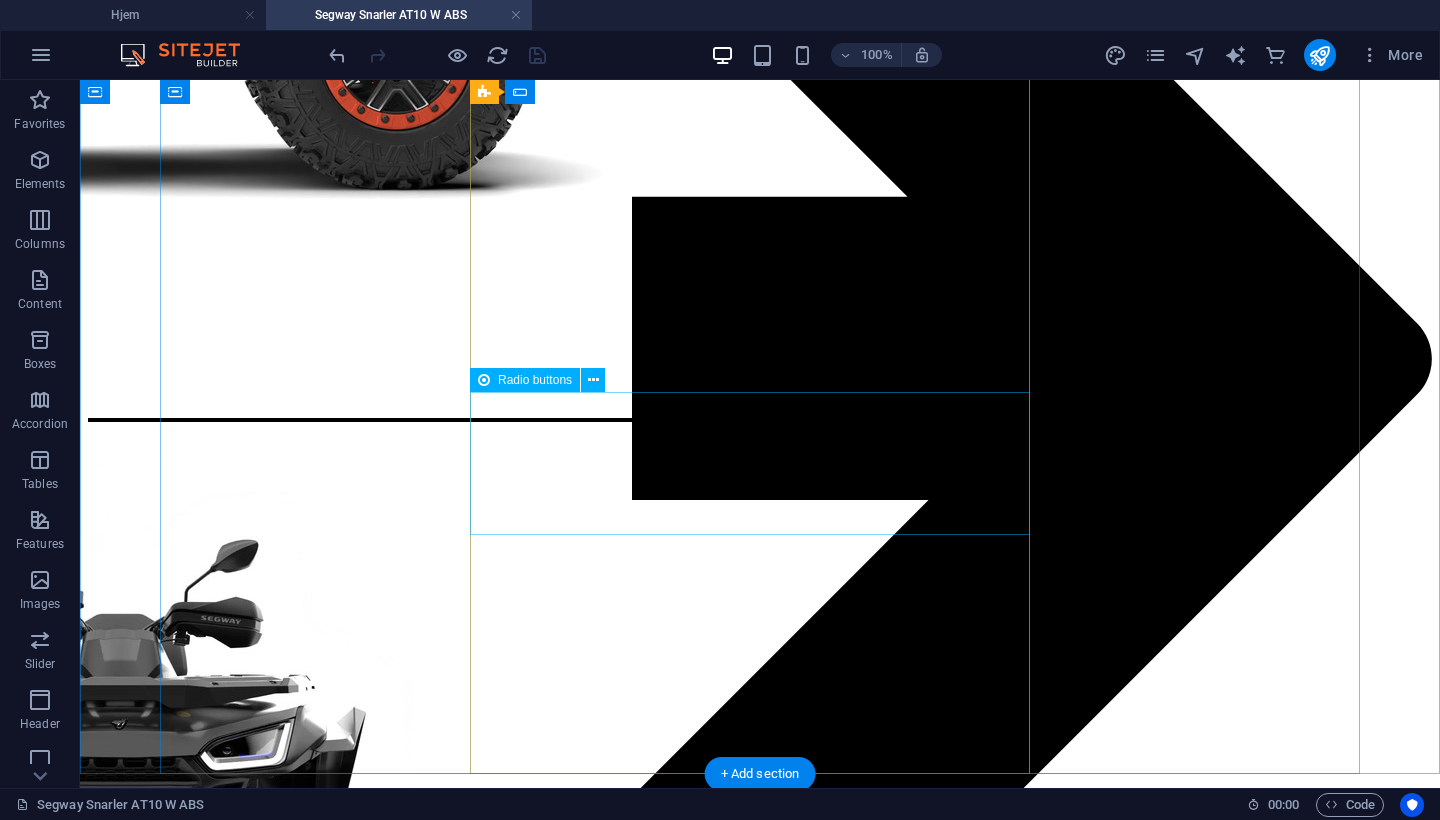 click on "Montering og registrering:  Kun montering   Kun registrering   Begge deler   Ingen (jeg ordner alt selv)" 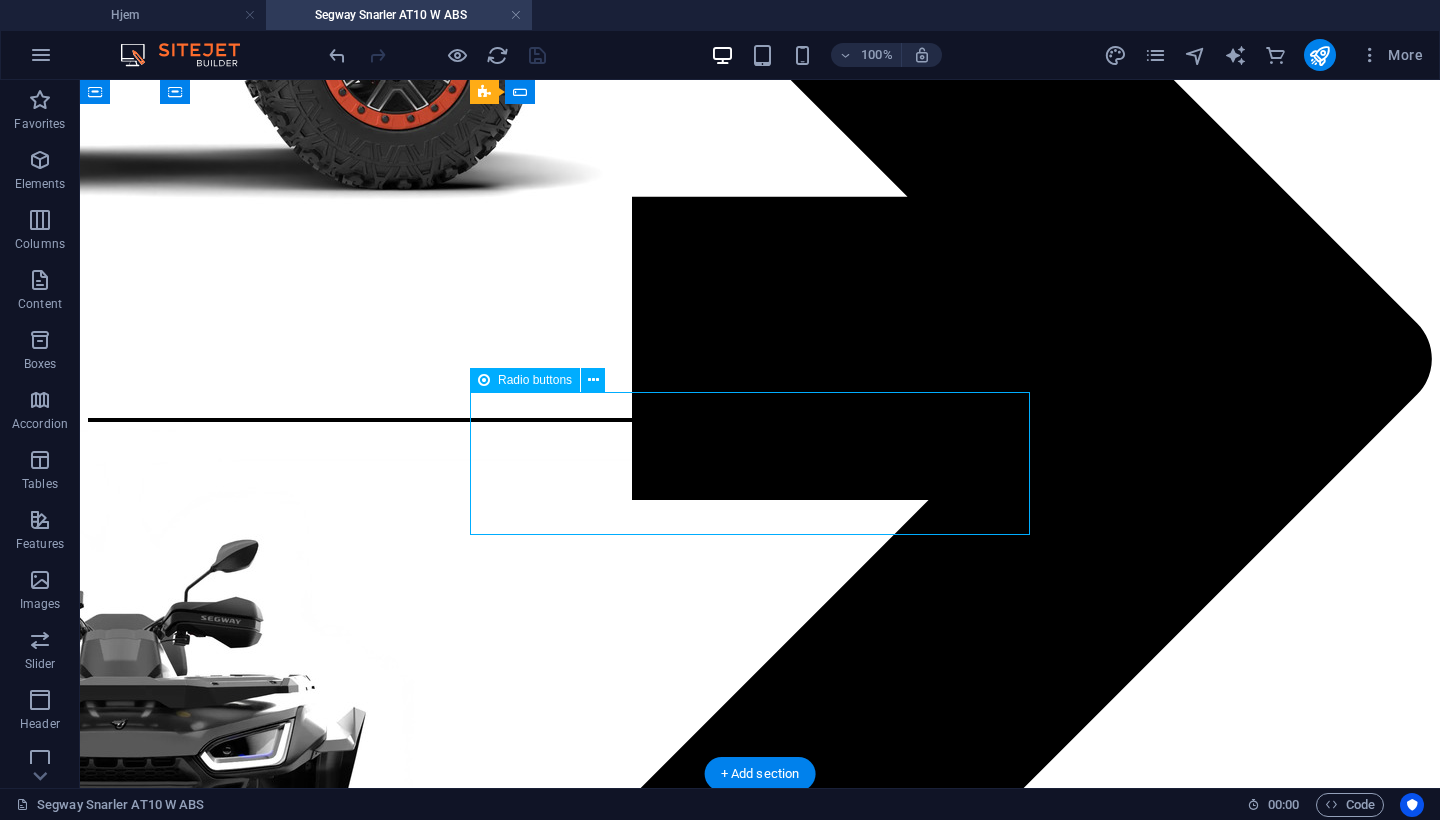 click on "Montering og registrering:  Kun montering   Kun registrering   Begge deler   Ingen (jeg ordner alt selv)" 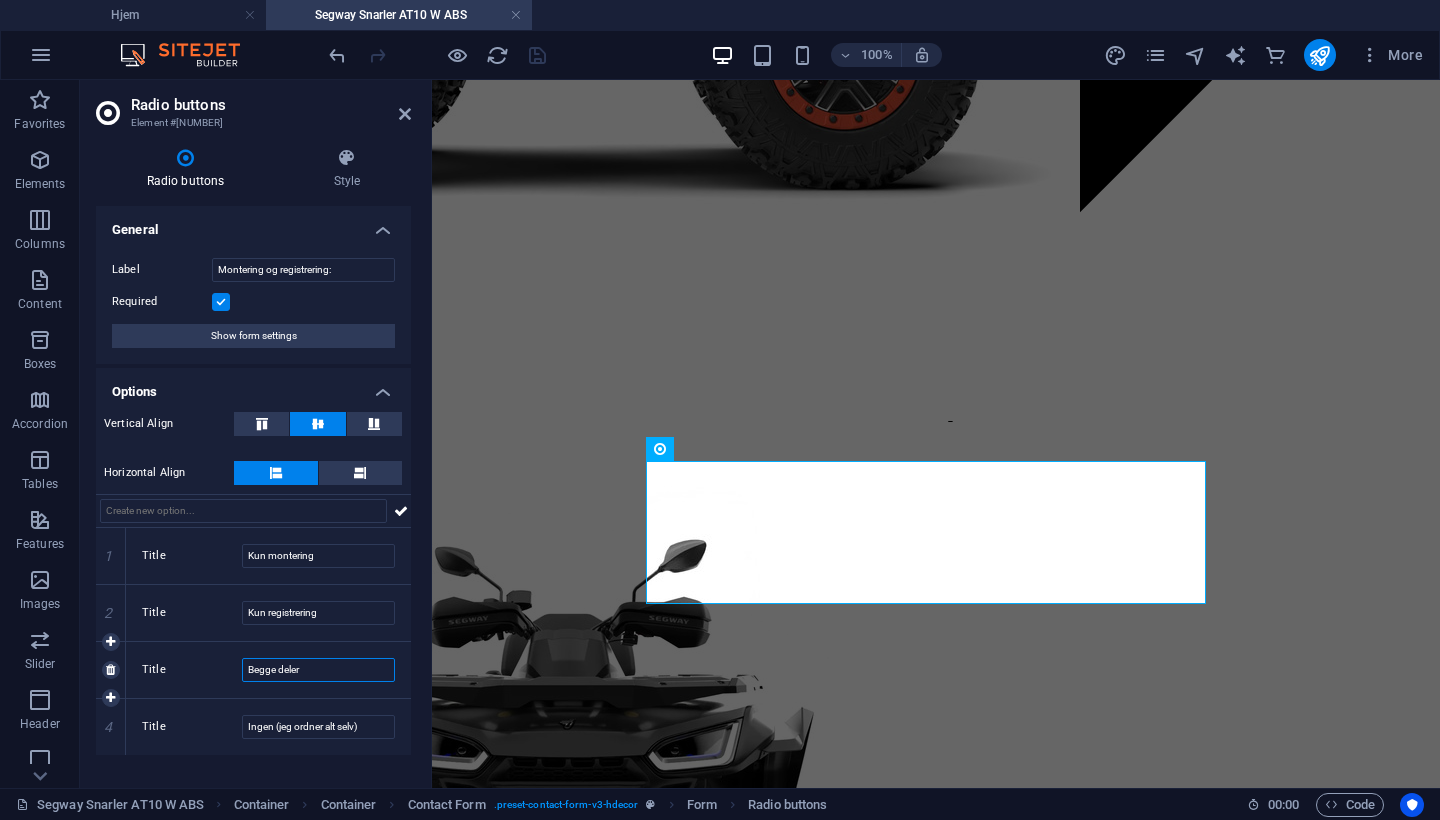 click on "Begge deler" at bounding box center [318, 670] 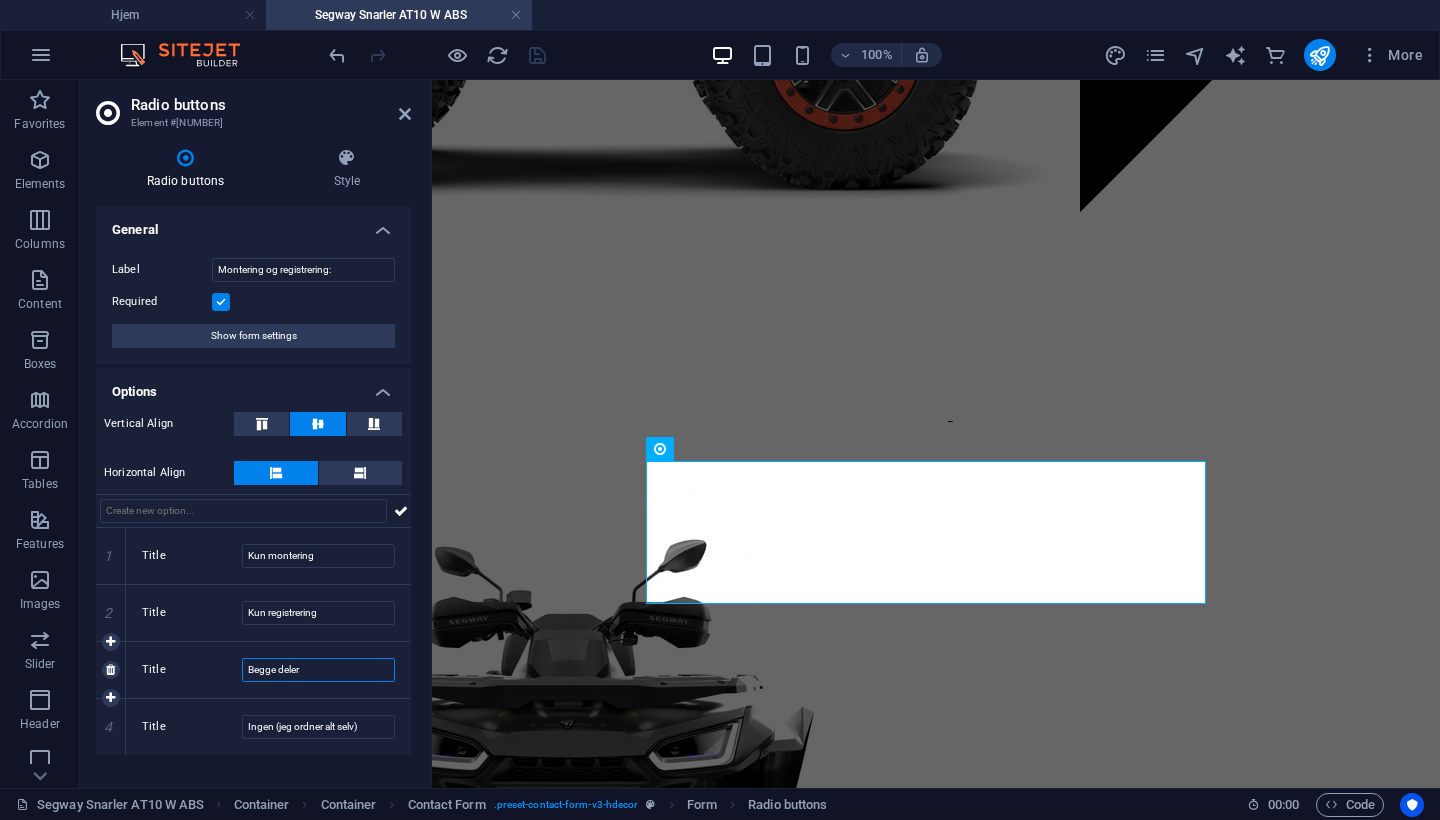 click on "Begge deler" at bounding box center [318, 670] 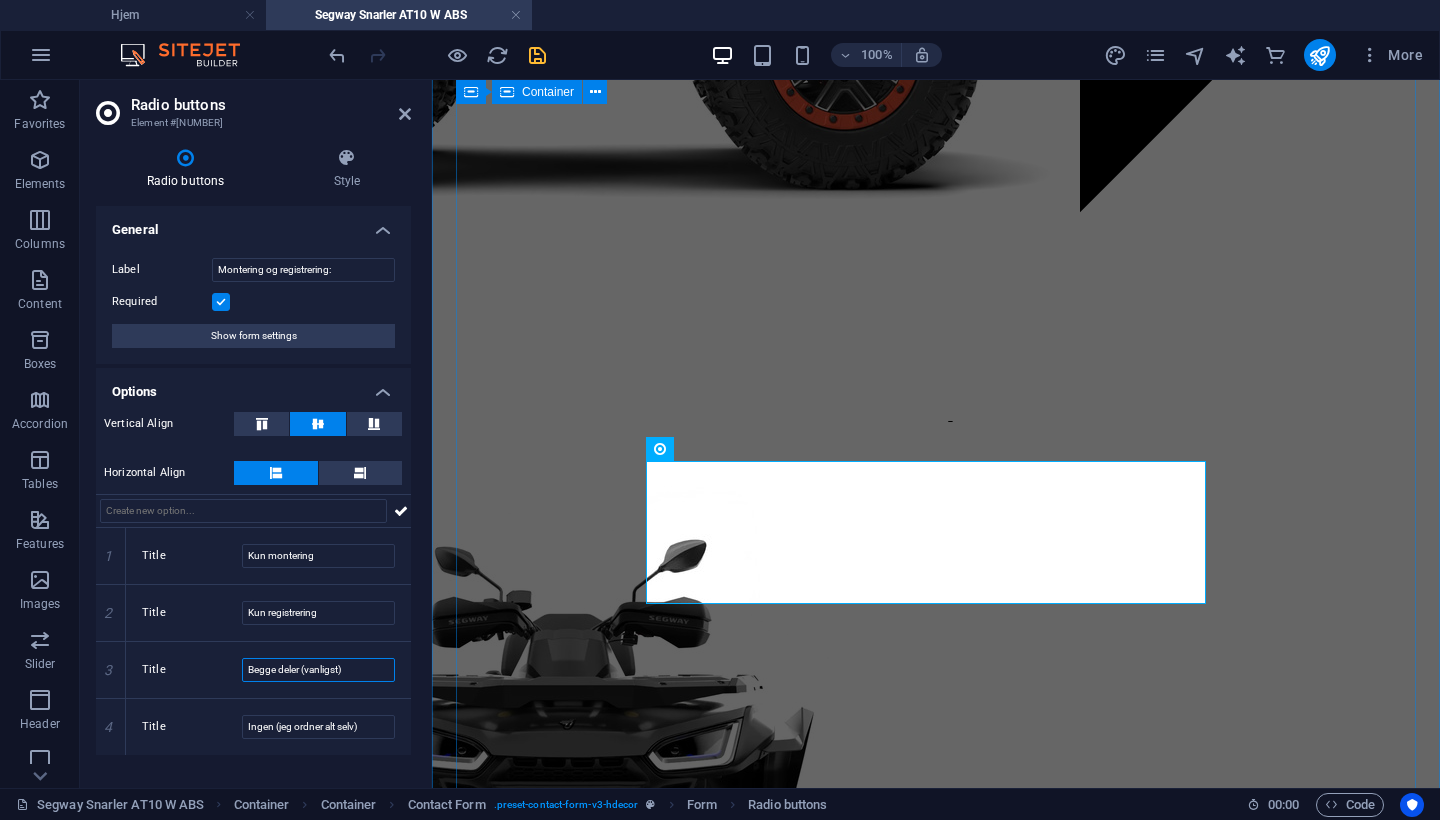 type on "Begge deler (vanligst)" 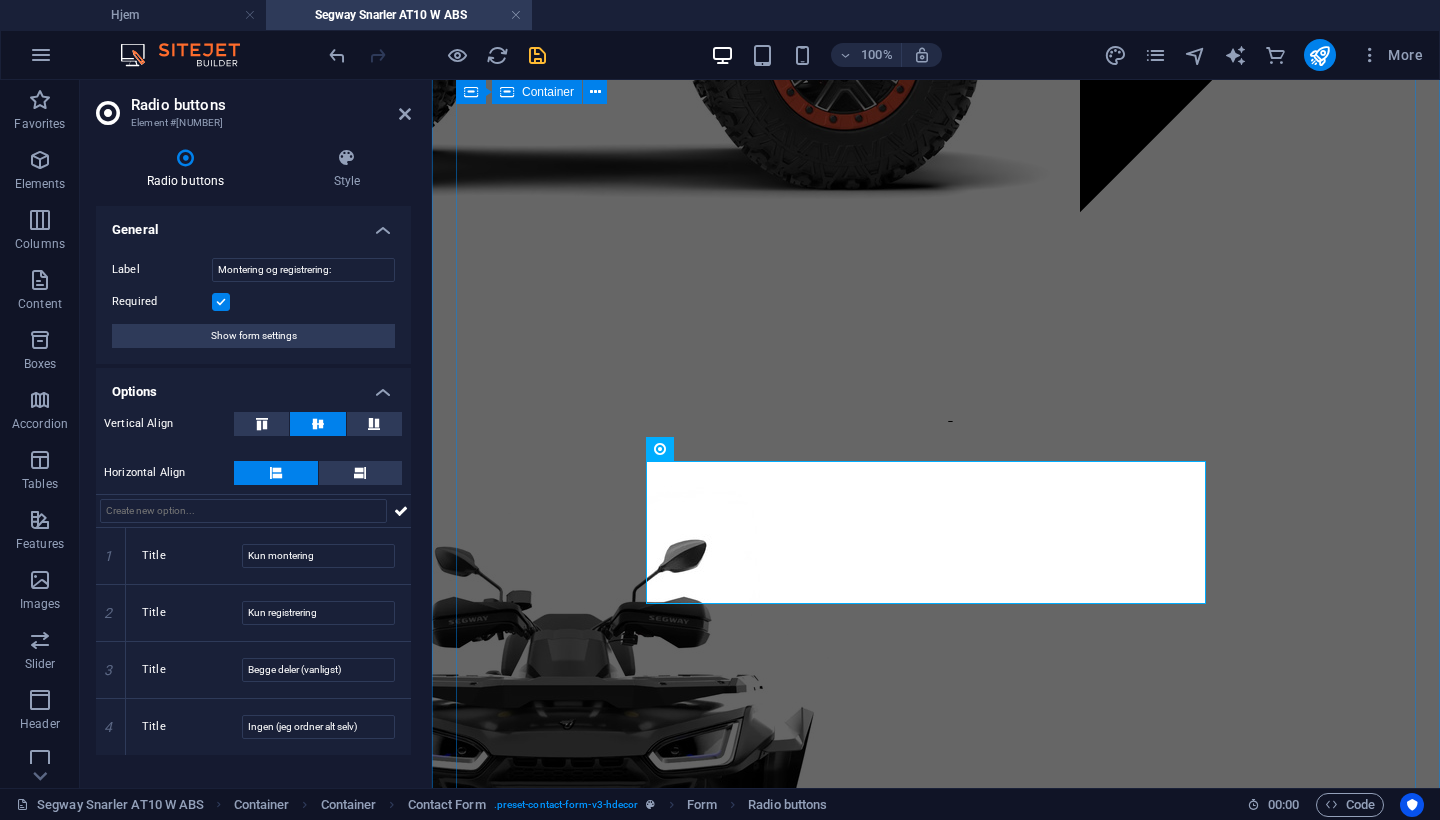 click on "Farge på kjøretøy: Svart Grå + rød Camo Ønsket betalingsmetode: Faktura Vipps Delbetaling Svea Delbetaling Klarna Ønsket leveringsmetode: Hente selv Hjemlevering Kundeinformasjon: Ekstrautstyr:   AT10 front fanger kit   AT10 underbeskyttelsesplate i aluminium   ATV vindrute universal – klar 4 mm Montering og registrering:   Kun montering   Kun registrering   Begge deler (vanligst)   Ingen (jeg ordner alt selv)   Jeg er klar over at selvmontering kan påvirke garantien, da enkelte garantivilkår krever at produktet monteres av fagpersoner for at garantien skal gjelde. Unreadable? Load new Send forespørsel" at bounding box center [936, 2257] 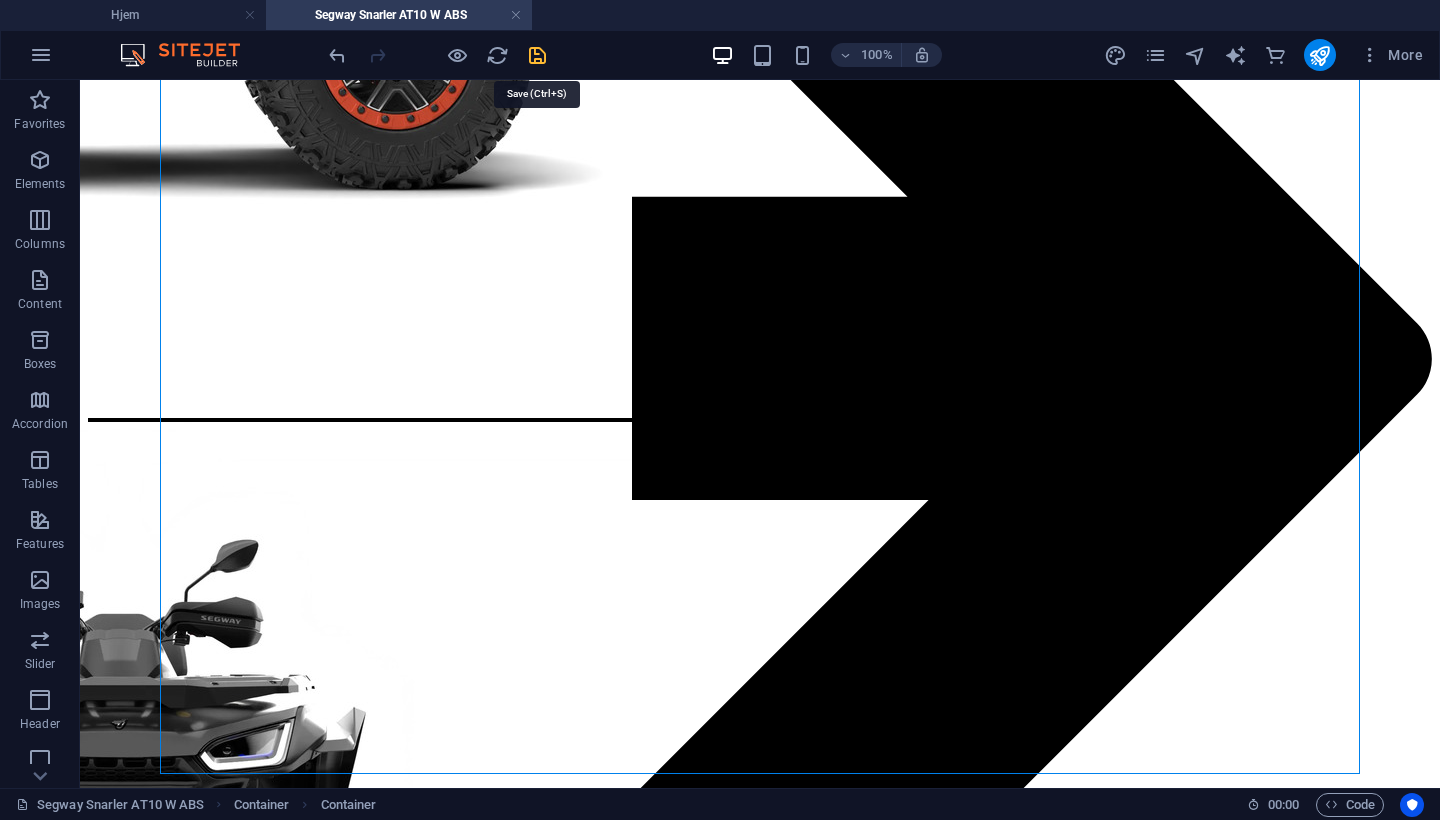 click at bounding box center (537, 55) 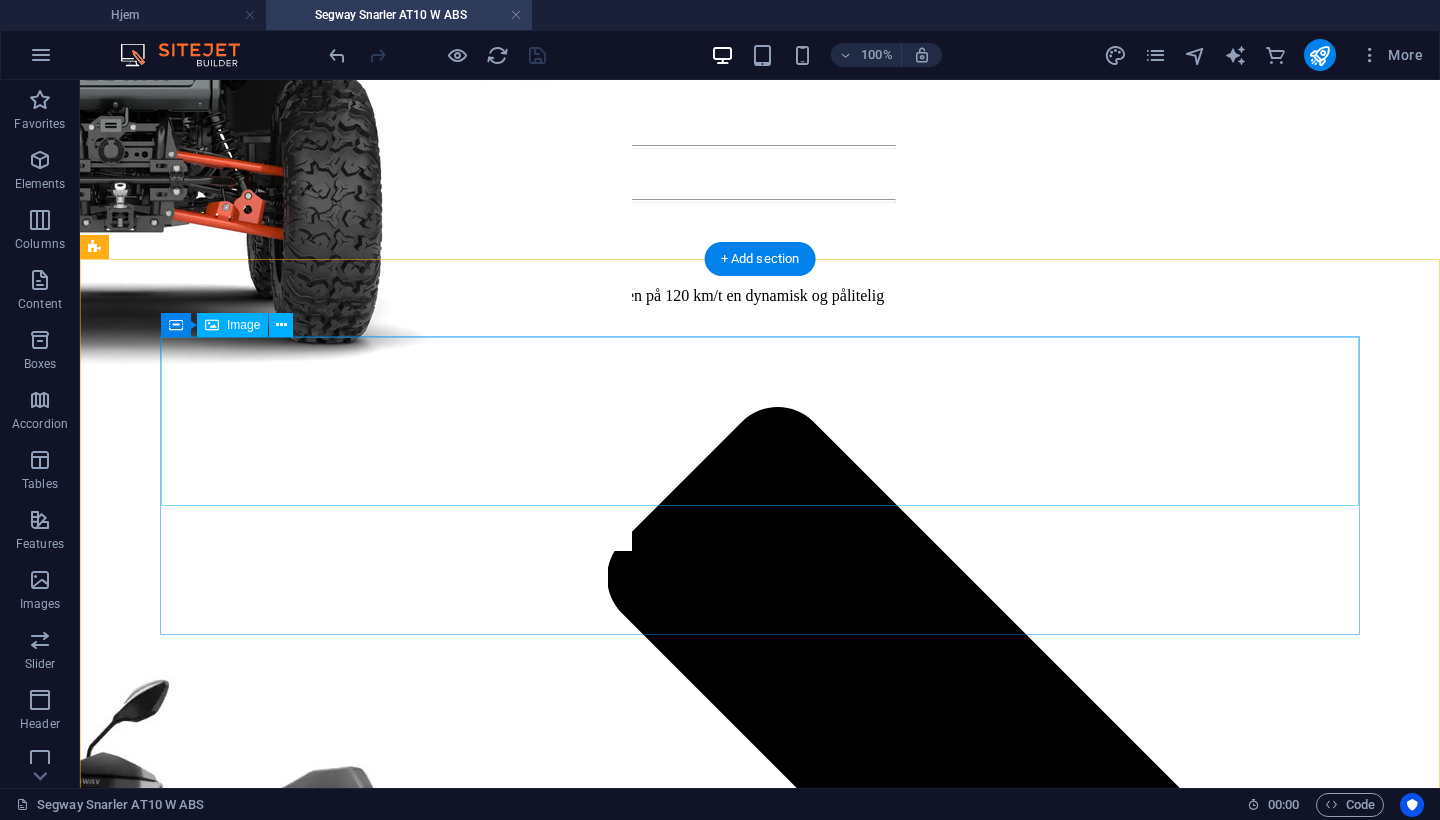 scroll, scrollTop: 647, scrollLeft: 0, axis: vertical 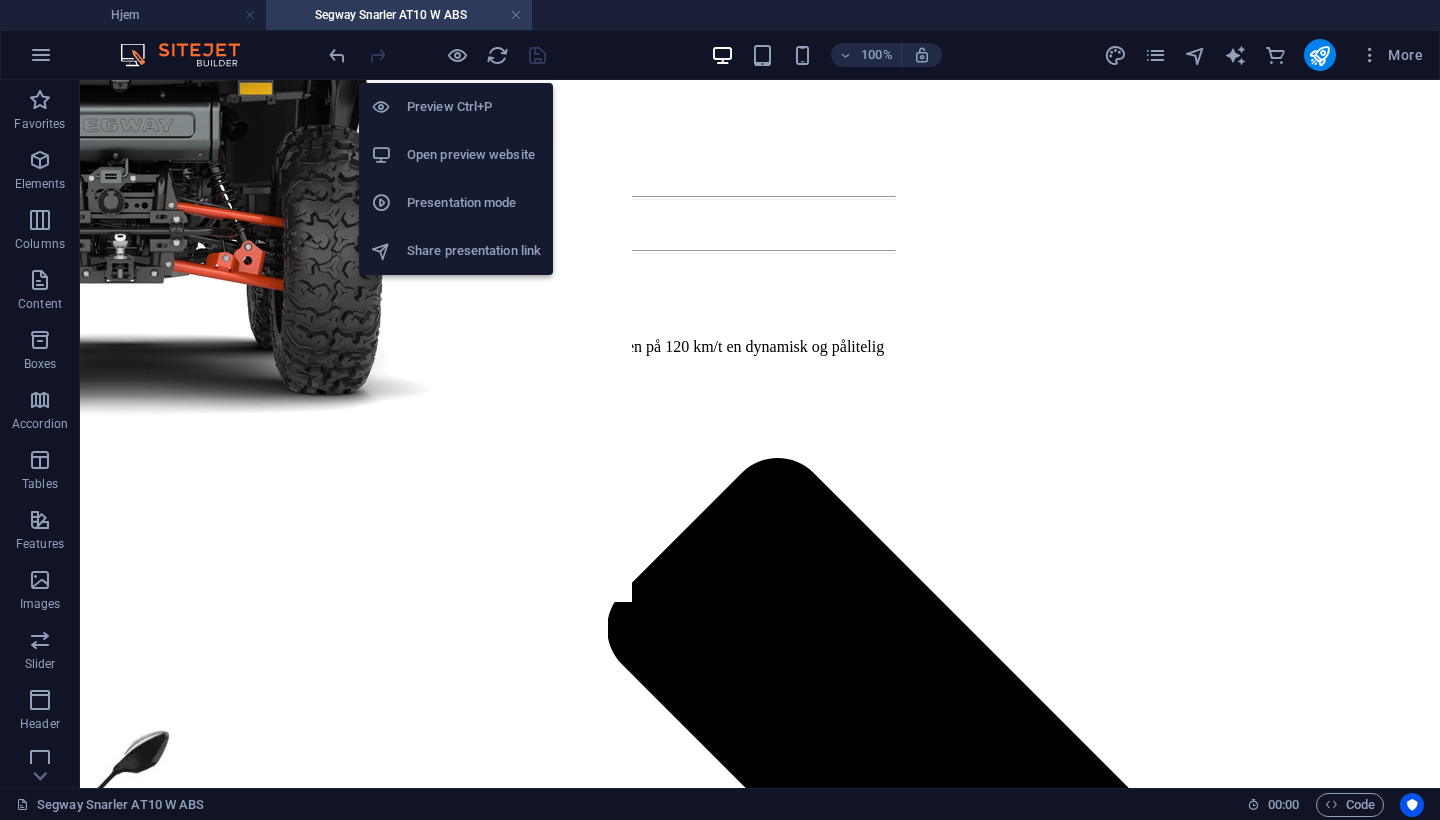 click on "Open preview website" at bounding box center [474, 155] 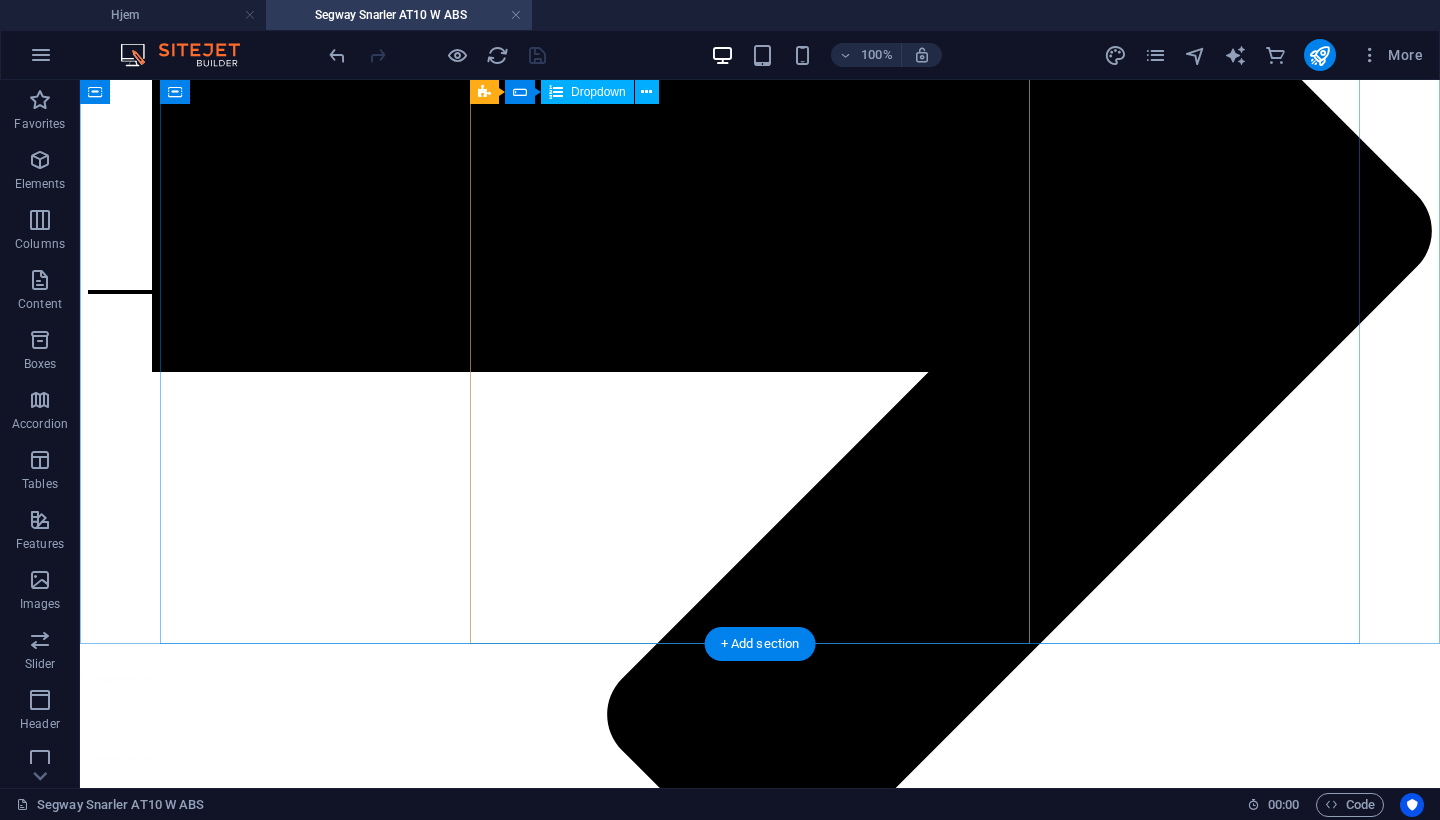 scroll, scrollTop: 2878, scrollLeft: 0, axis: vertical 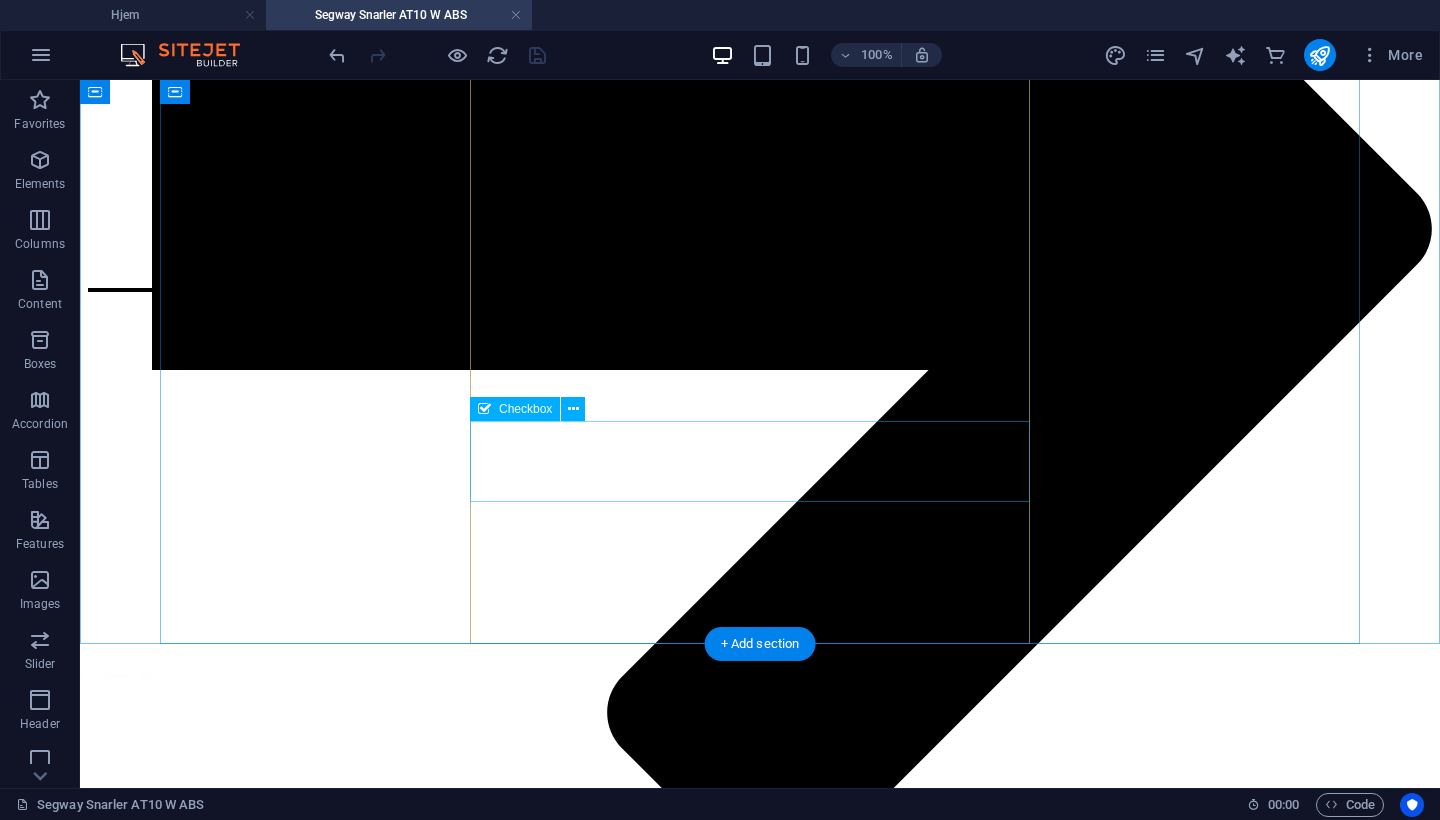 click on "Jeg er klar over at selvmontering kan påvirke garantien, da enkelte garantivilkår krever at produktet monteres av fagpersoner for at garantien skal gjelde." 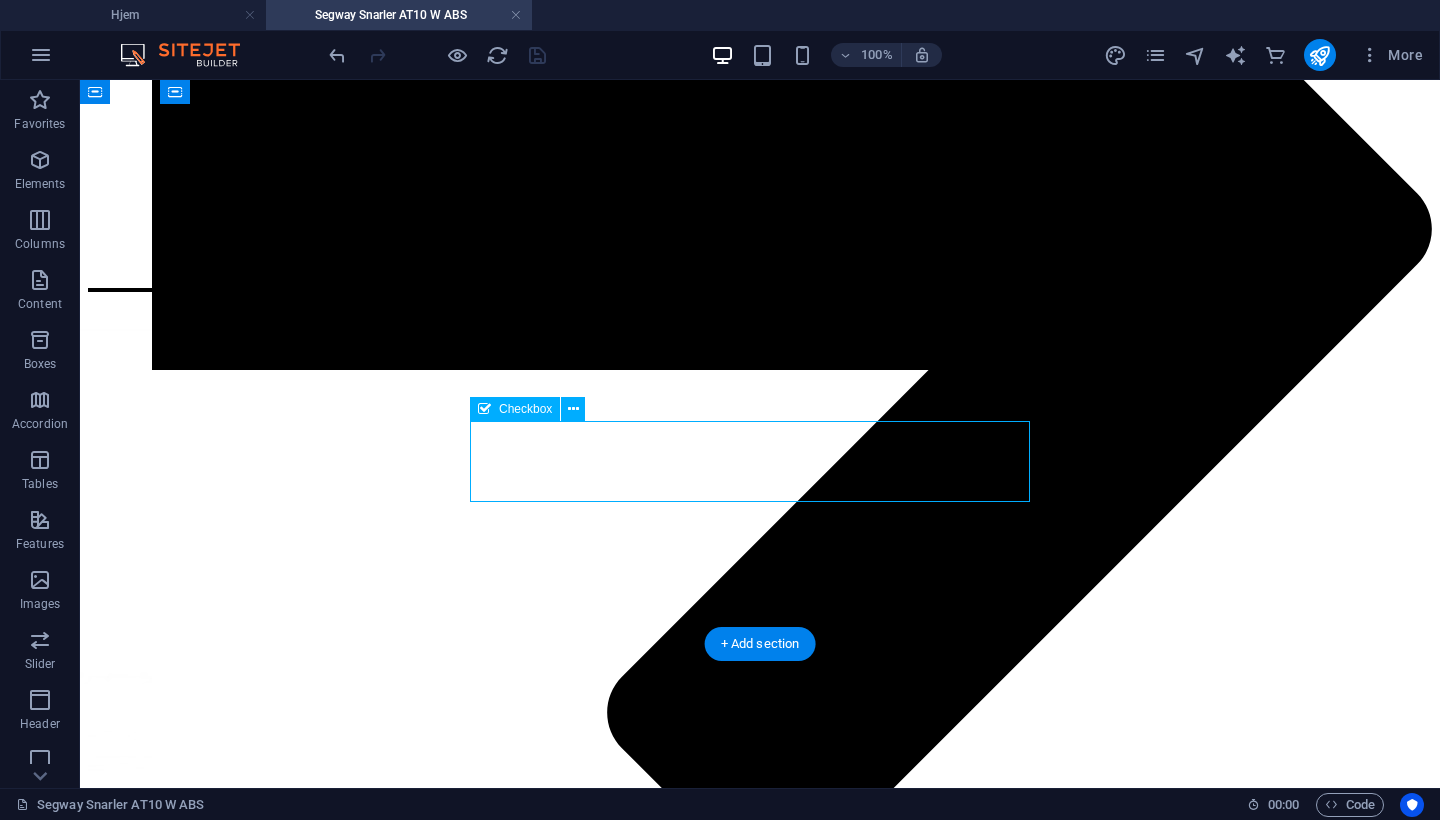 click on "Jeg er klar over at selvmontering kan påvirke garantien, da enkelte garantivilkår krever at produktet monteres av fagpersoner for at garantien skal gjelde." 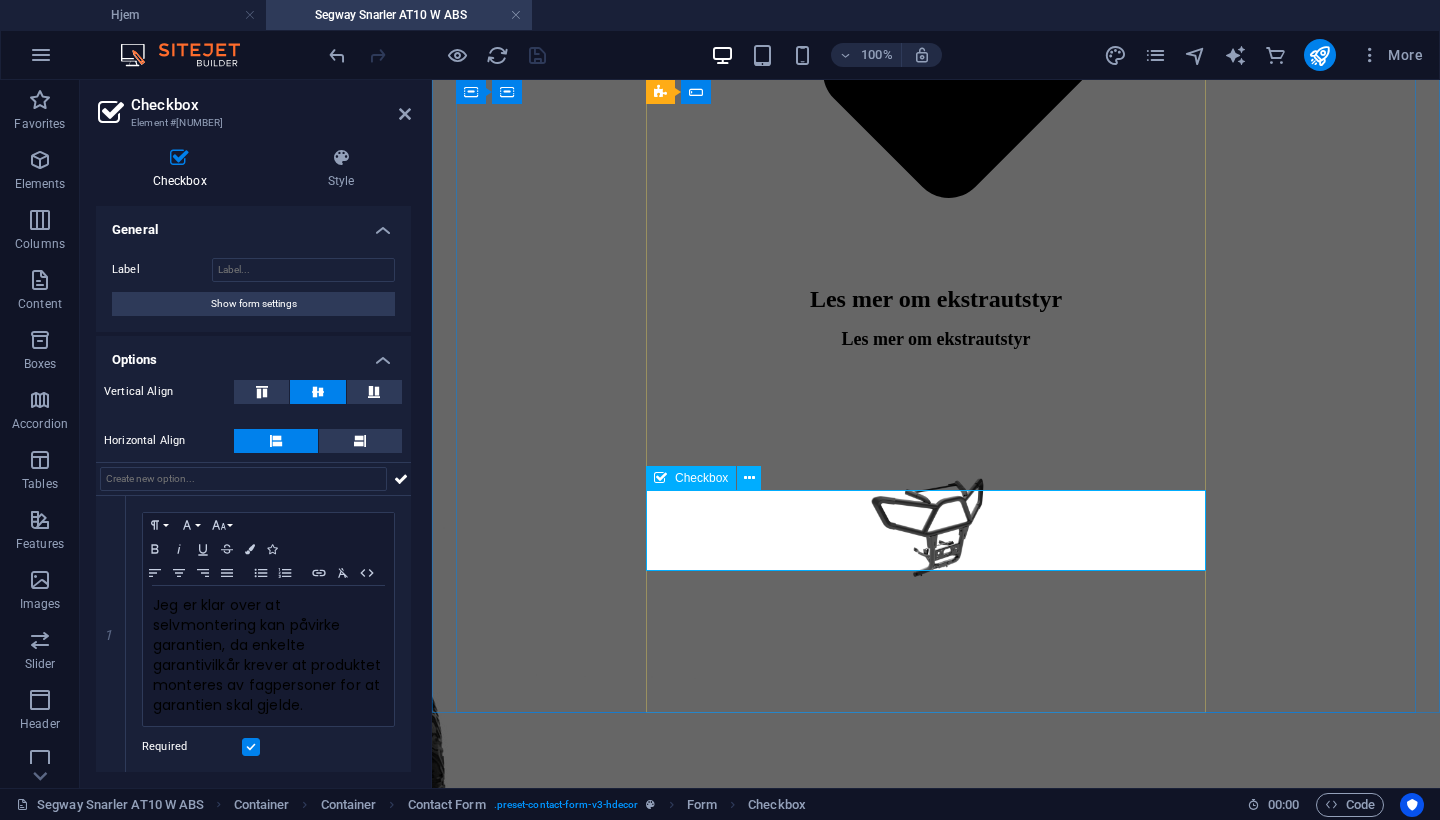 click on "Jeg er klar over at selvmontering kan påvirke garantien, da enkelte garantivilkår krever at produktet monteres av fagpersoner for at garantien skal gjelde." 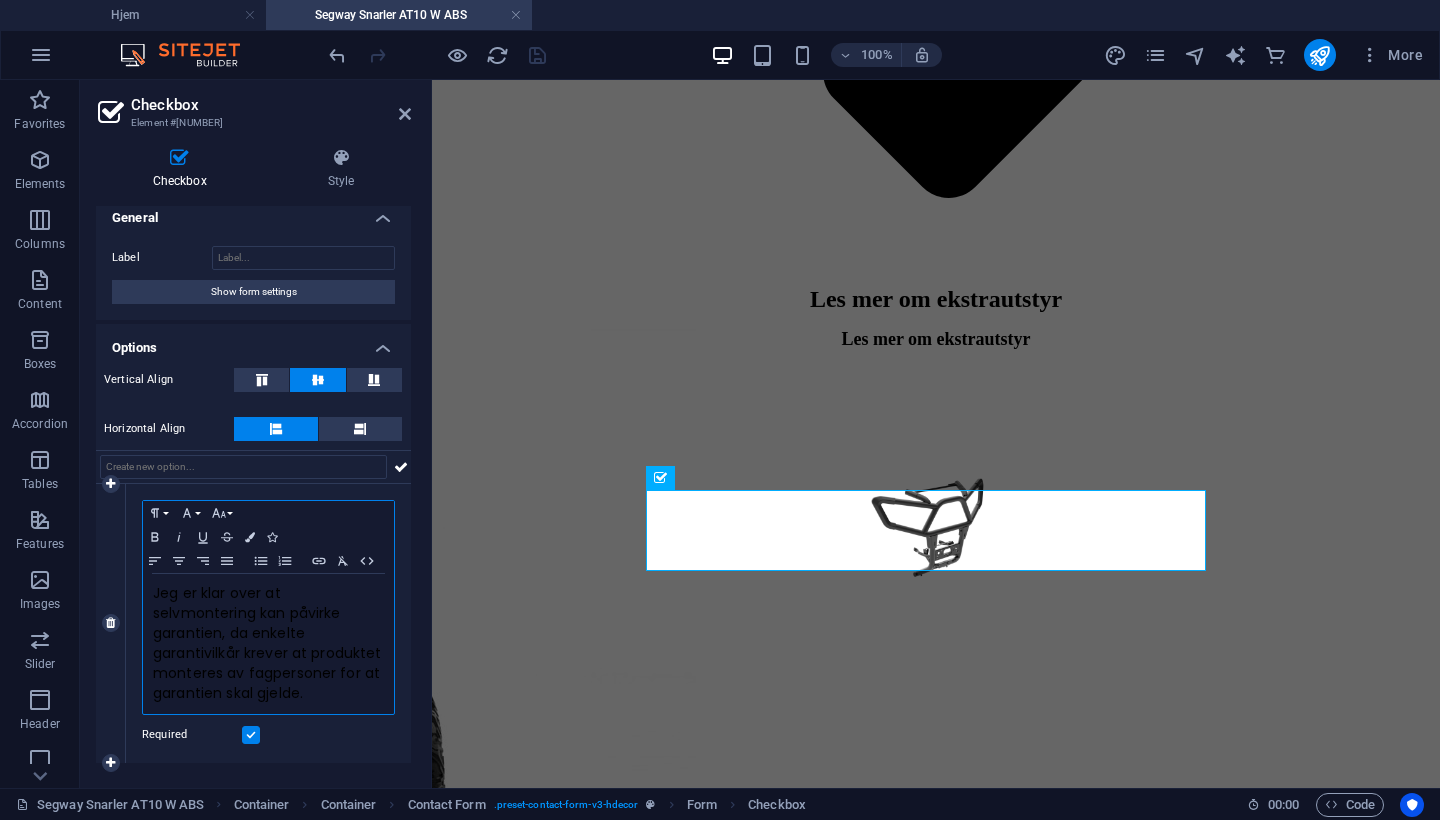 scroll, scrollTop: 24, scrollLeft: 0, axis: vertical 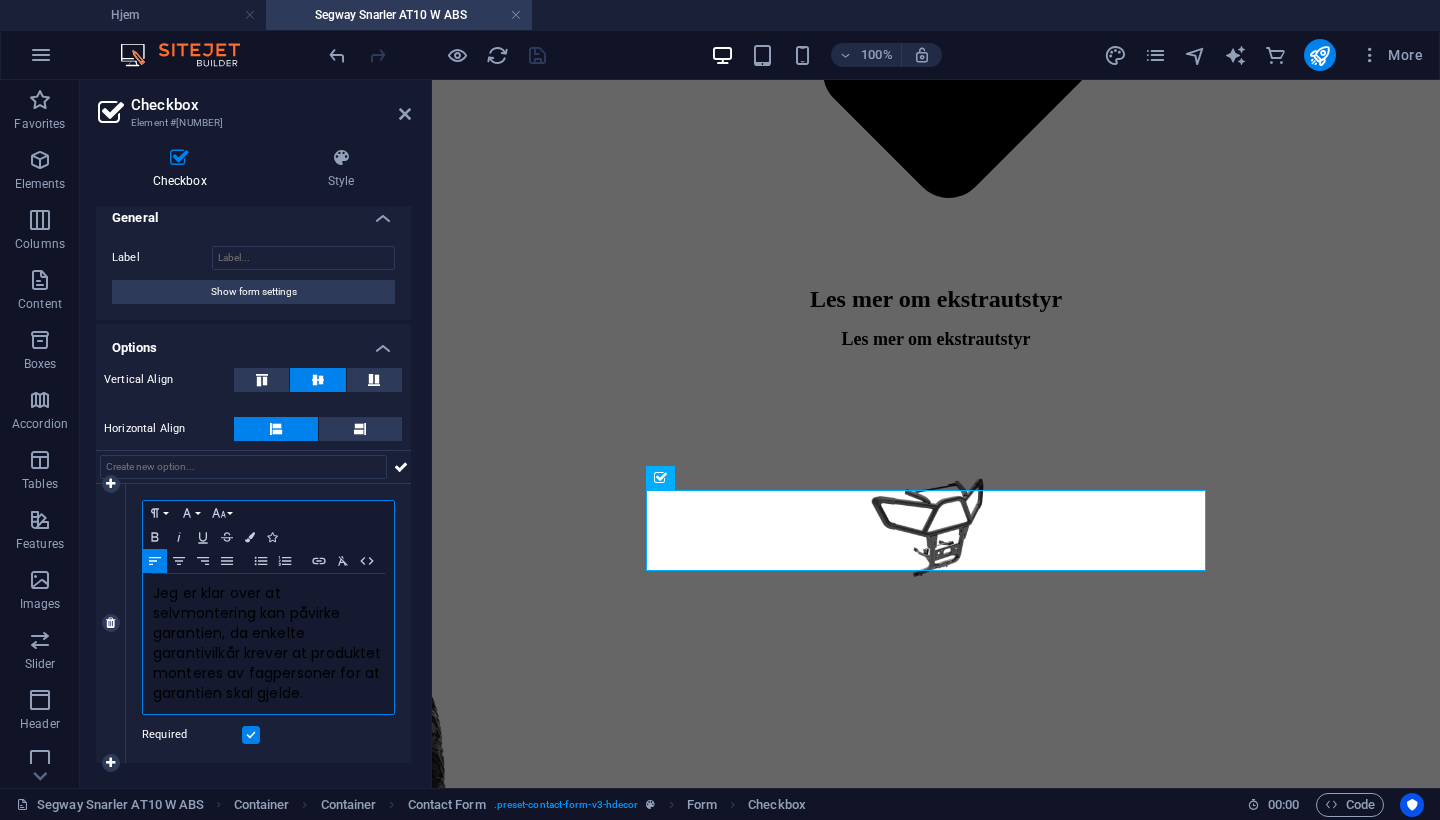 type 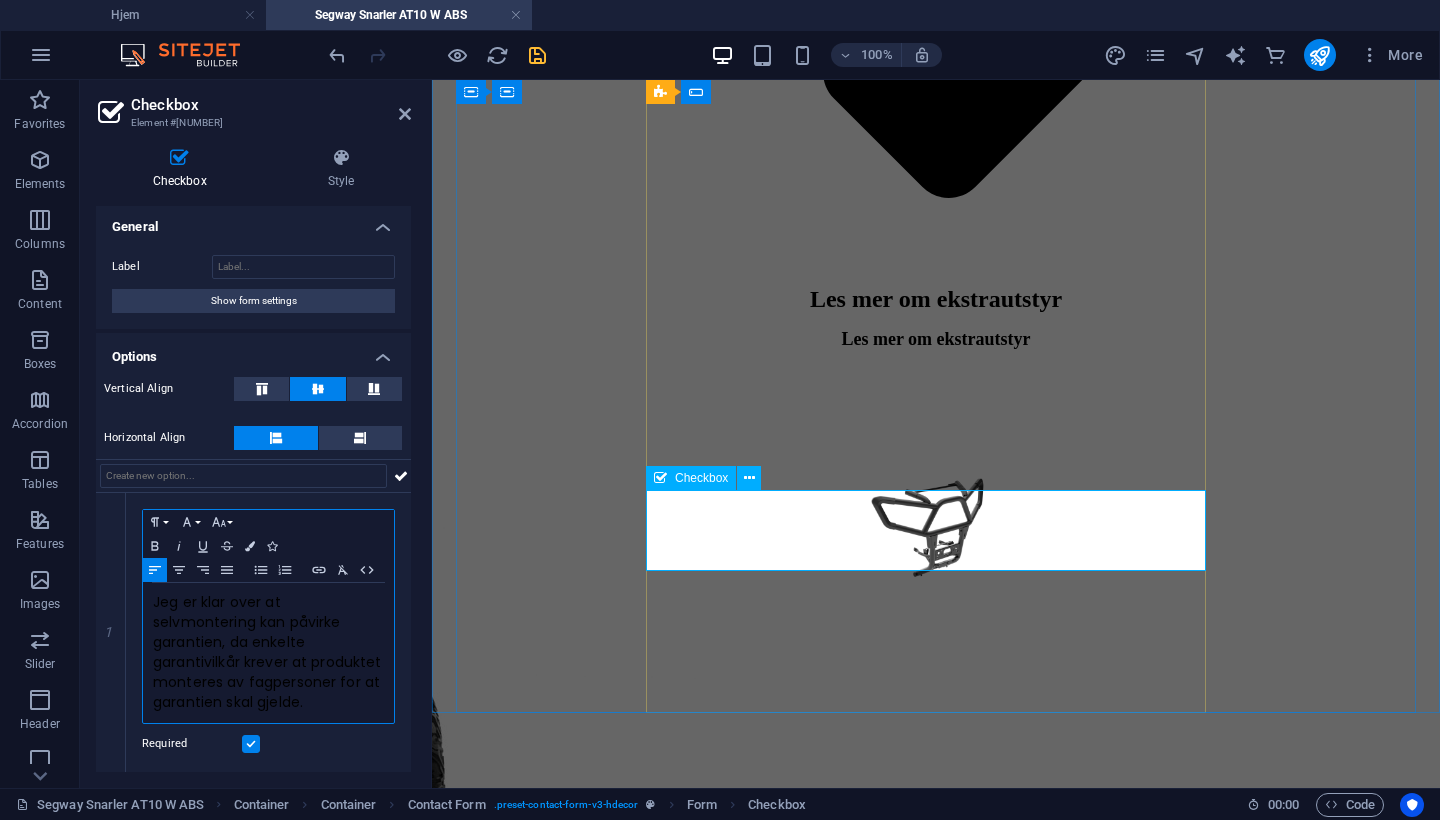 scroll, scrollTop: 15, scrollLeft: 0, axis: vertical 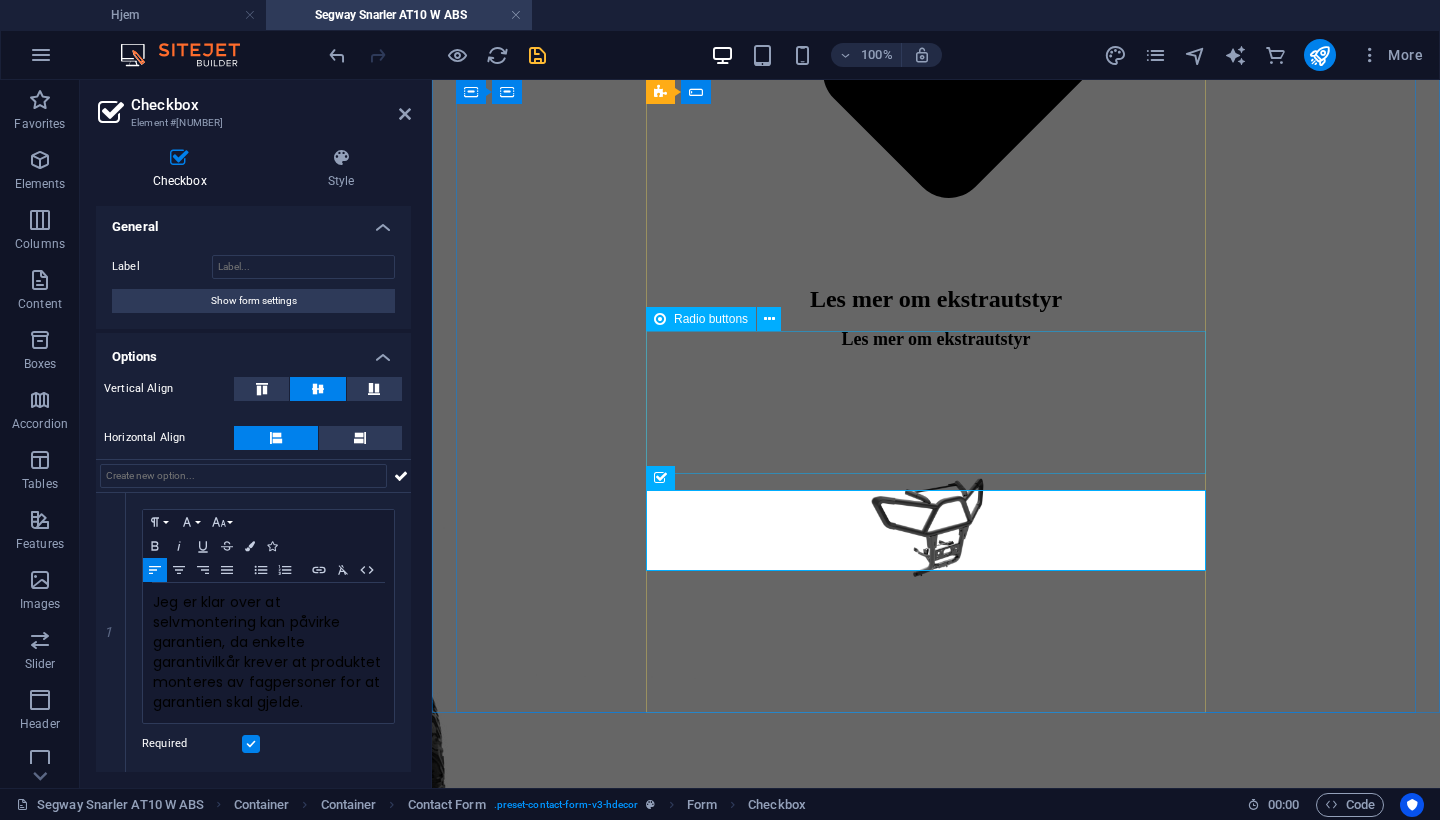 click on "Montering og registrering:   Kun montering   Kun registrering   Begge deler (vanligst)   Ingen (jeg ordner alt selv)" 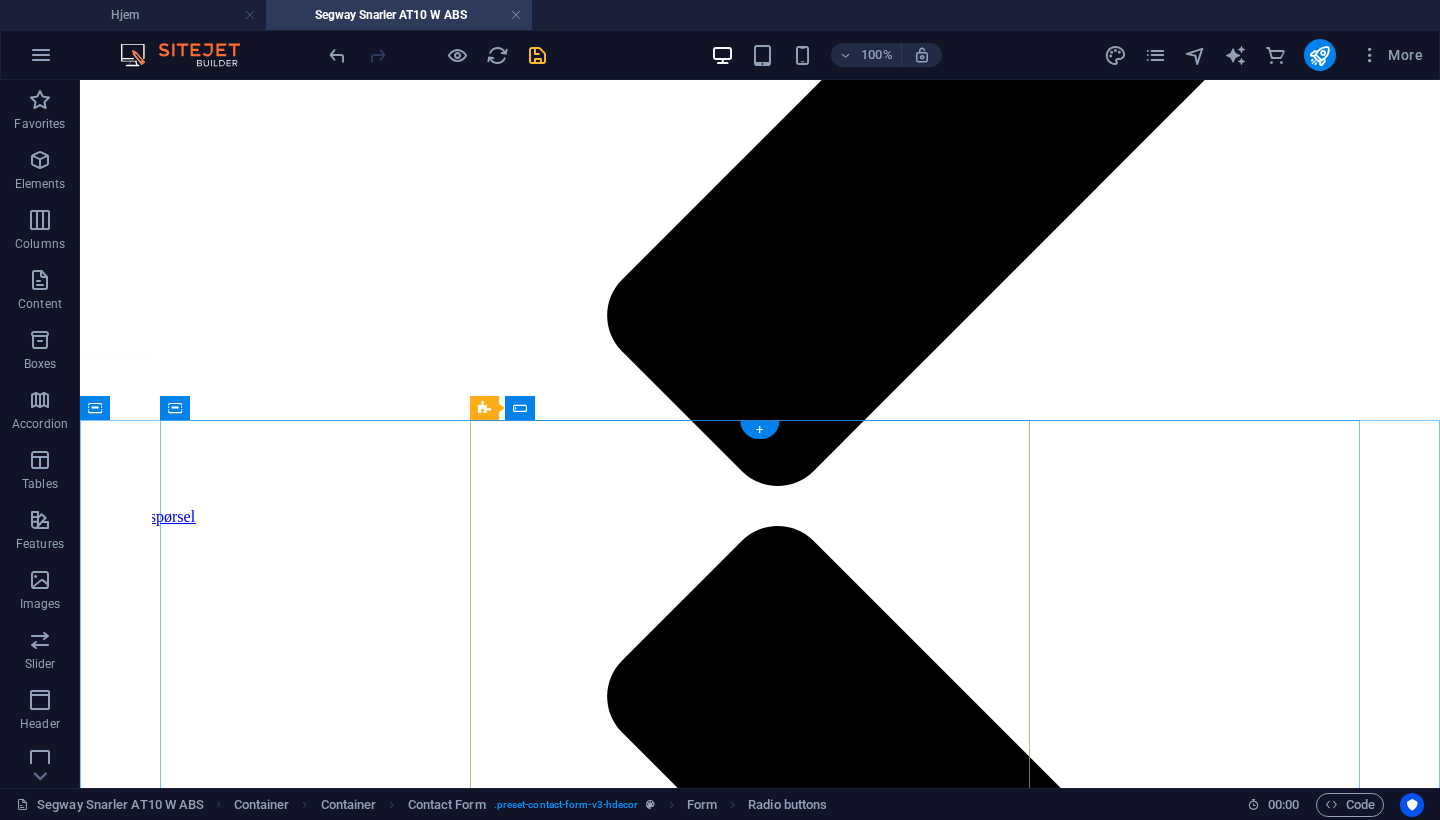 scroll, scrollTop: 1935, scrollLeft: 0, axis: vertical 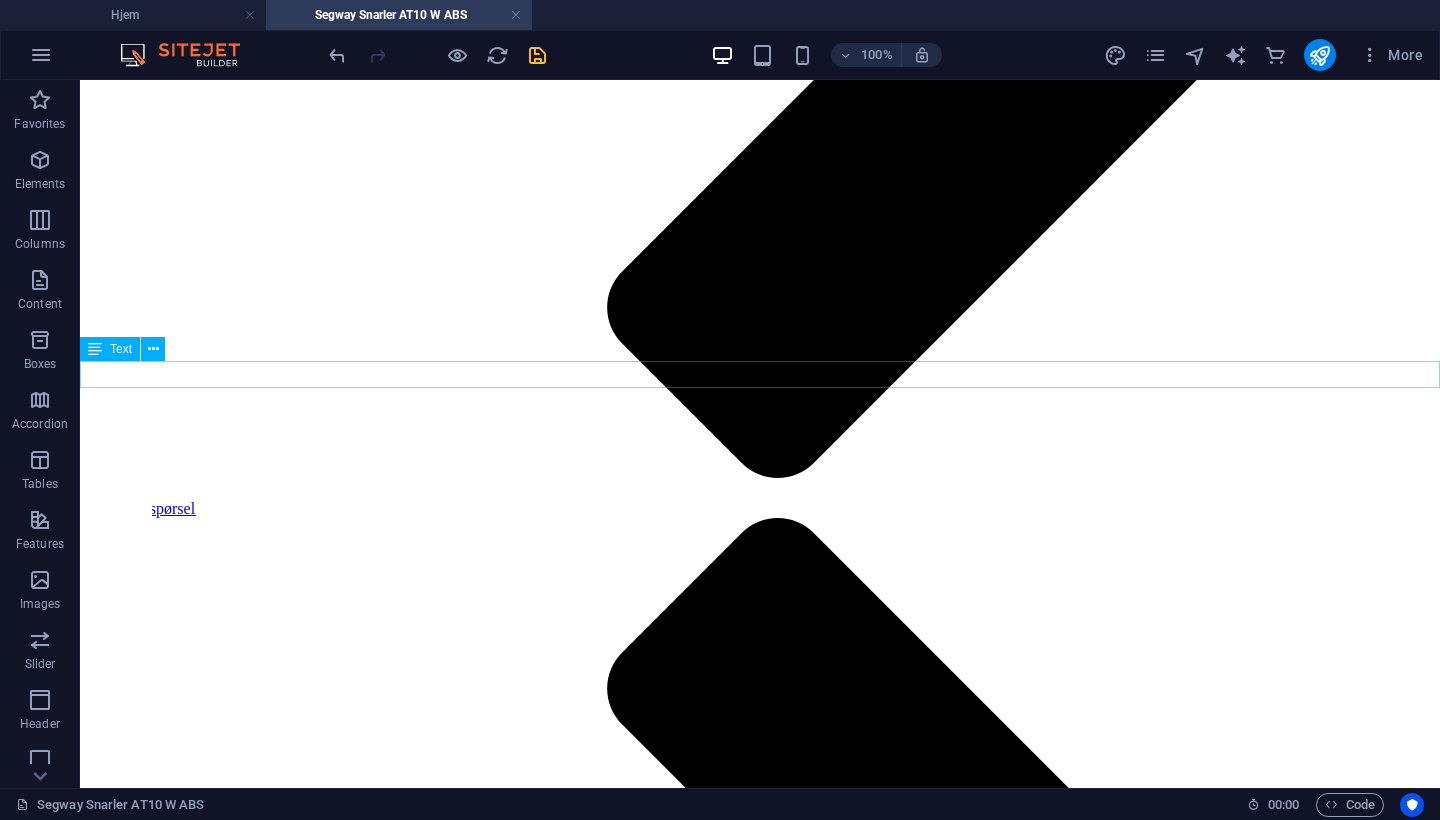 click on "Bestillingen er ikke bindende og  kan fritt kanselleres frem til du betaler." at bounding box center [760, 3324] 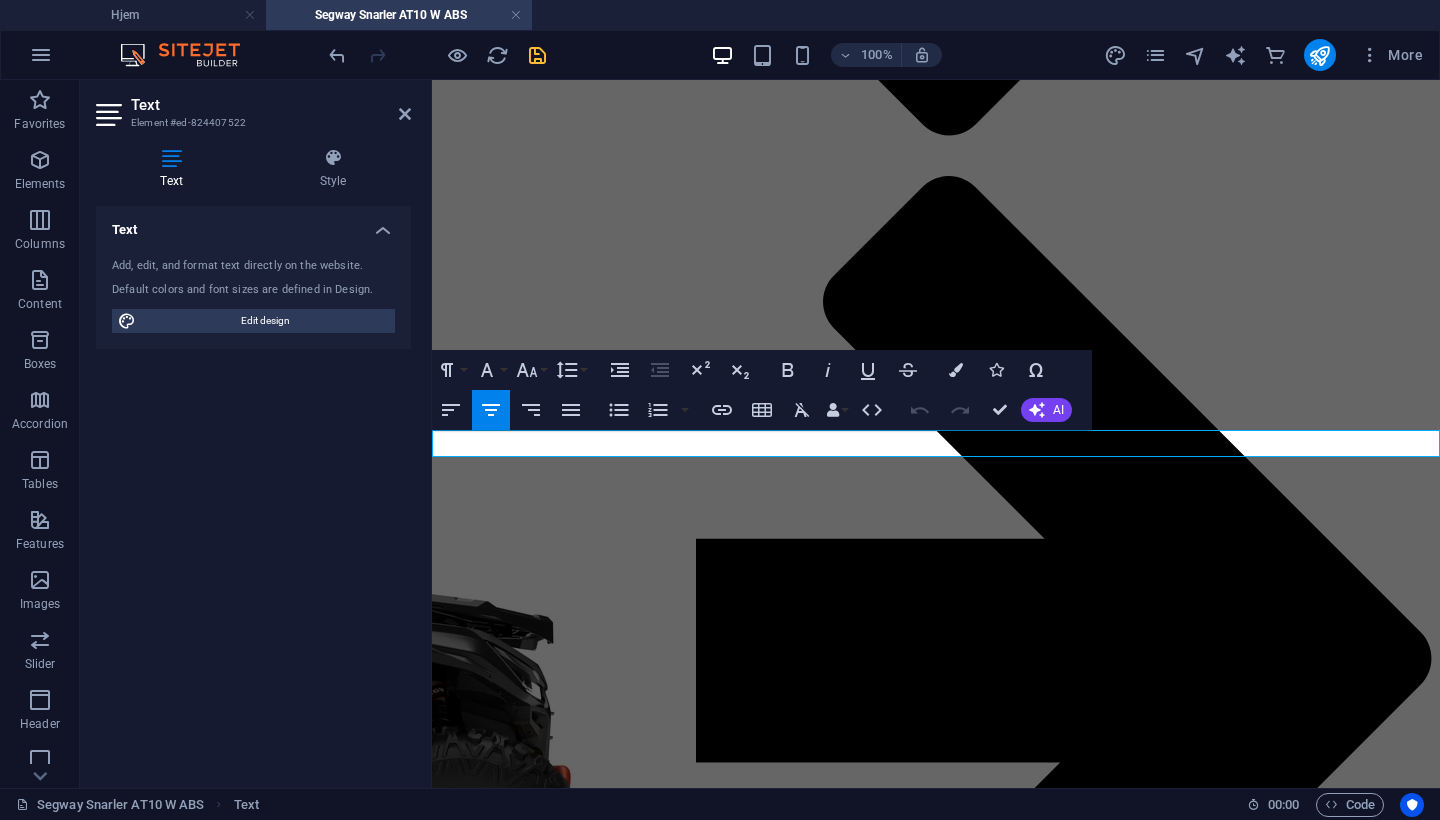 click on "Bestillingen er ikke bindende og  kan fritt kanselleres frem til du betaler." at bounding box center (936, 2687) 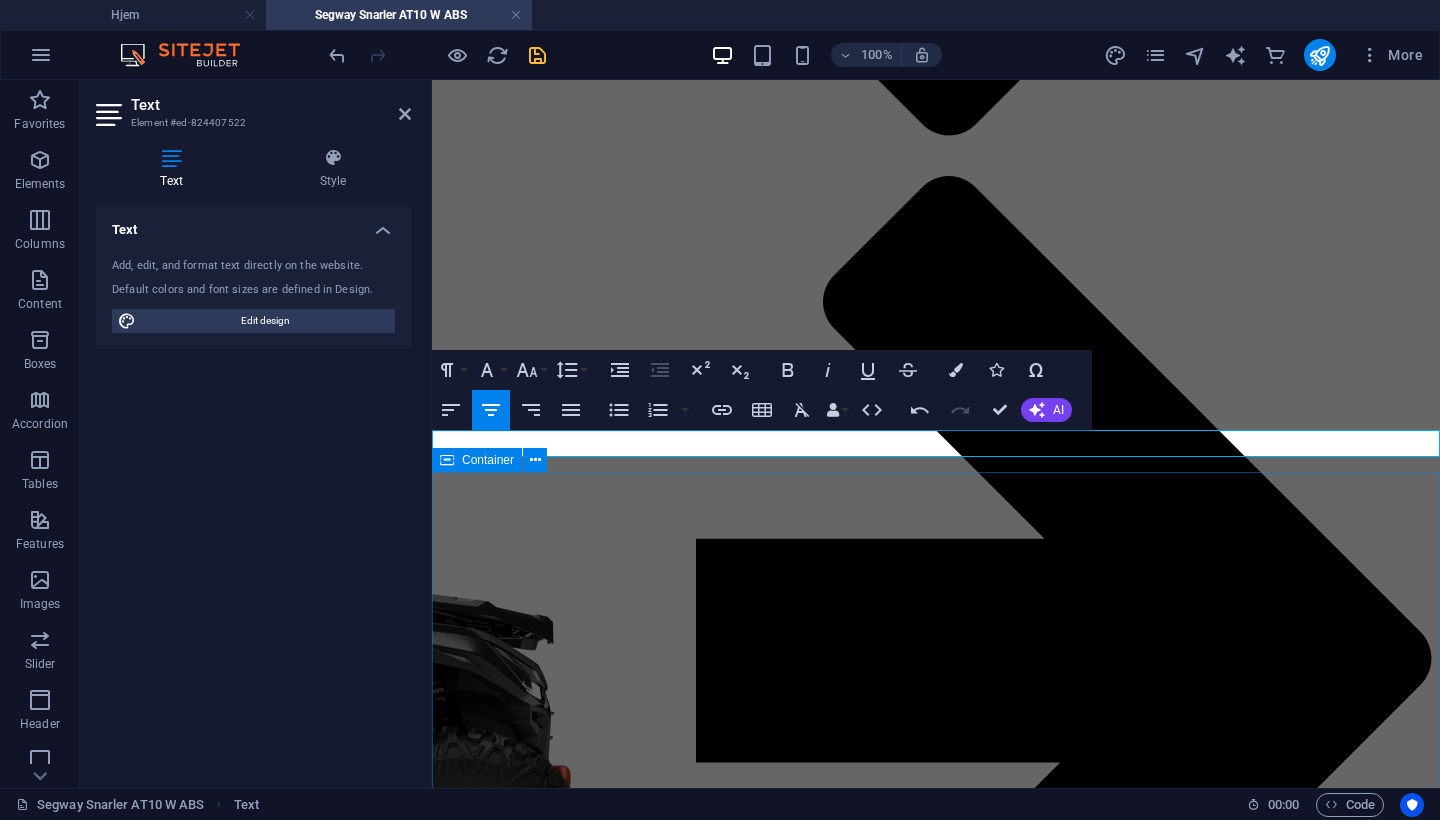 click on "Farge på kjøretøy: Svart Grå + rød Camo Ønsket betalingsmetode: Faktura Vipps Delbetaling Svea Delbetaling Klarna Ønsket leveringsmetode: Hente selv Hjemlevering Kundeinformasjon: Ekstrautstyr:   AT10 front fanger kit   AT10 underbeskyttelsesplate i aluminium   ATV vindrute universal – klar 4 mm Montering og registrering:   Kun montering   Kun registrering   Begge deler (vanligst)   Ingen (jeg ordner alt selv)   Jeg er klar over at selvmontering kan påvirke garantien, da enkelte garantivilkår krever at produktet monteres av fagpersoner for at garantien skal gjelde.  Unreadable? Load new Send forespørsel" at bounding box center (936, 3070) 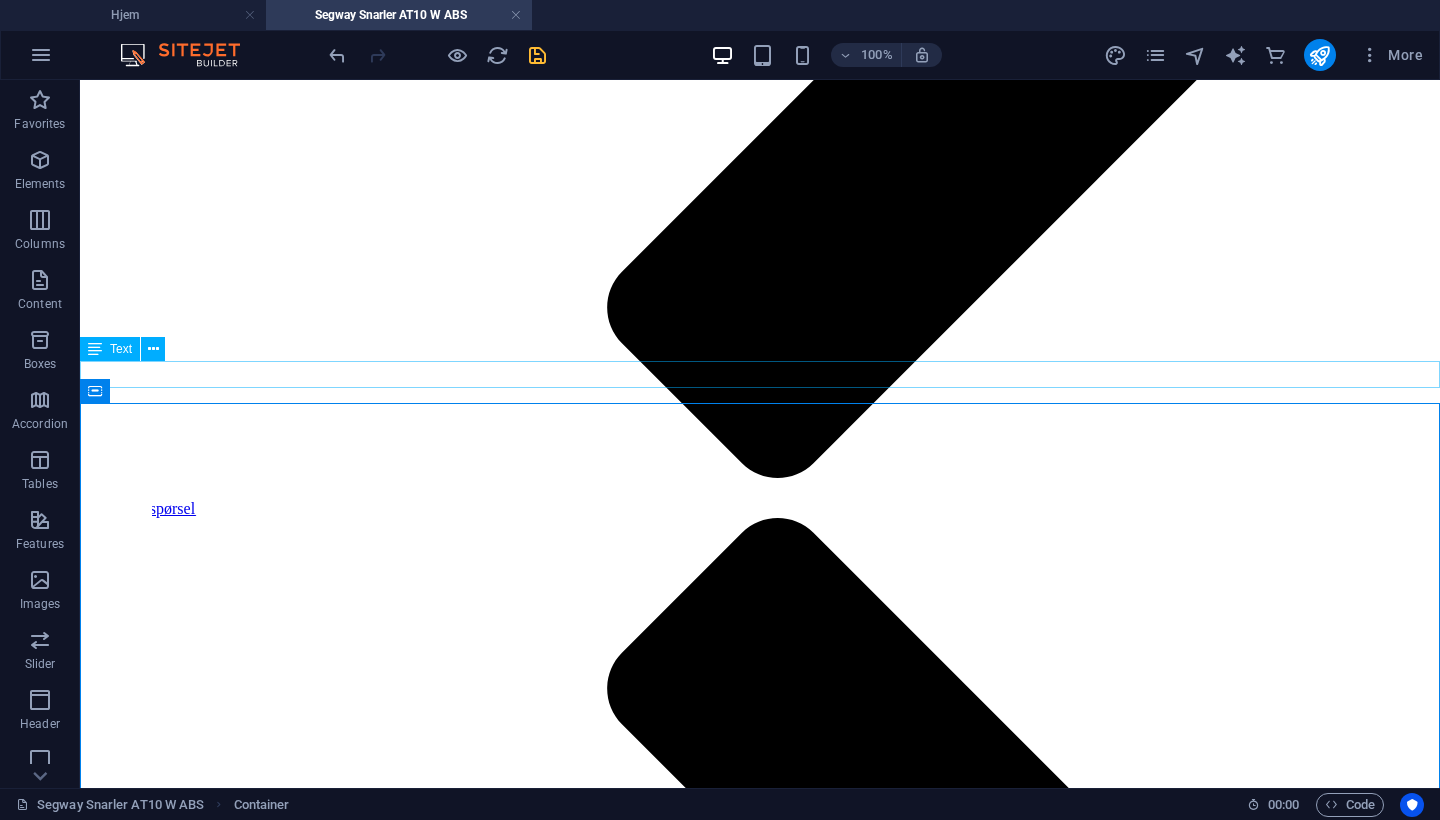 click on "Bestillingen er ikke bindende og  kan fritt kanselleres frem til du betaler. Totalpris kan variere med dine valg." at bounding box center (760, 3324) 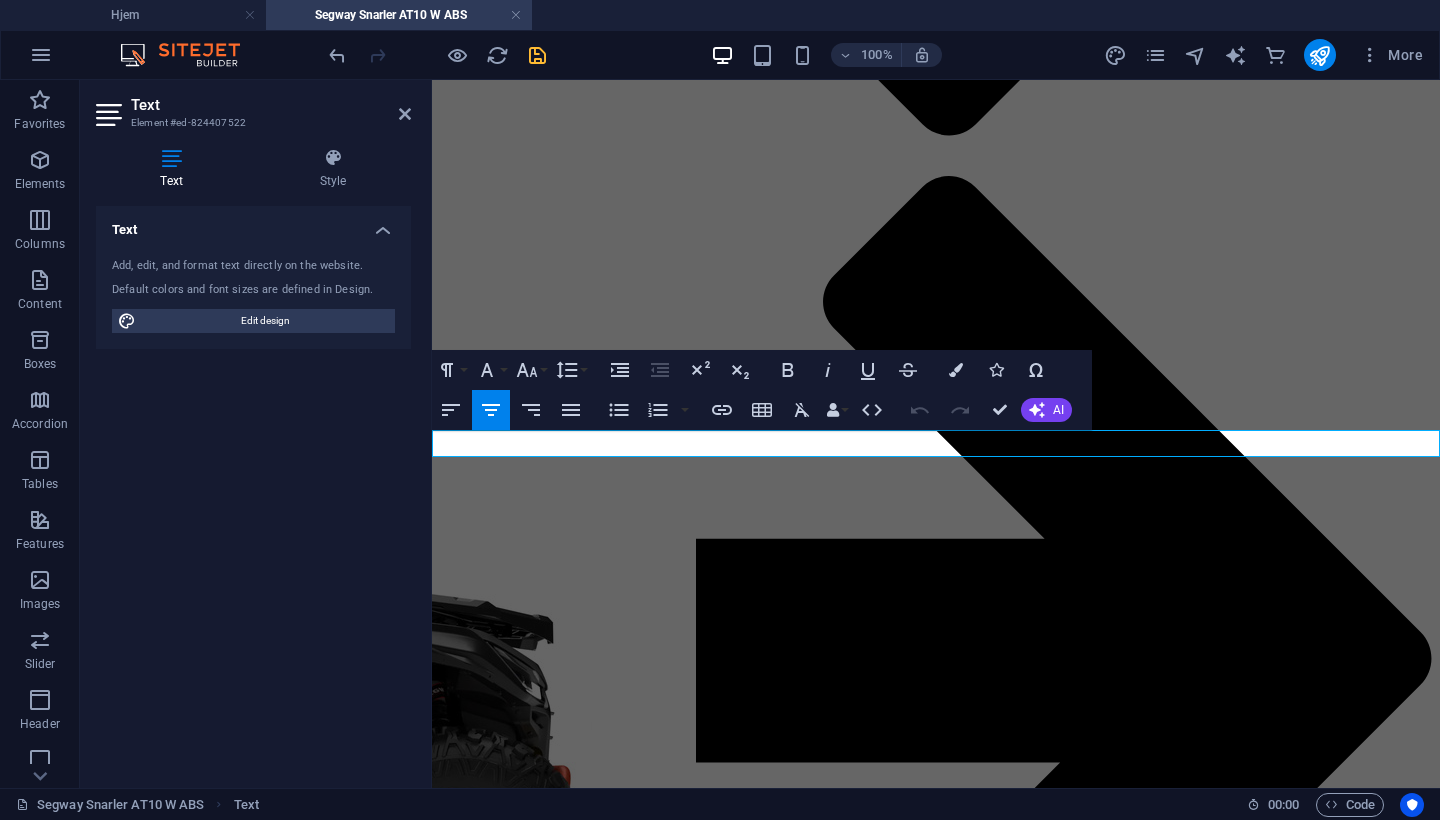drag, startPoint x: 1364, startPoint y: 439, endPoint x: 1059, endPoint y: 436, distance: 305.01474 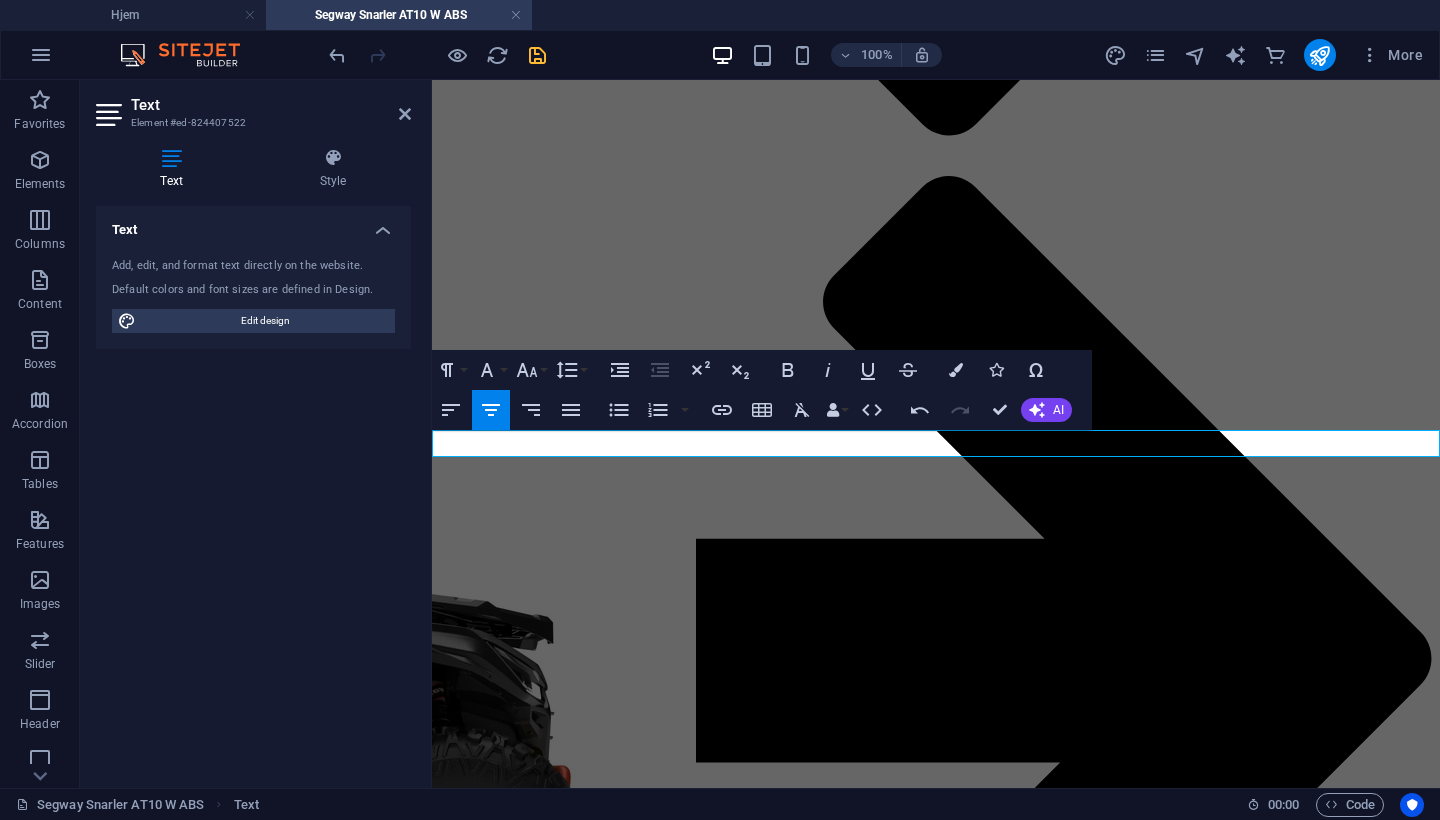 scroll, scrollTop: 592, scrollLeft: 3, axis: both 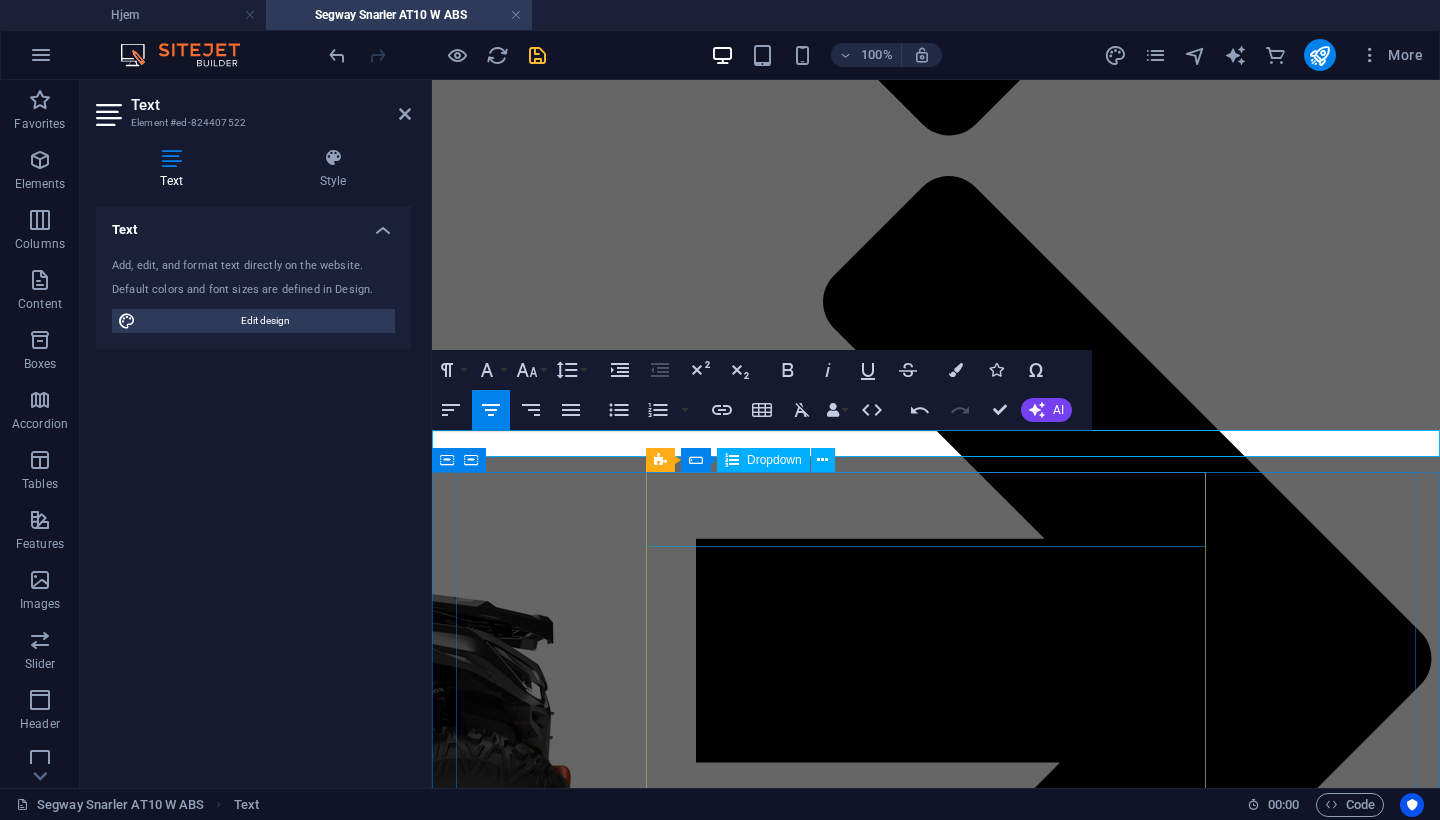 click on "Farge på kjøretøy: Svart Grå + rød Camo Ønsket betalingsmetode: Faktura Vipps Delbetaling Svea Delbetaling Klarna Ønsket leveringsmetode: Hente selv Hjemlevering Kundeinformasjon: Ekstrautstyr:   AT10 front fanger kit   AT10 underbeskyttelsesplate i aluminium   ATV vindrute universal – klar 4 mm Montering og registrering:   Kun montering   Kun registrering   Begge deler (vanligst)   Ingen (jeg ordner alt selv)   Jeg er klar over at selvmontering kan påvirke garantien, da enkelte garantivilkår krever at produktet monteres av fagpersoner for at garantien skal gjelde.  Unreadable? Load new Send forespørsel" at bounding box center (936, 3070) 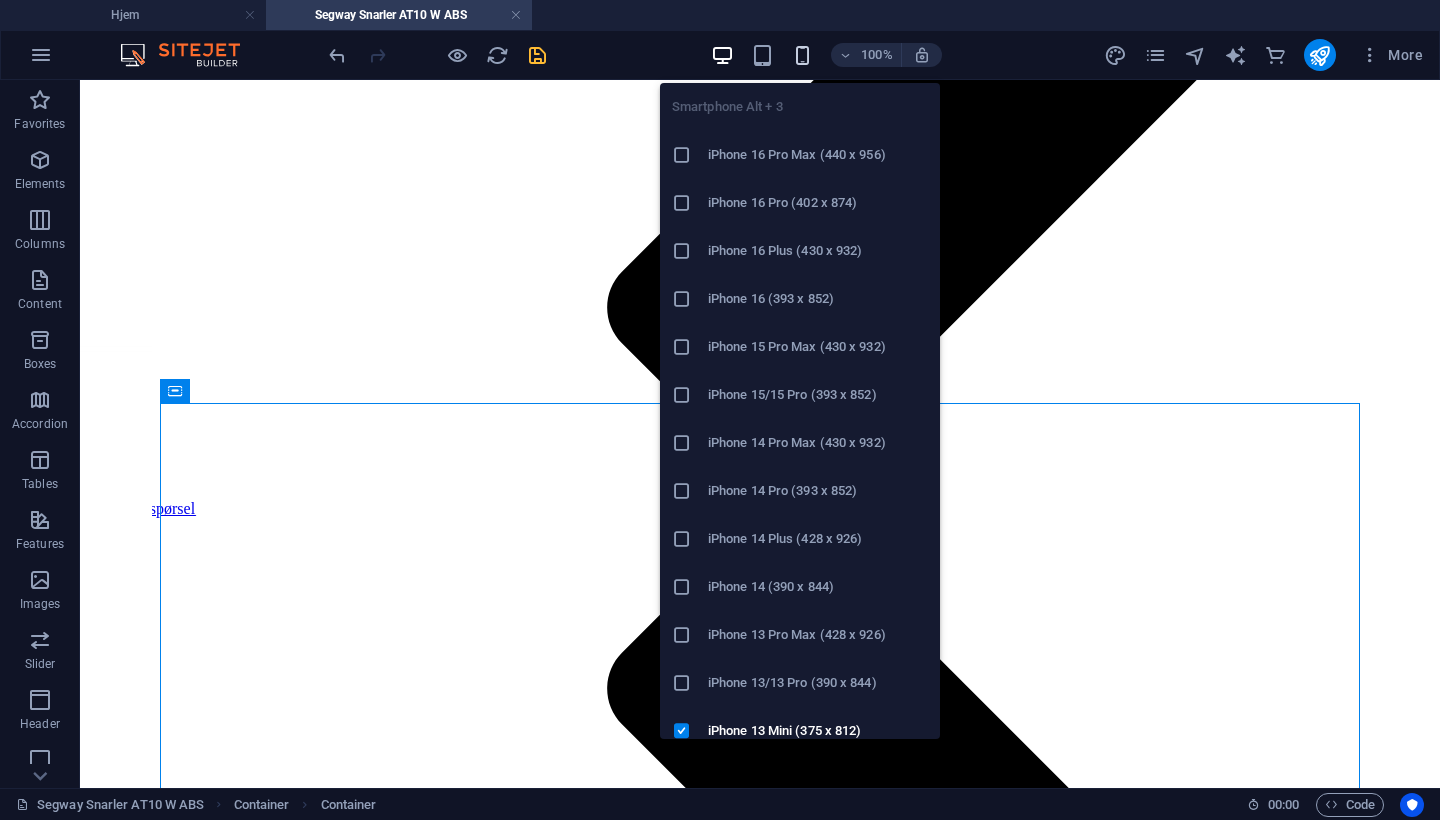 click at bounding box center (802, 55) 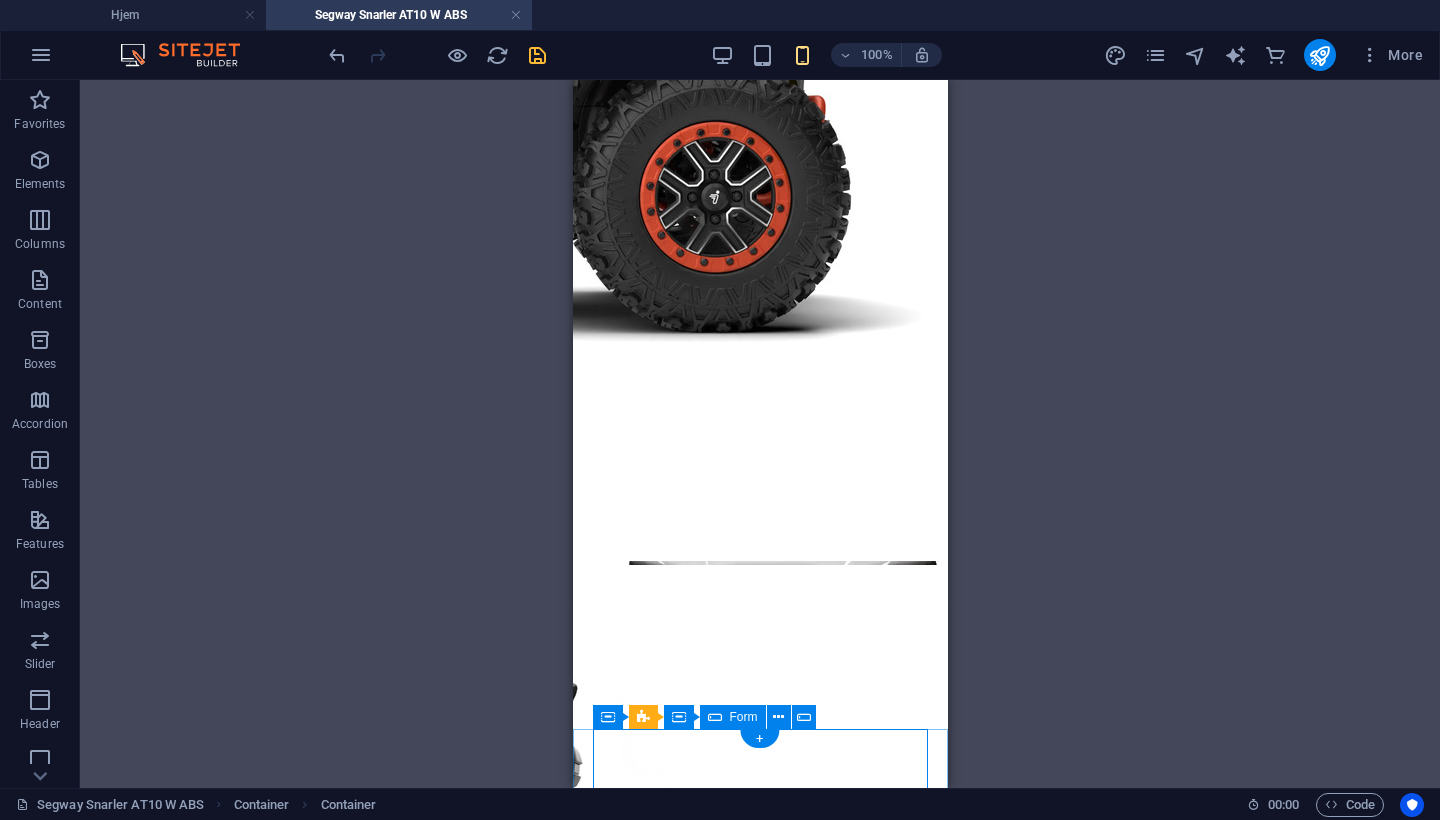 scroll, scrollTop: 2530, scrollLeft: 0, axis: vertical 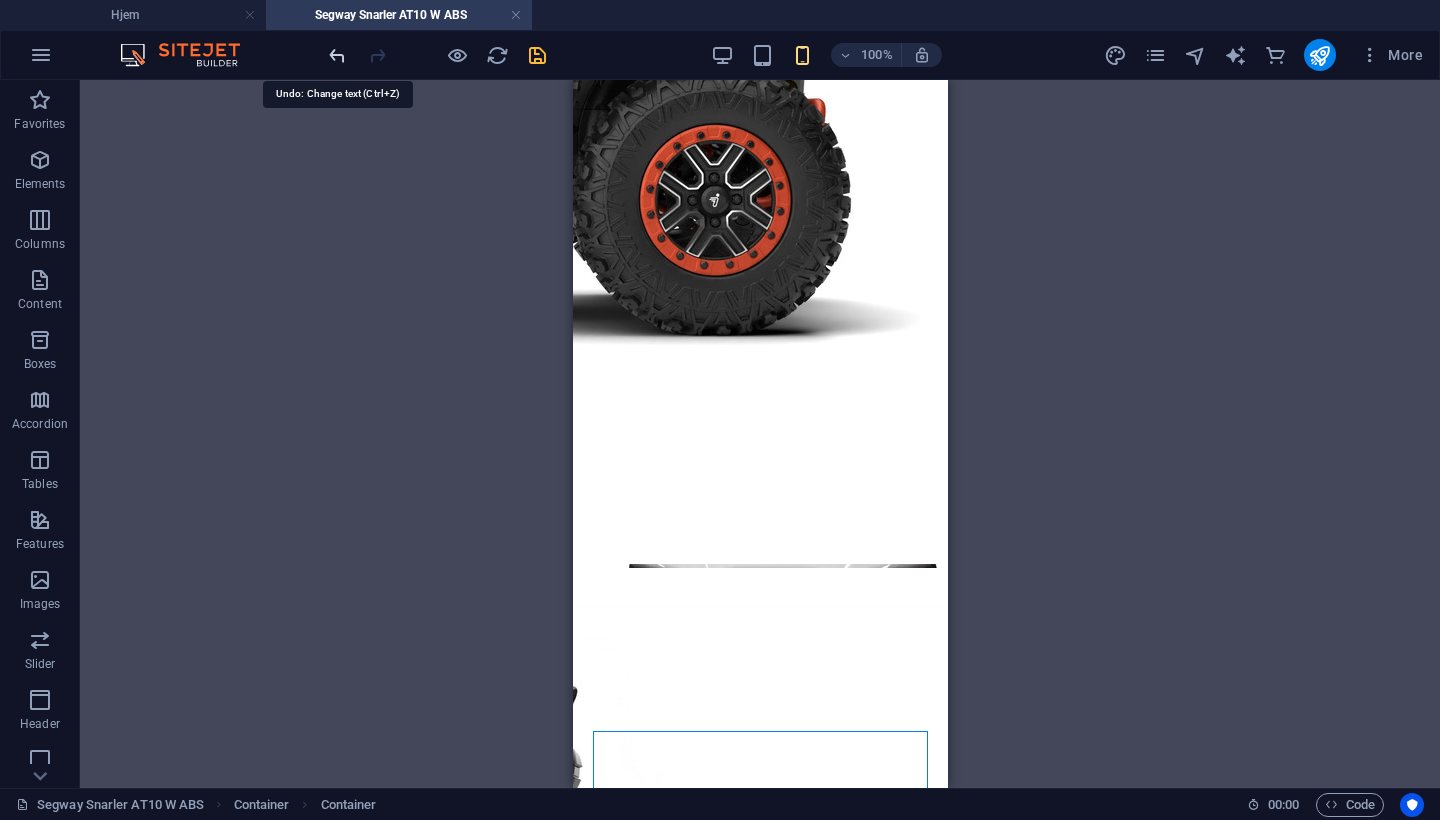 click at bounding box center (337, 55) 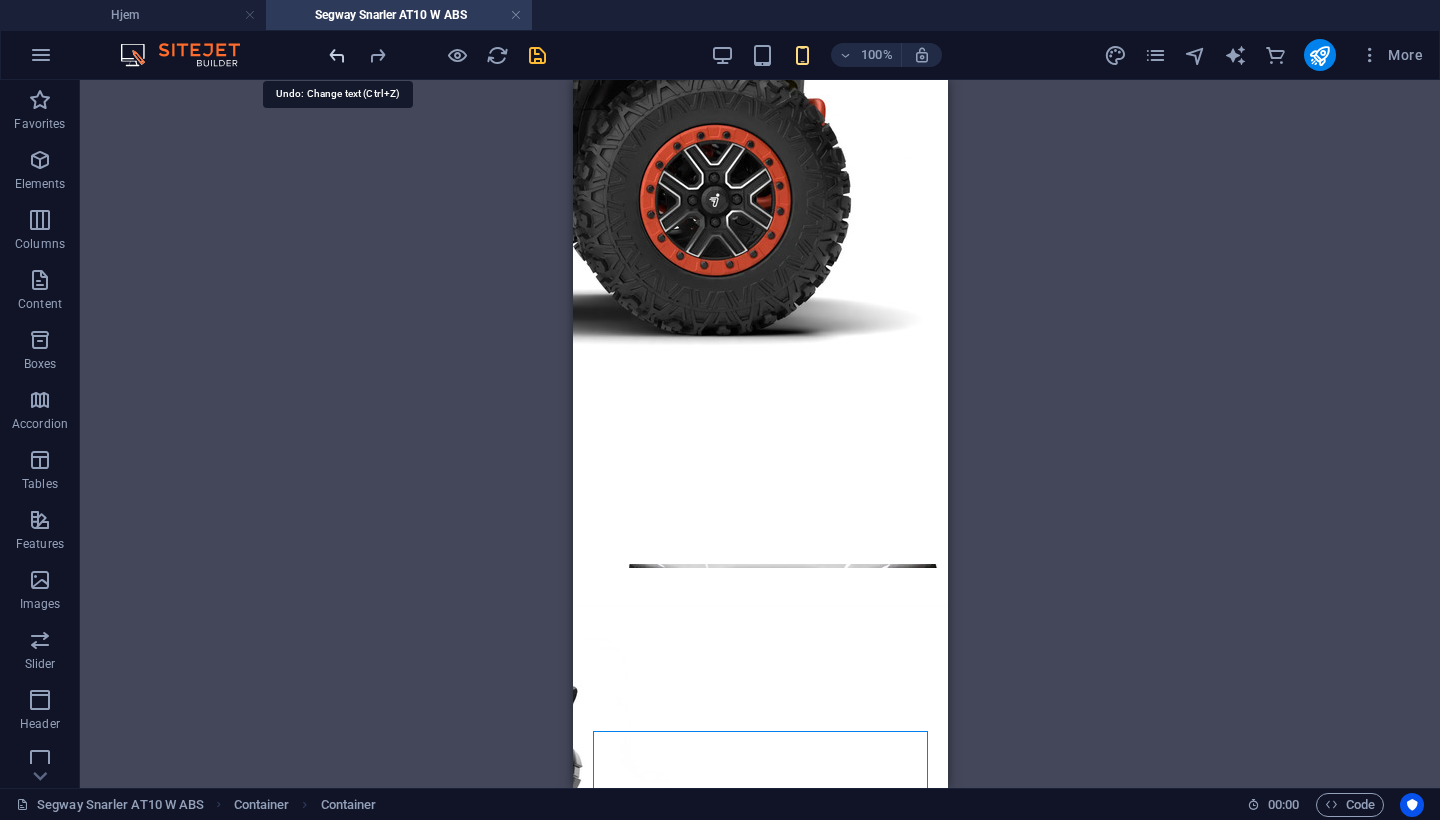 click at bounding box center [337, 55] 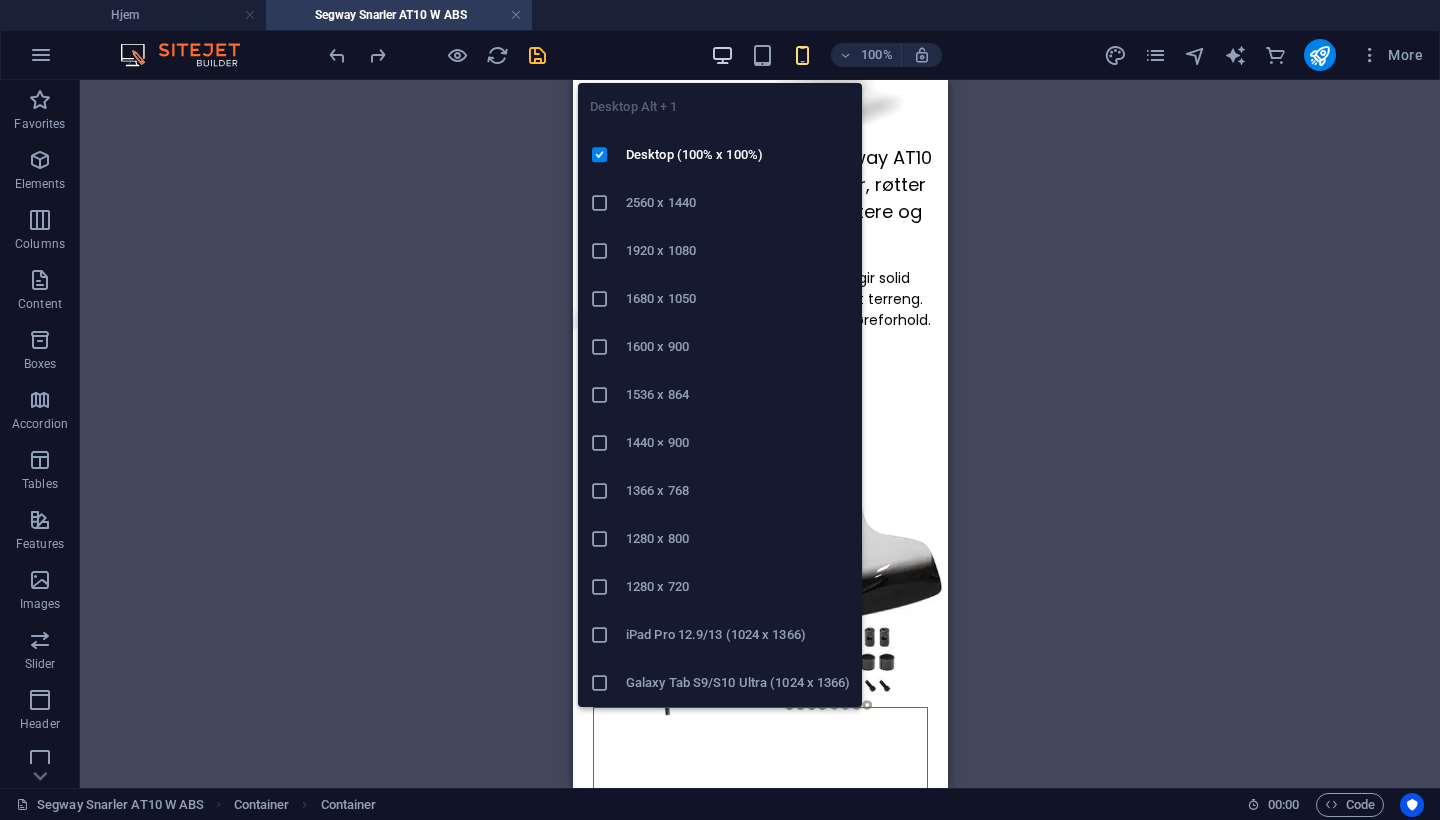 click at bounding box center (722, 55) 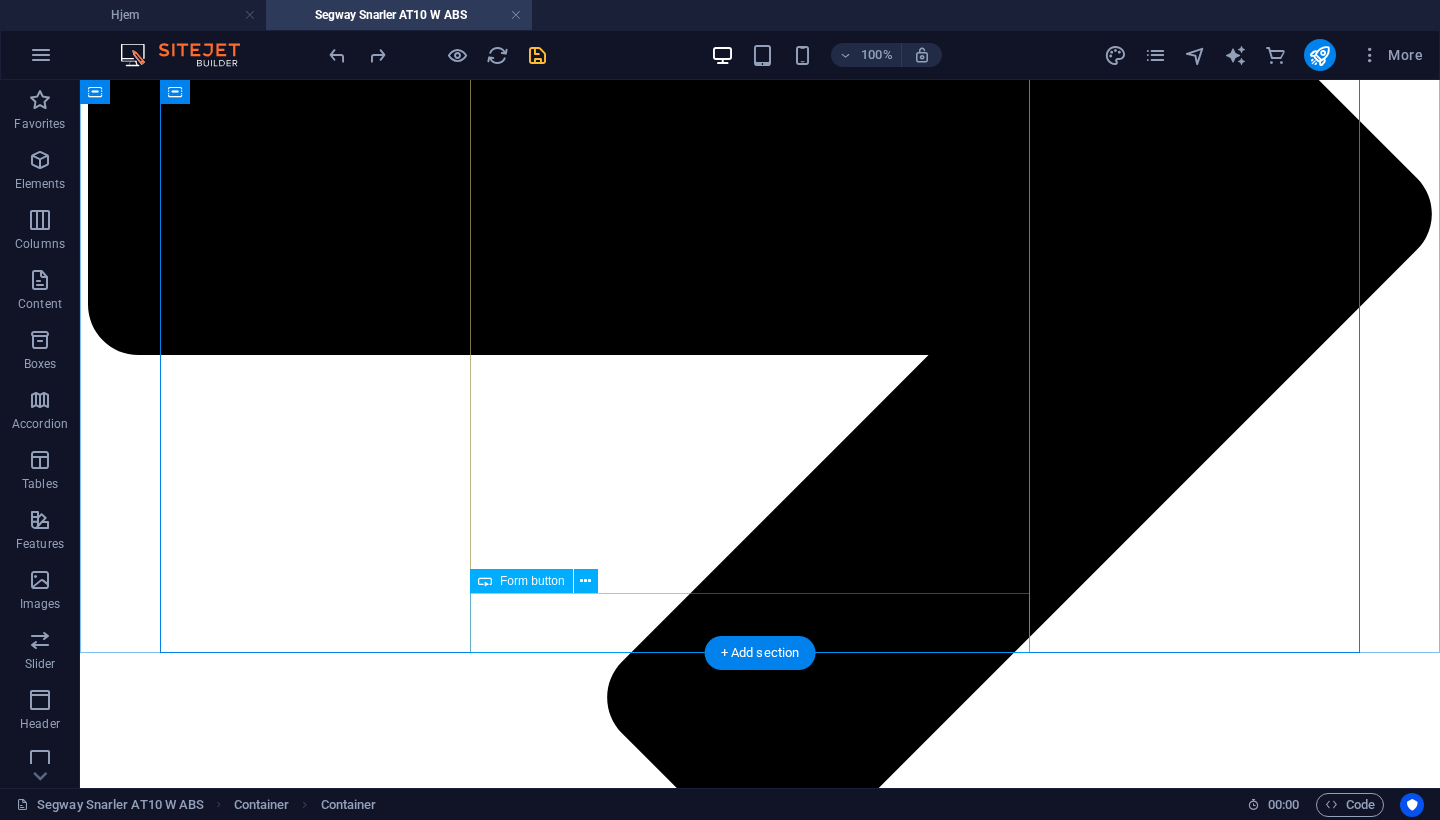 scroll, scrollTop: 2863, scrollLeft: 0, axis: vertical 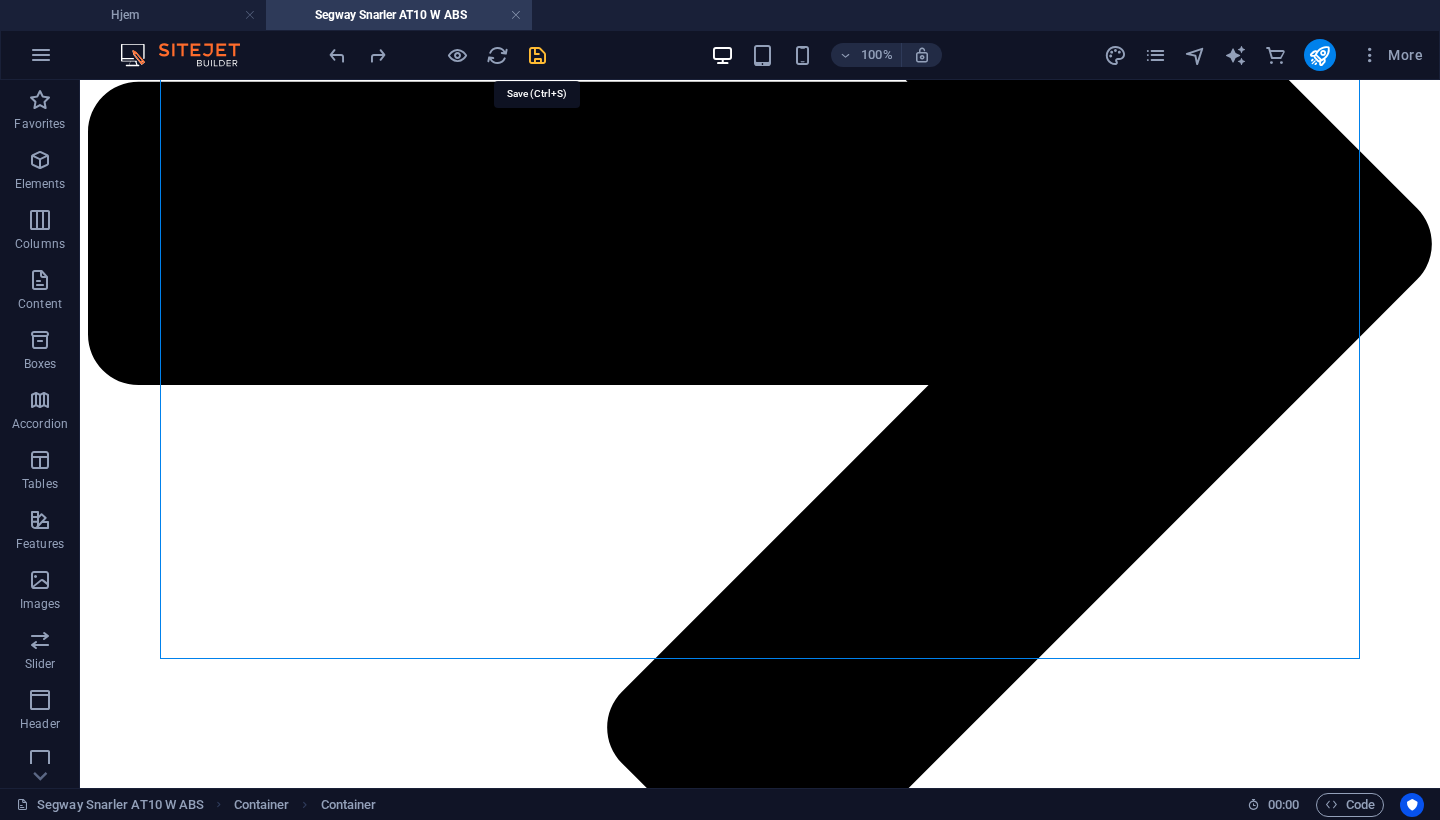 click at bounding box center (537, 55) 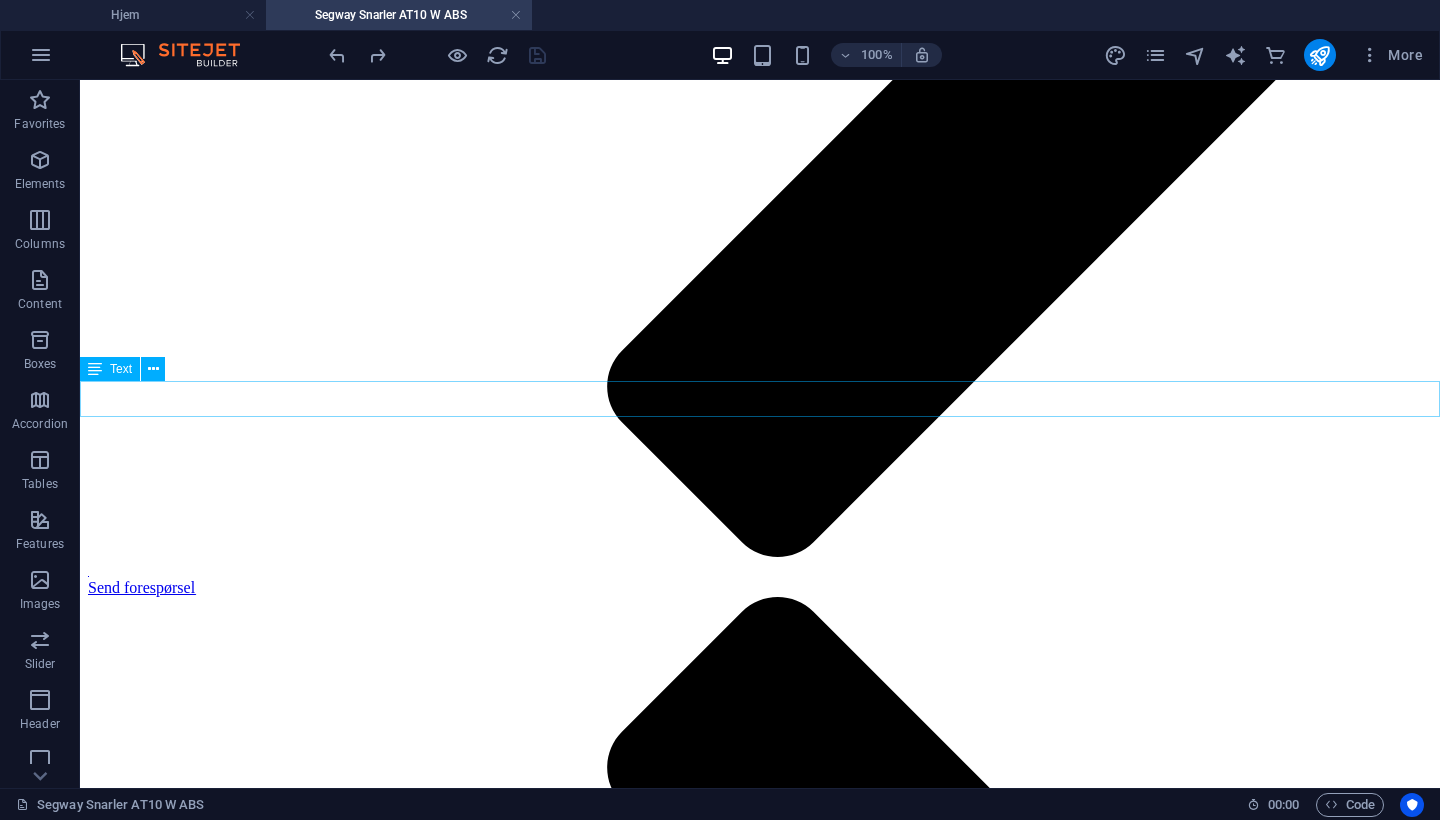 scroll, scrollTop: 1830, scrollLeft: 0, axis: vertical 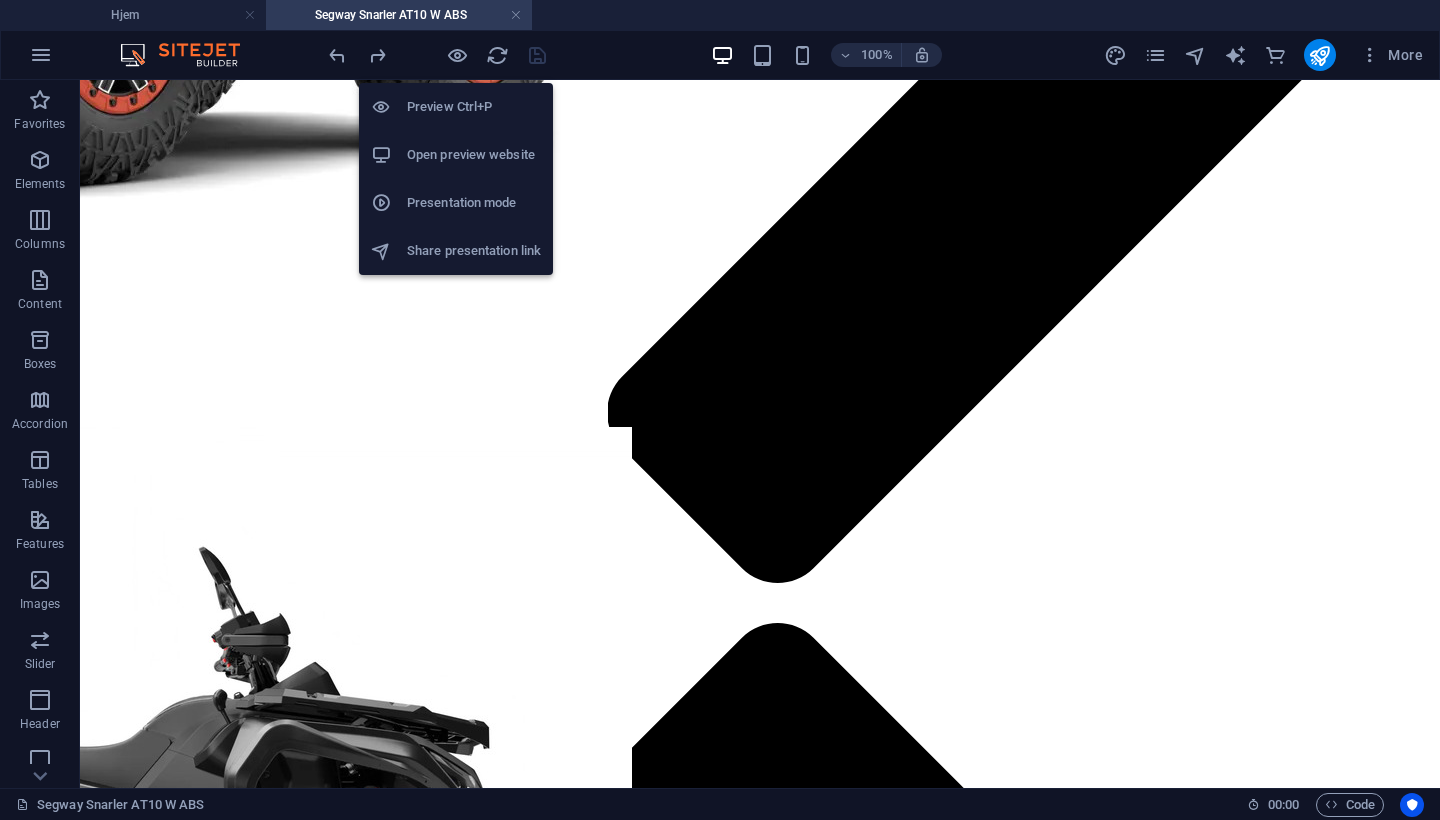 click on "Open preview website" at bounding box center [474, 155] 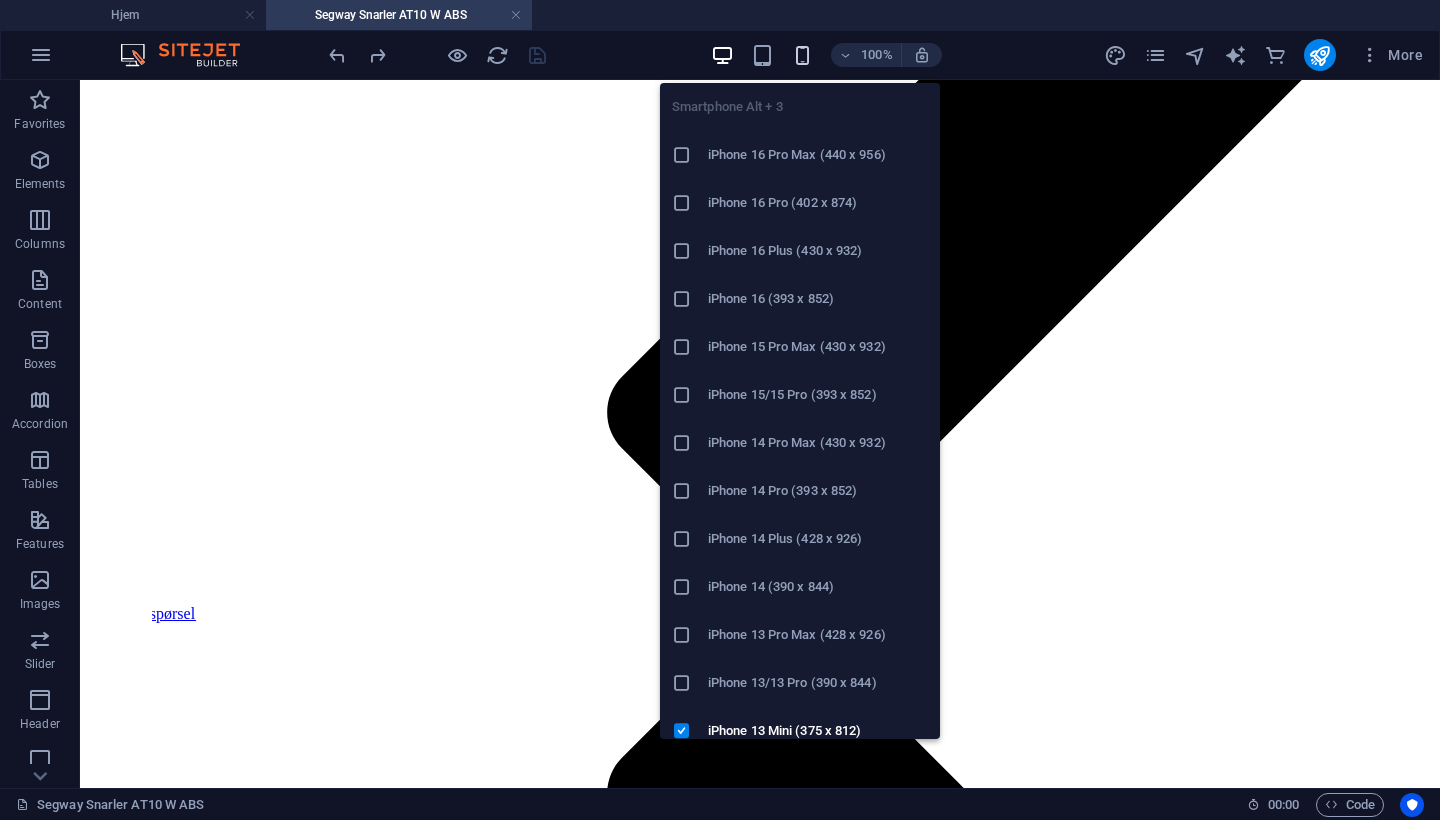 click at bounding box center (802, 55) 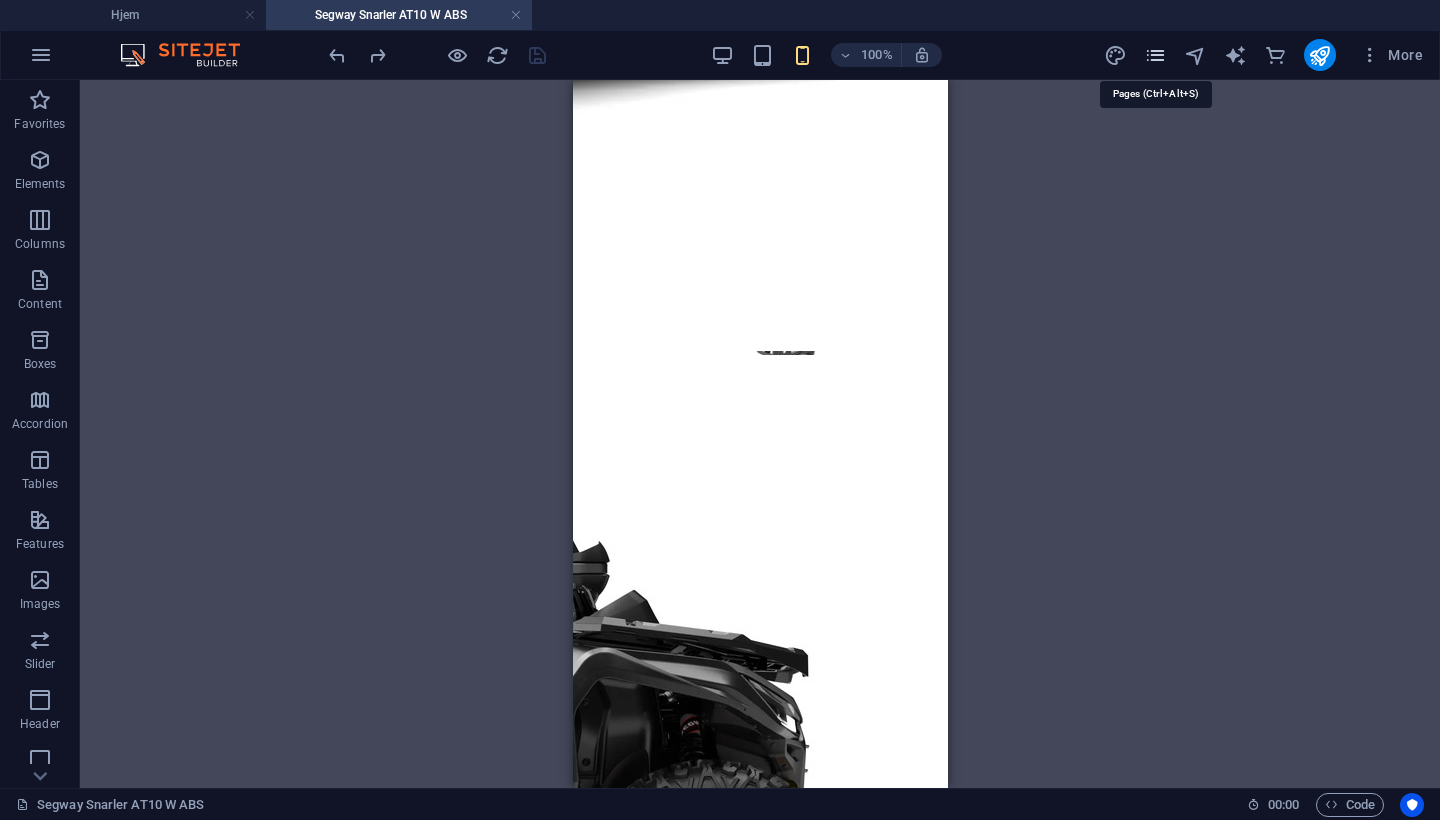 click at bounding box center [1155, 55] 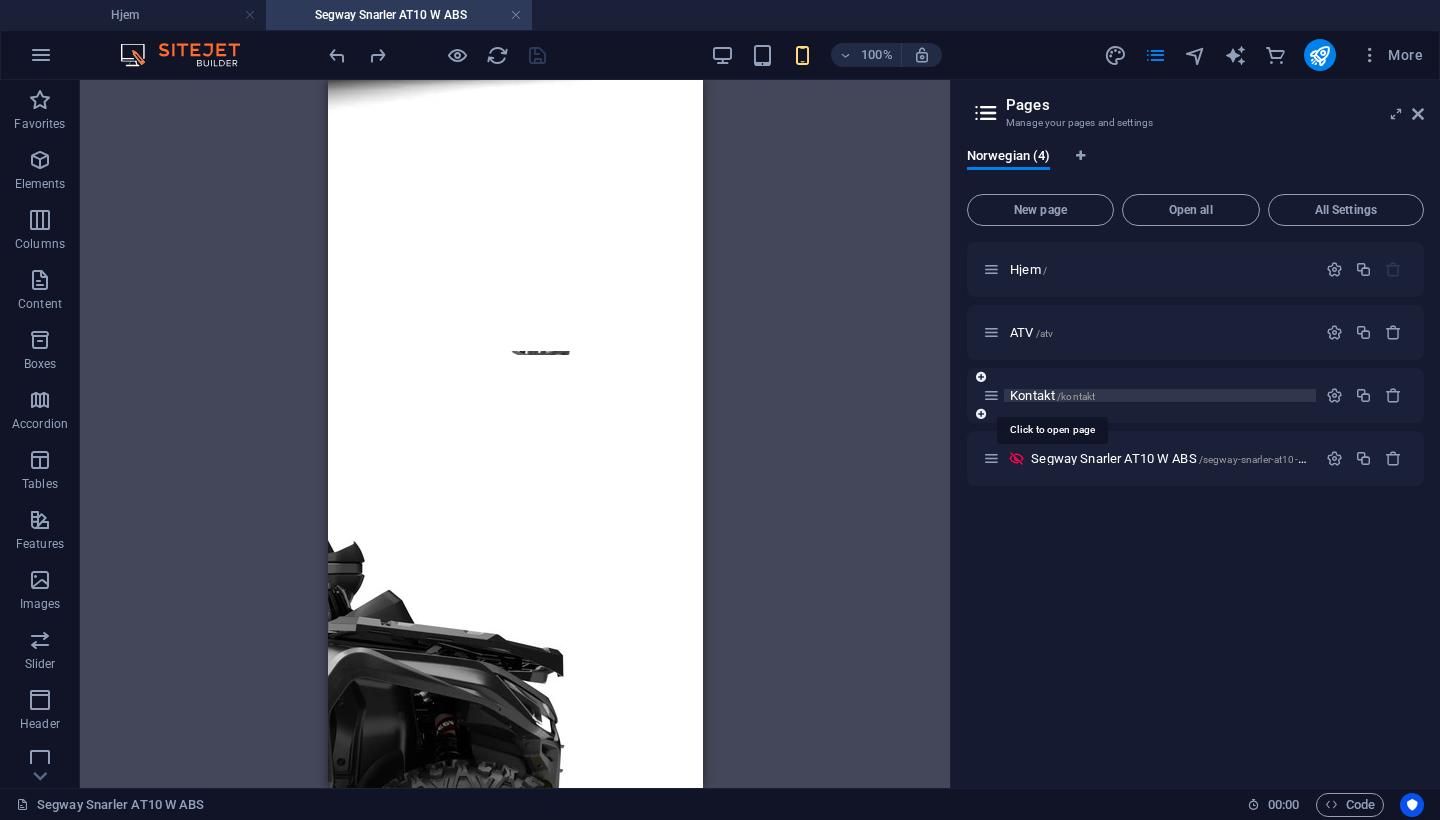 click on "Kontakt /kontakt" at bounding box center [1052, 395] 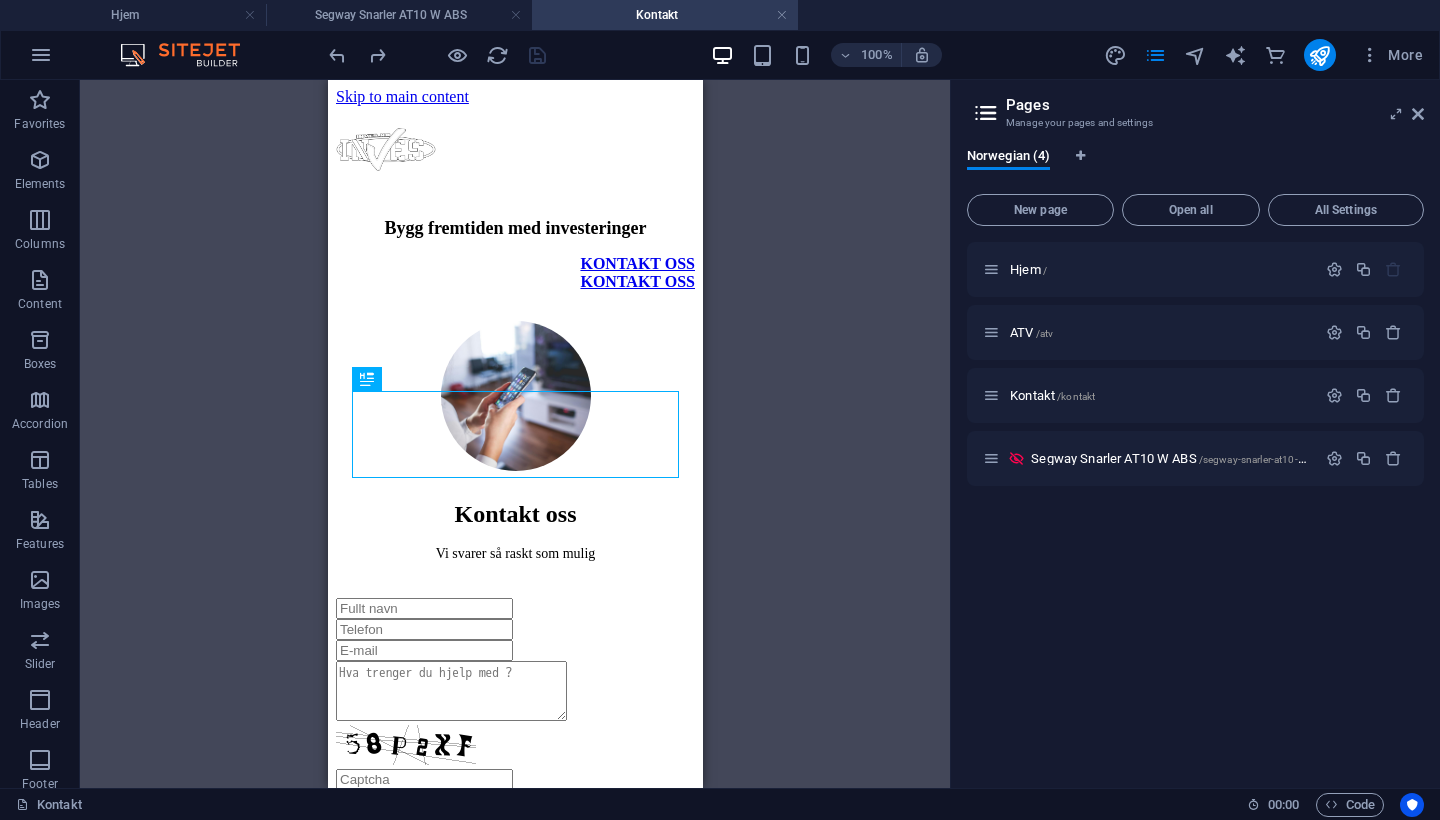 scroll, scrollTop: 815, scrollLeft: 0, axis: vertical 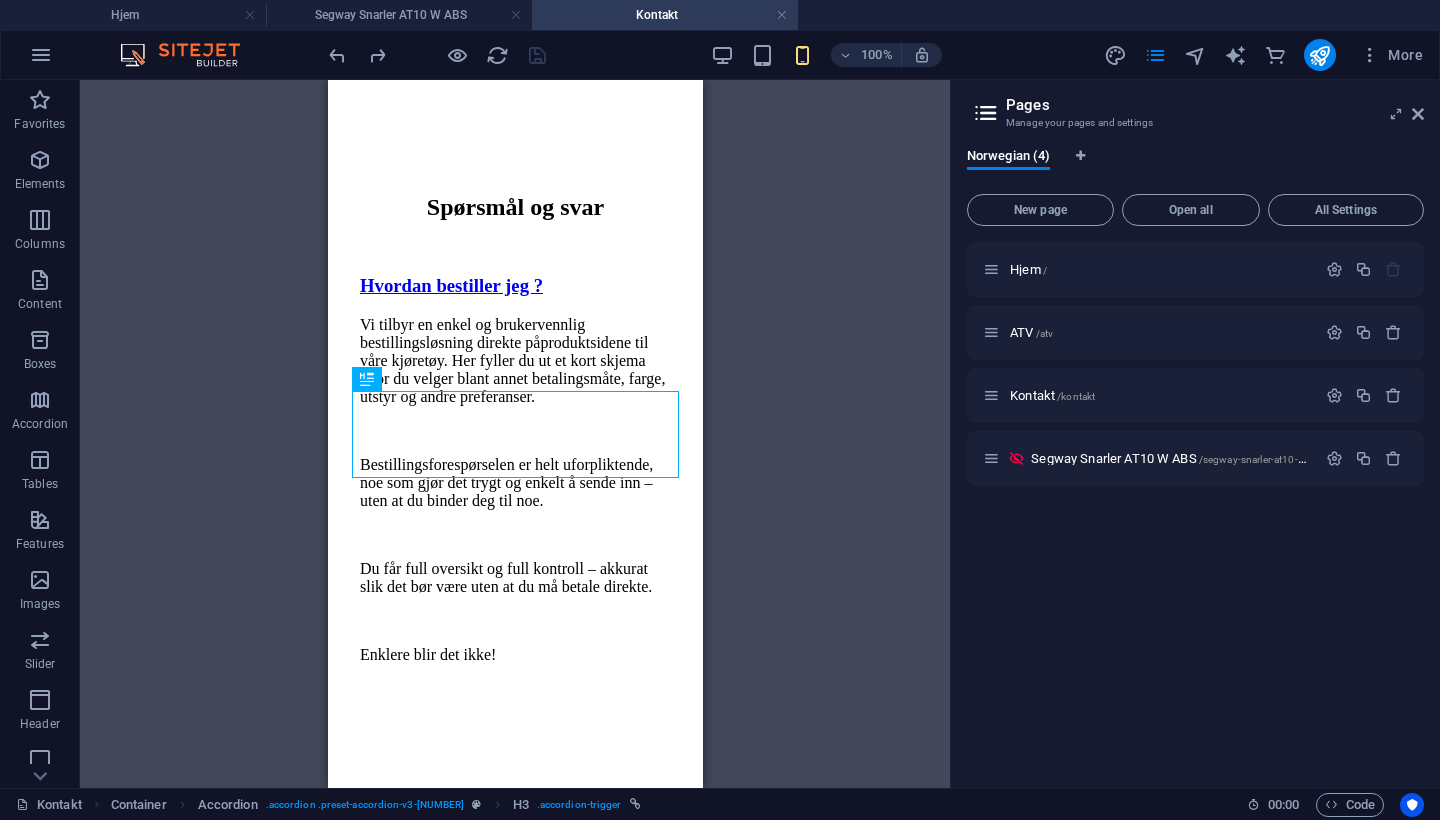 click on "Pages Manage your pages and settings Norwegian (4) New page Open all All Settings Hjem / ATV /atv Kontakt /kontakt Segway Snarler AT10 W ABS /segway-snarler-at10-w-abs" at bounding box center [1195, 434] 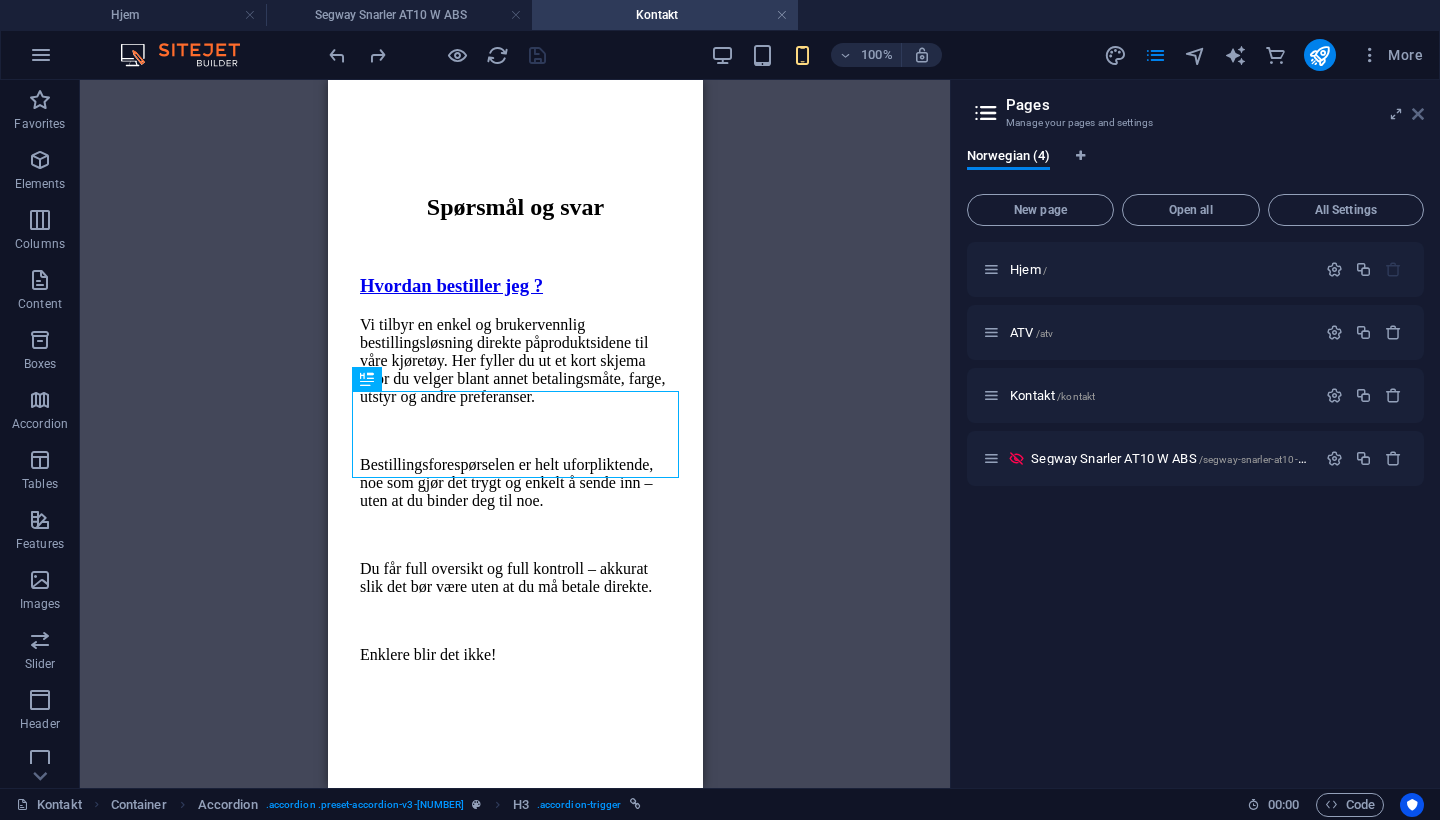 click at bounding box center [1418, 114] 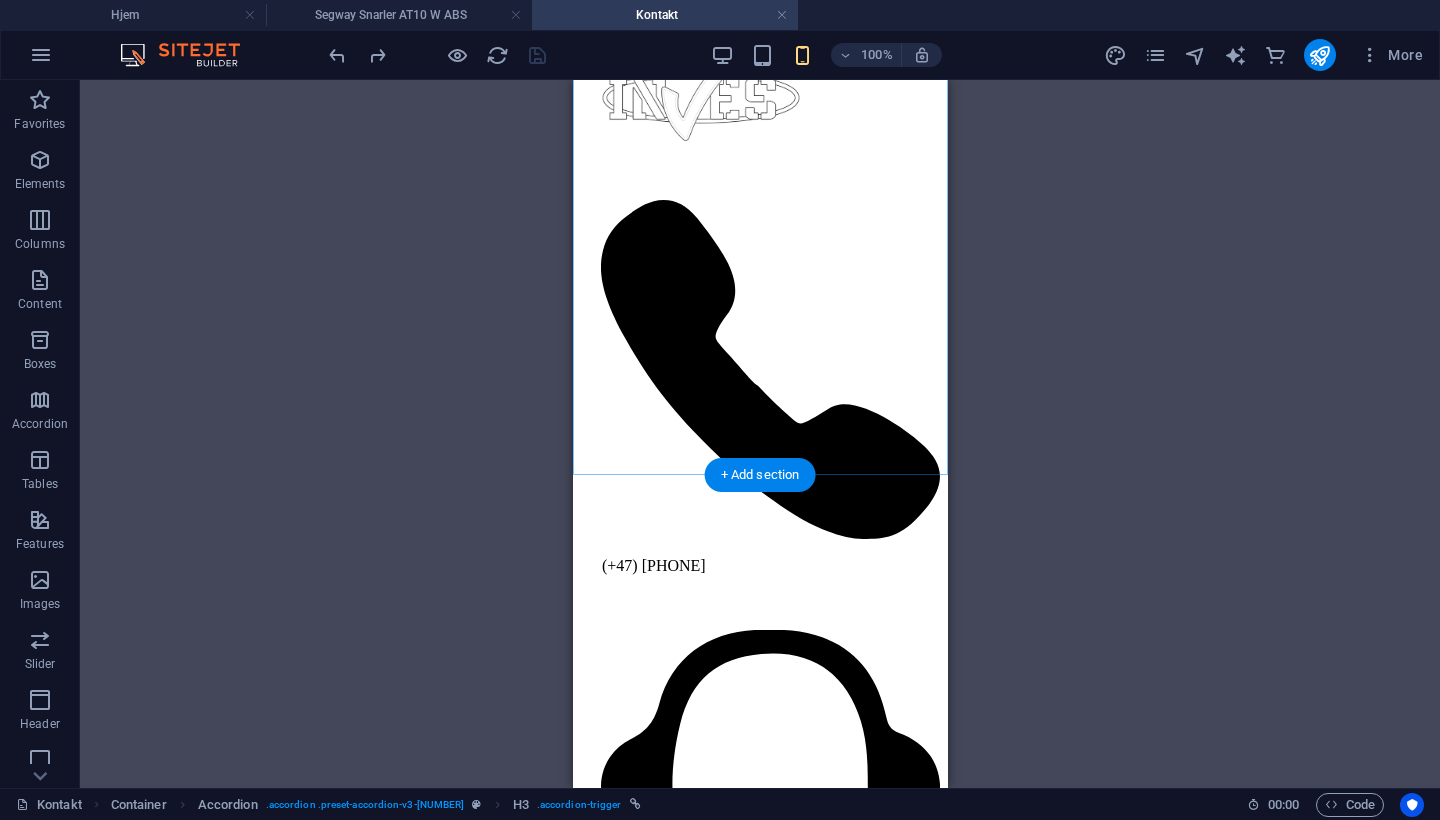 scroll, scrollTop: 1829, scrollLeft: 0, axis: vertical 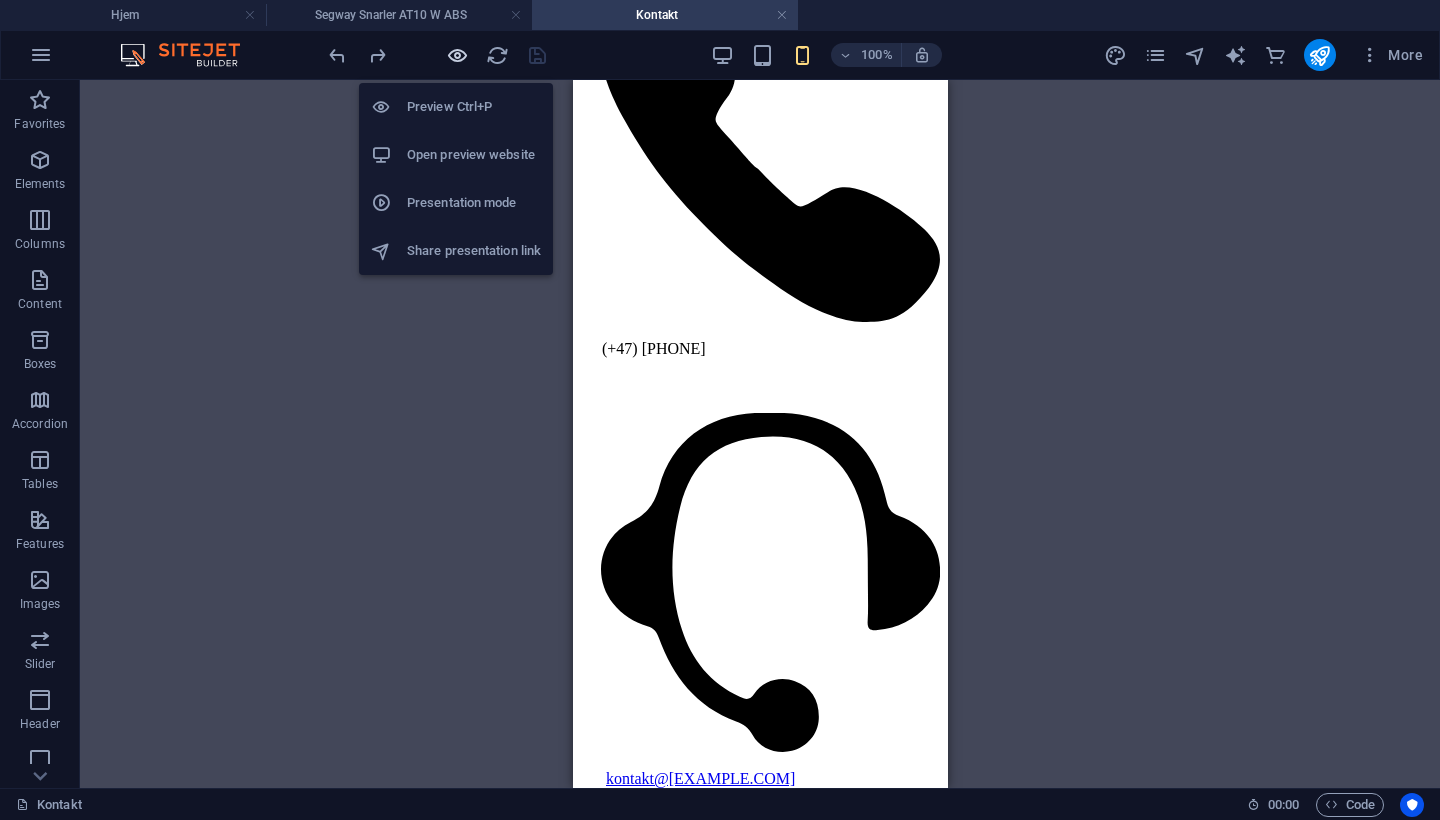 click at bounding box center [457, 55] 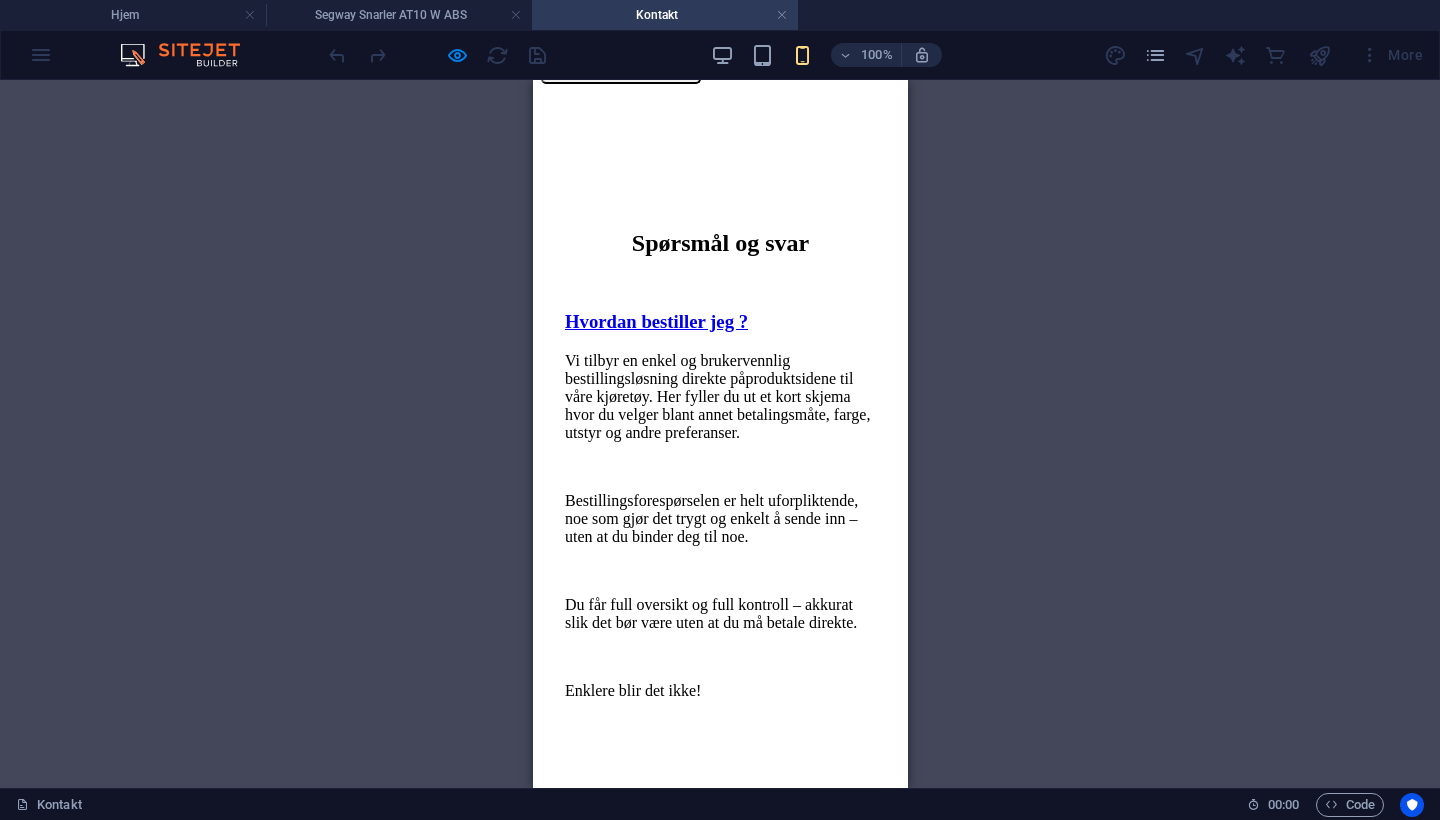 scroll, scrollTop: 770, scrollLeft: 0, axis: vertical 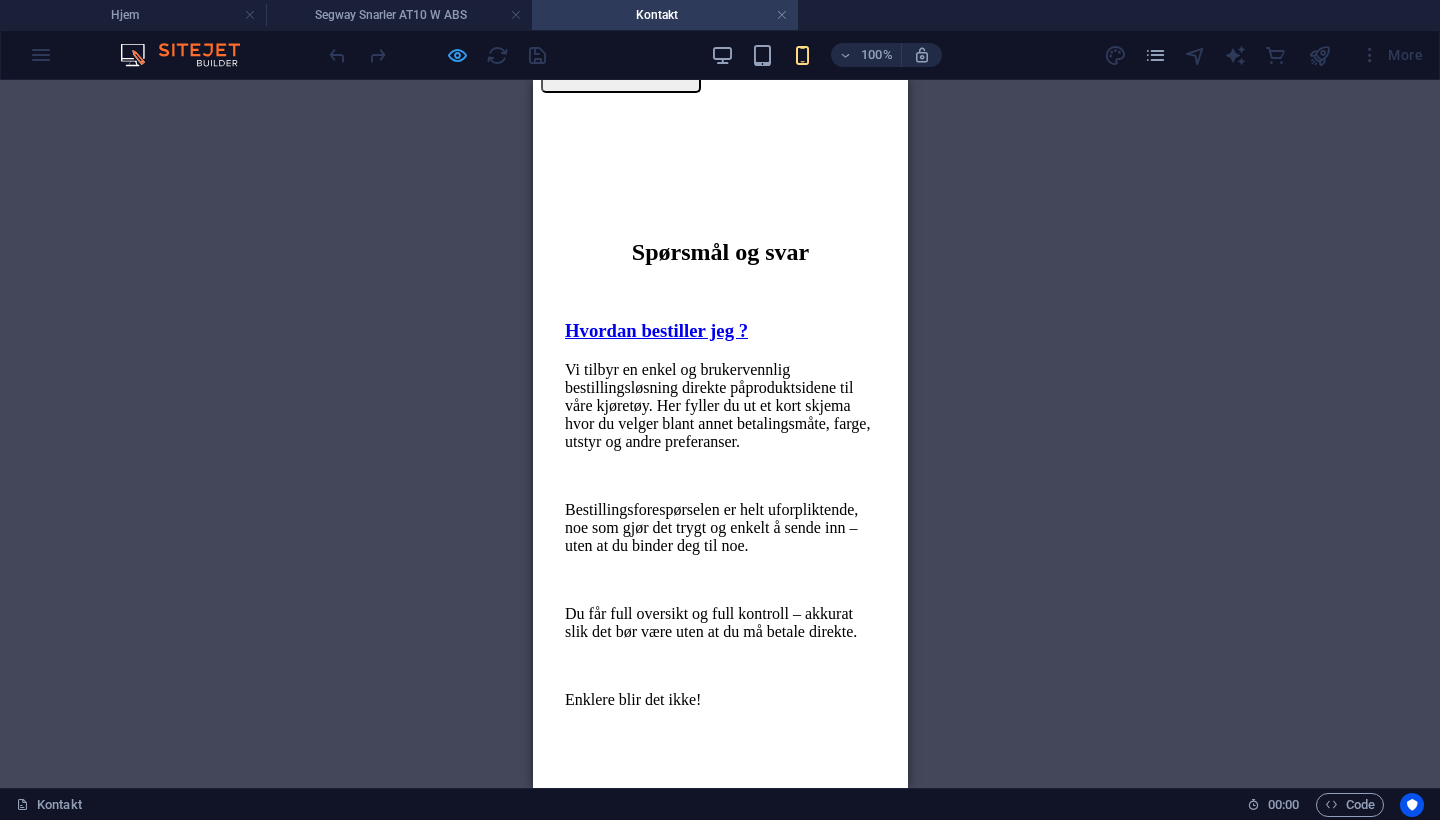 click at bounding box center (457, 55) 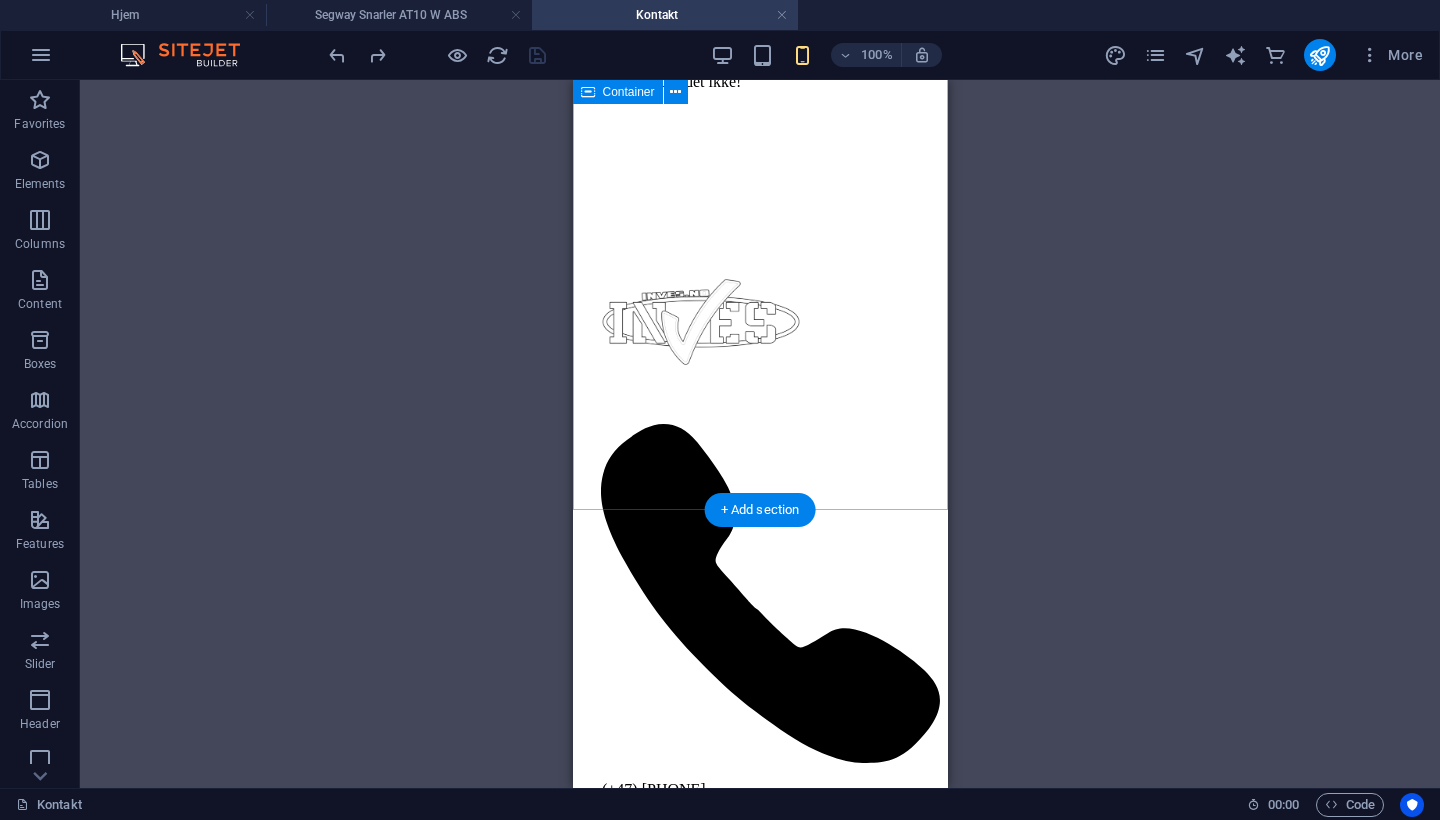 scroll, scrollTop: 1389, scrollLeft: 0, axis: vertical 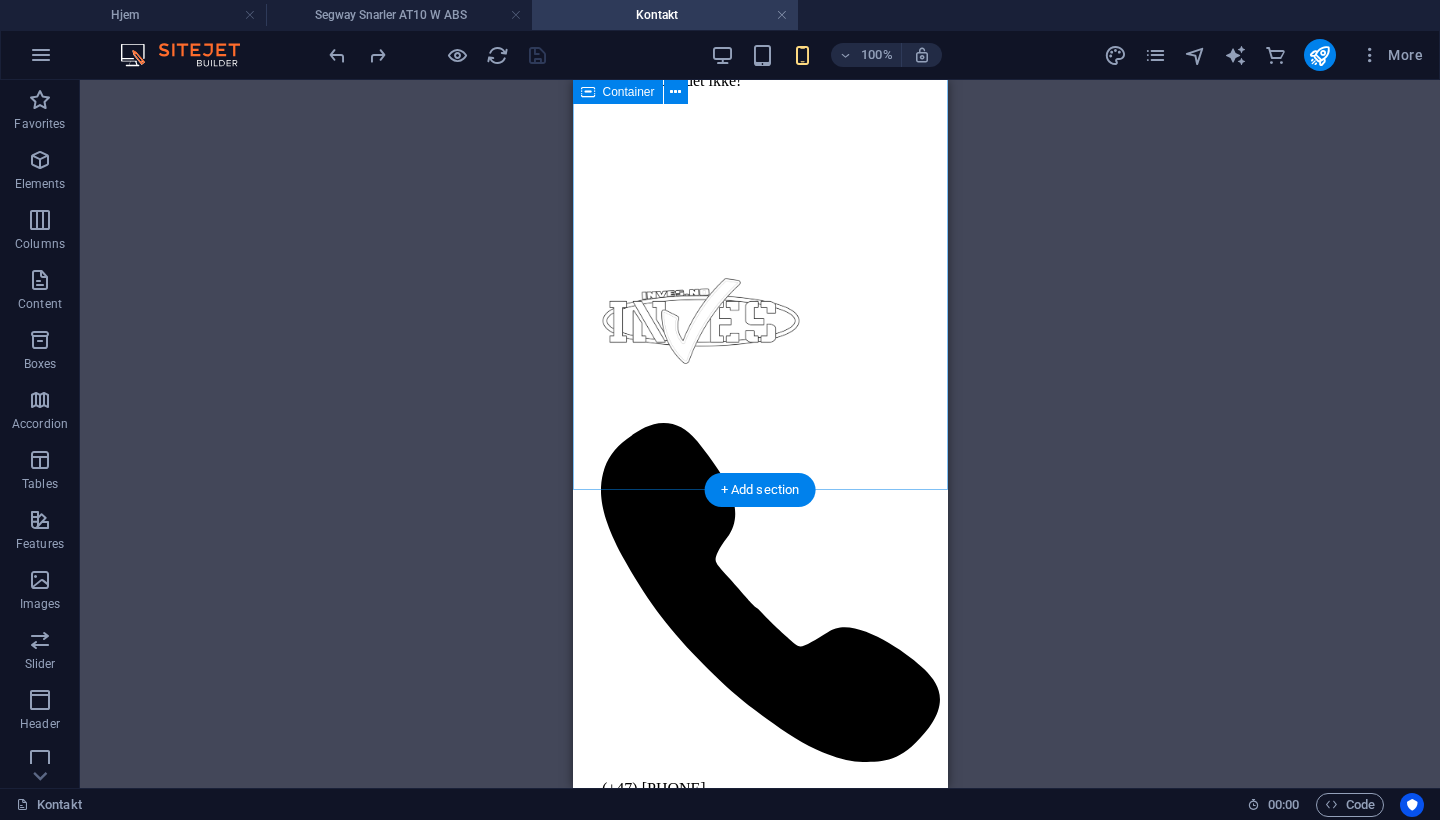 click on "Spørsmål og svar Hvordan bestiller jeg ? Vi tilbyr en enkel og brukervennlig bestillingsløsning direkte på  produktsidene til våre kjøretøy . Her fyller du ut et kort skjema hvor du velger blant annet betalingsmåte, farge, utstyr og andre preferanser. Bestillingsforespørselen er helt uforpliktende, noe som gjør det trygt og enkelt å sende inn – uten at du binder deg til noe.  Du får full oversikt og full kontroll – akkurat slik det bør være uten at du må betale direkte.  Enklere blir det ikke!" at bounding box center (759, -145) 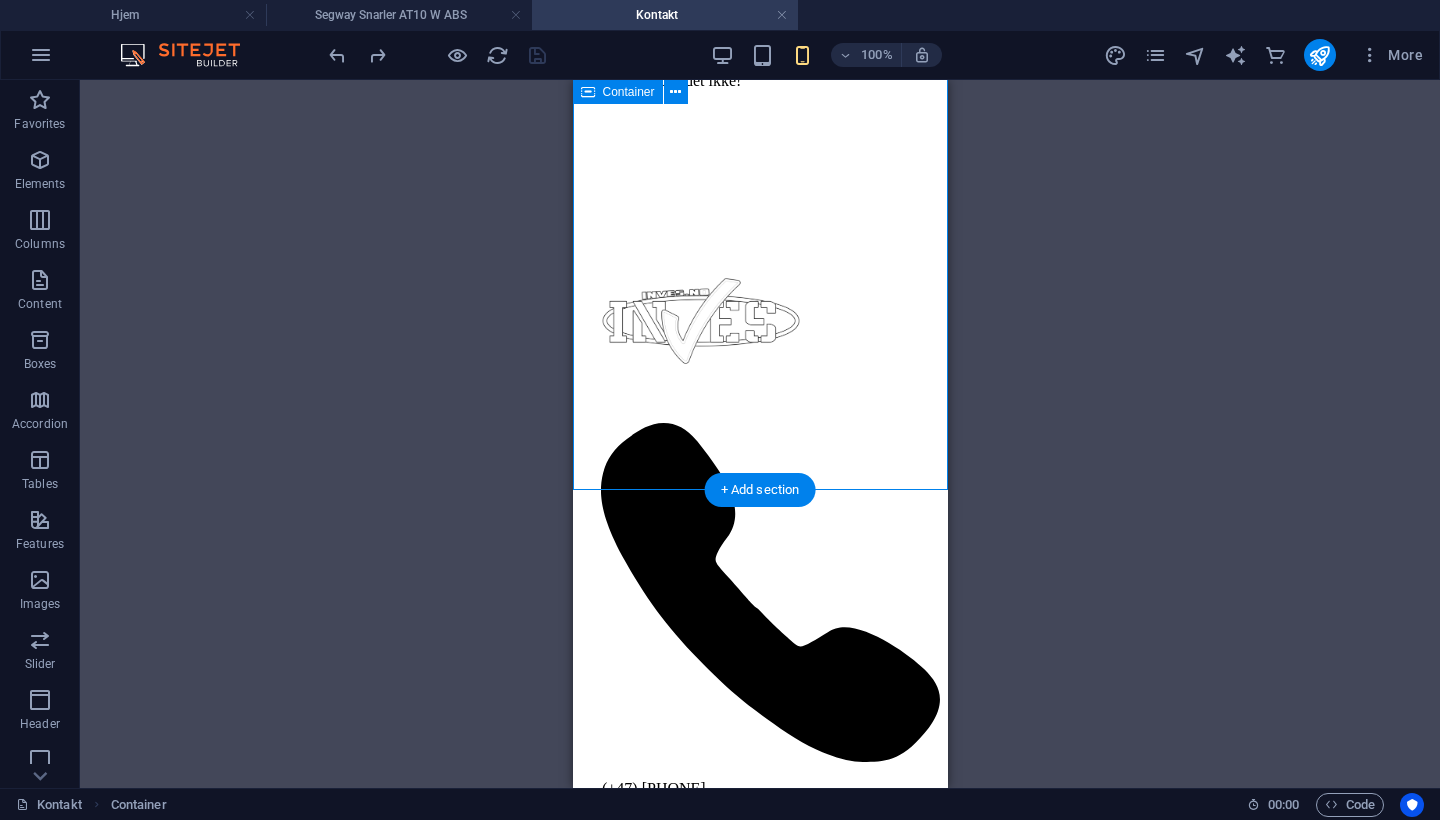 click on "Spørsmål og svar Hvordan bestiller jeg ? Vi tilbyr en enkel og brukervennlig bestillingsløsning direkte på  produktsidene til våre kjøretøy . Her fyller du ut et kort skjema hvor du velger blant annet betalingsmåte, farge, utstyr og andre preferanser. Bestillingsforespørselen er helt uforpliktende, noe som gjør det trygt og enkelt å sende inn – uten at du binder deg til noe.  Du får full oversikt og full kontroll – akkurat slik det bør være uten at du må betale direkte.  Enklere blir det ikke!" at bounding box center (759, -145) 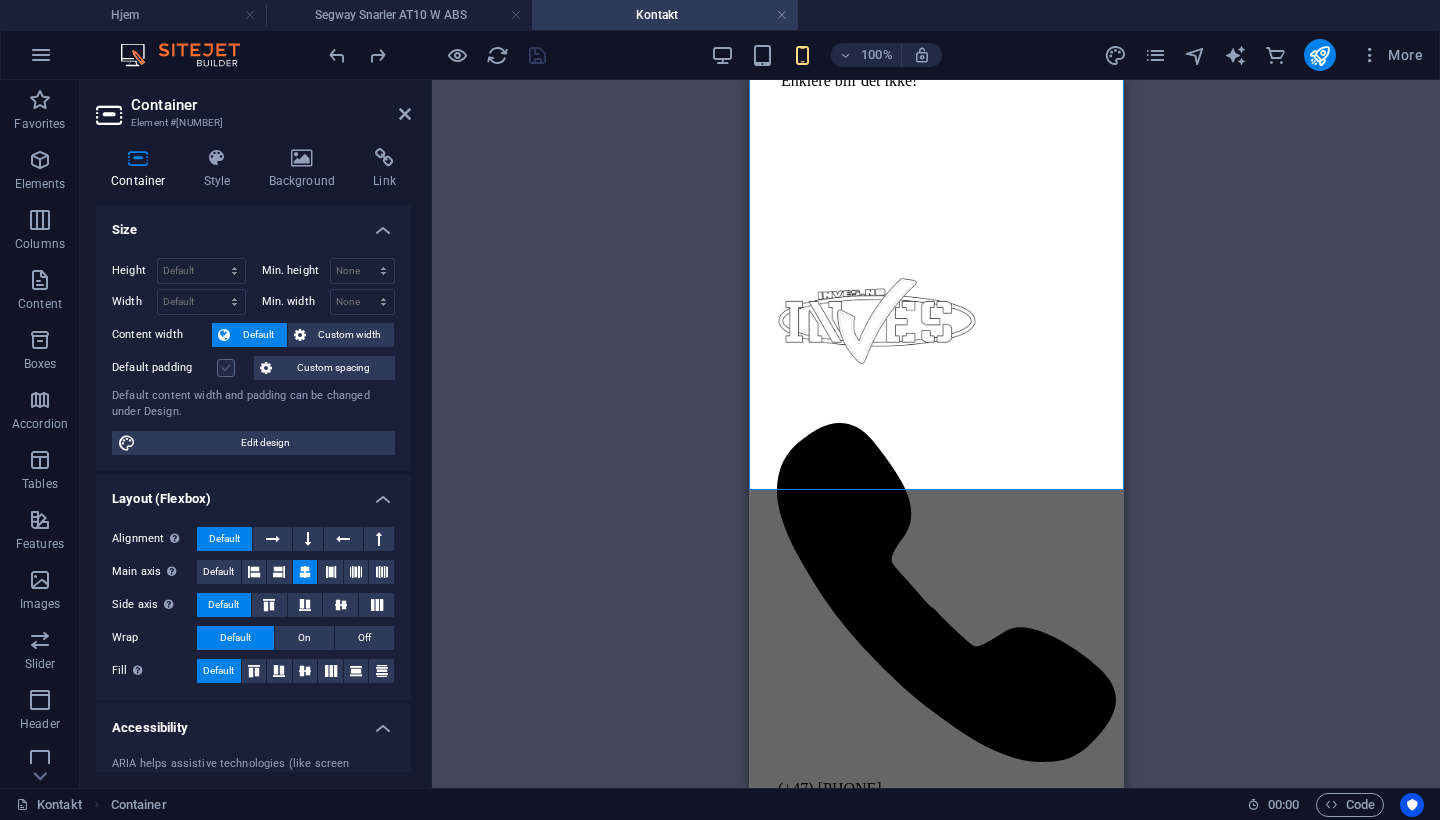 click at bounding box center (226, 368) 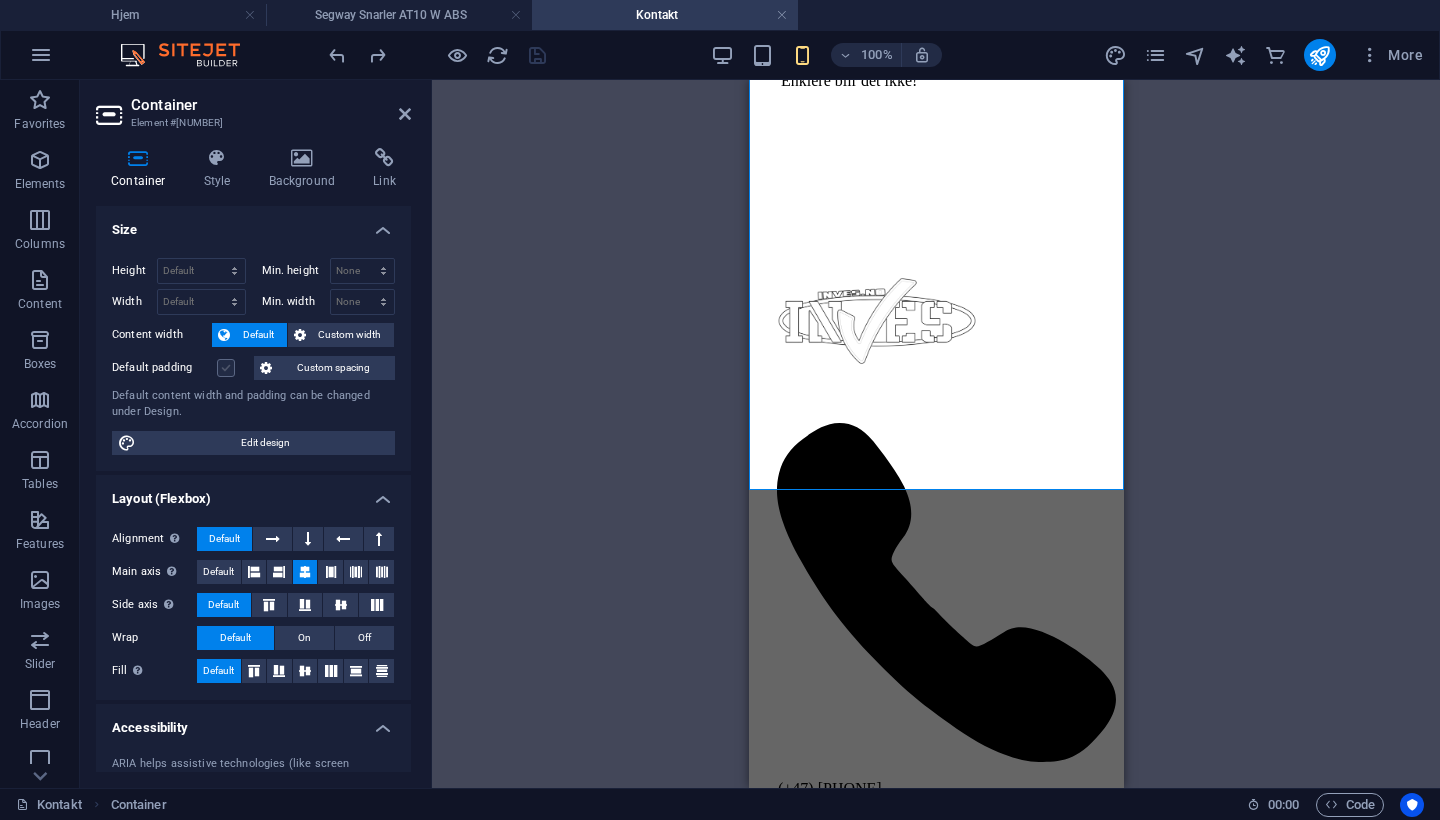 click on "Default padding" at bounding box center (0, 0) 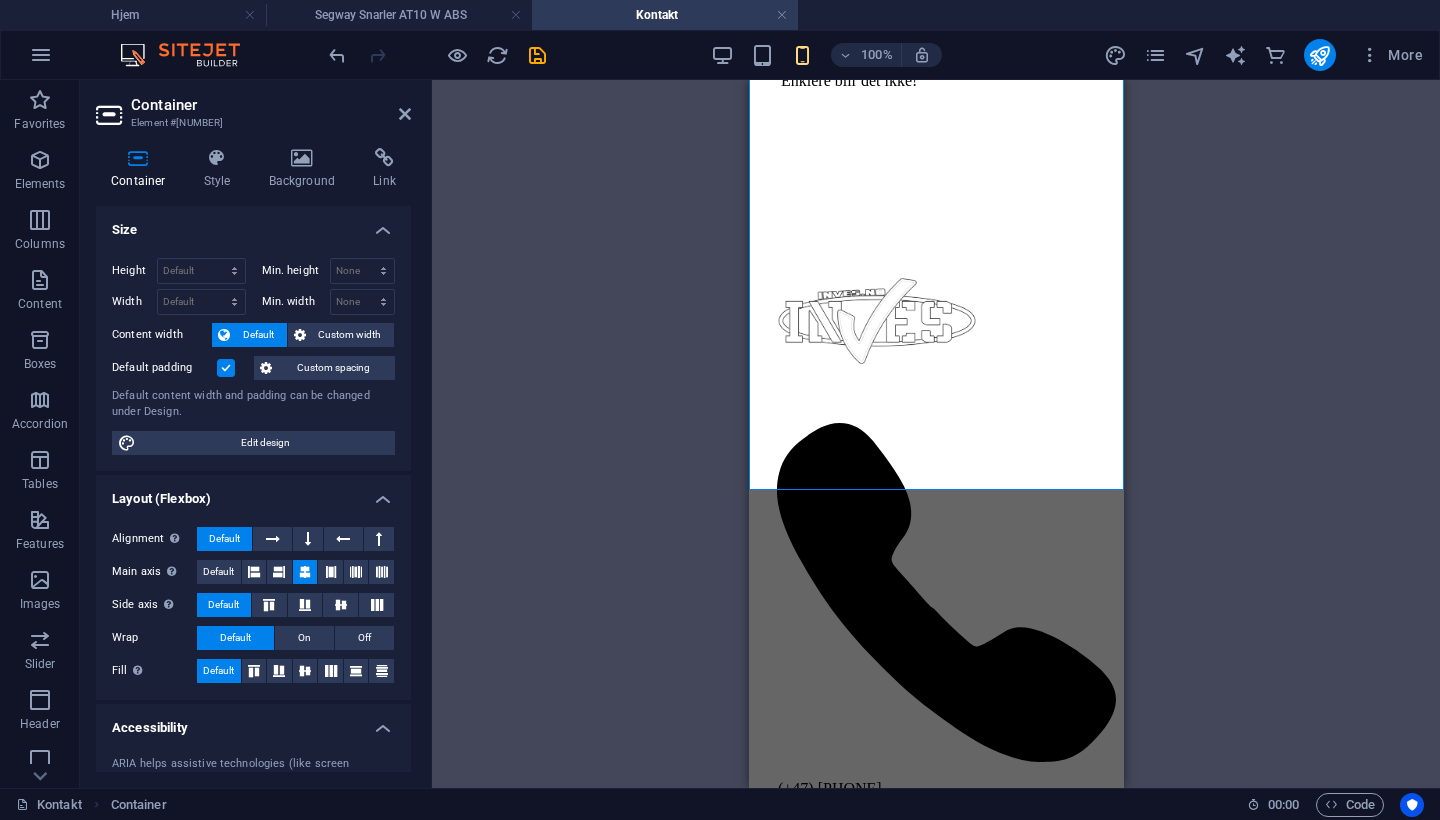 click at bounding box center [226, 368] 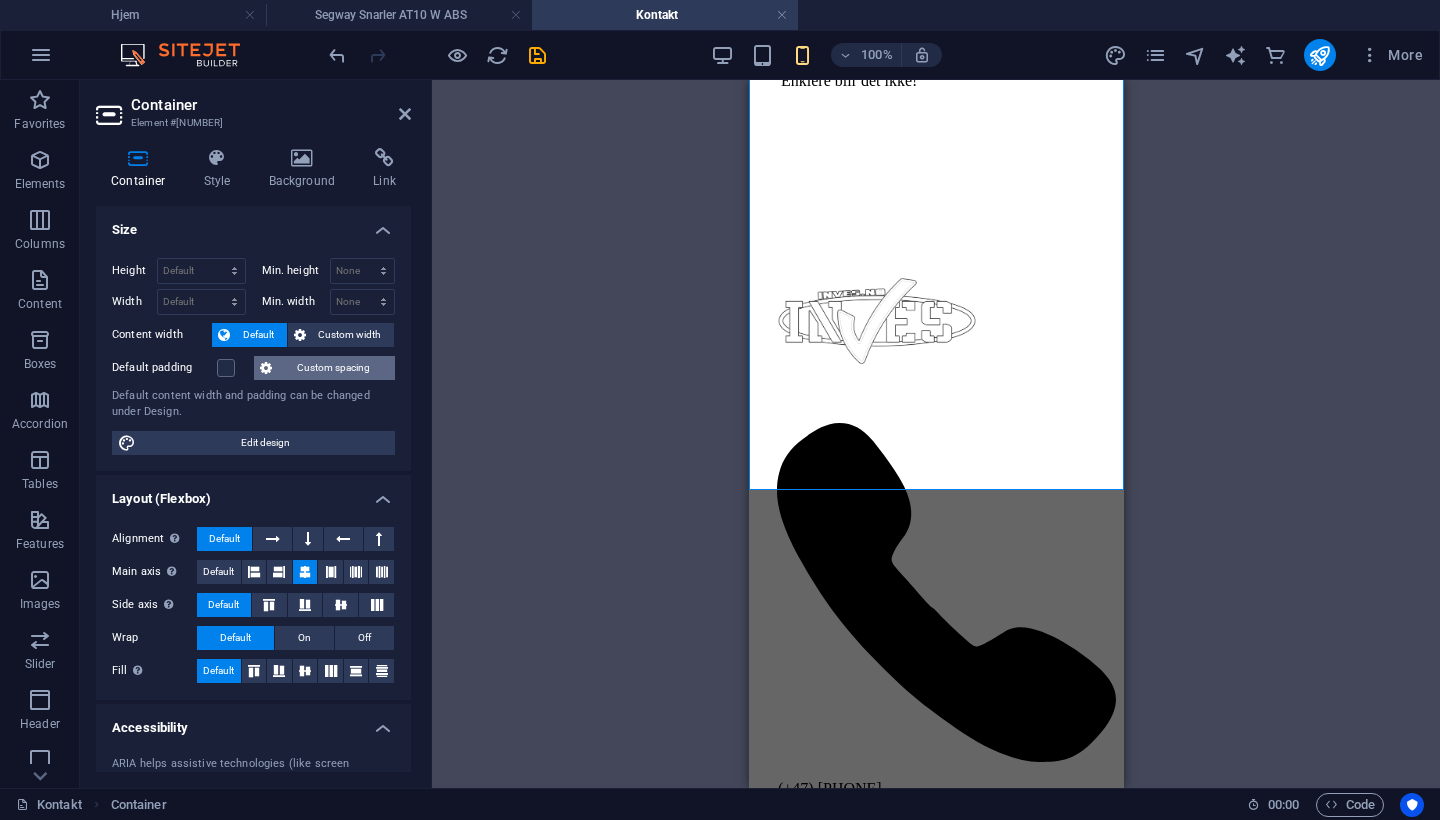 click on "Custom spacing" at bounding box center (333, 368) 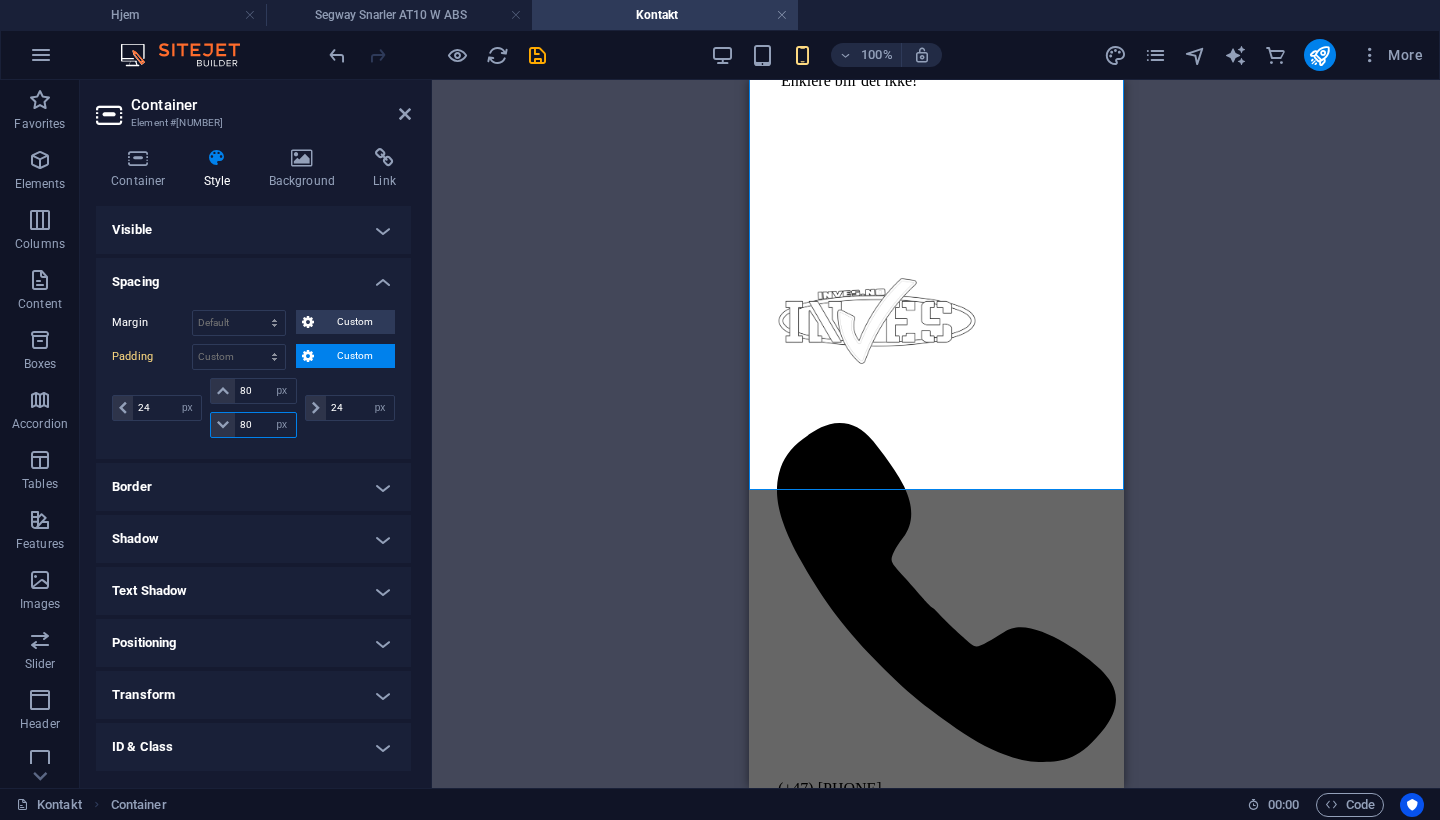 drag, startPoint x: 262, startPoint y: 421, endPoint x: 182, endPoint y: 420, distance: 80.00625 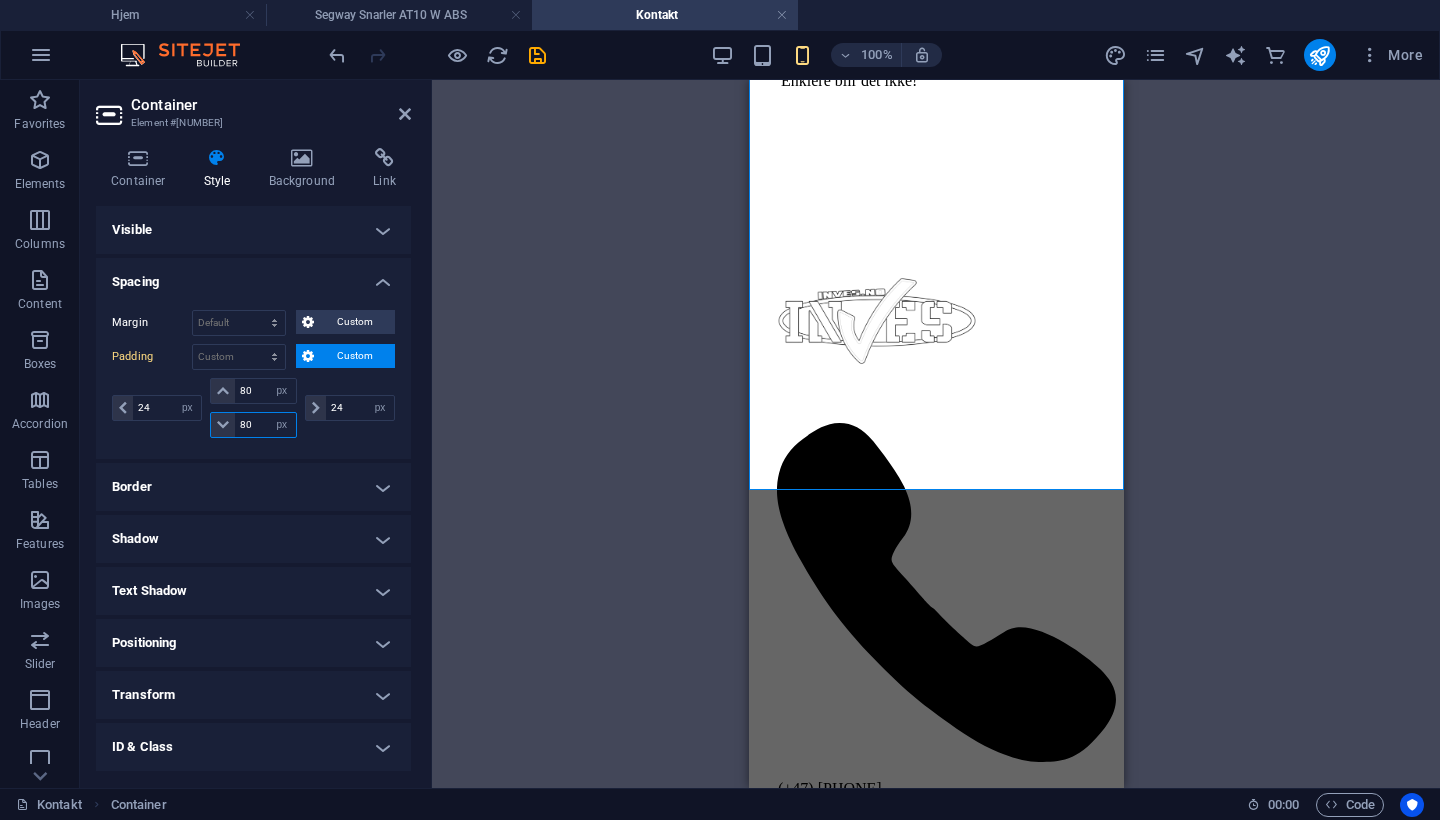 click on "24 px rem % vh vw 80 px rem % vh vw 80 px rem % vh vw 24 px rem % vh vw" at bounding box center (253, 408) 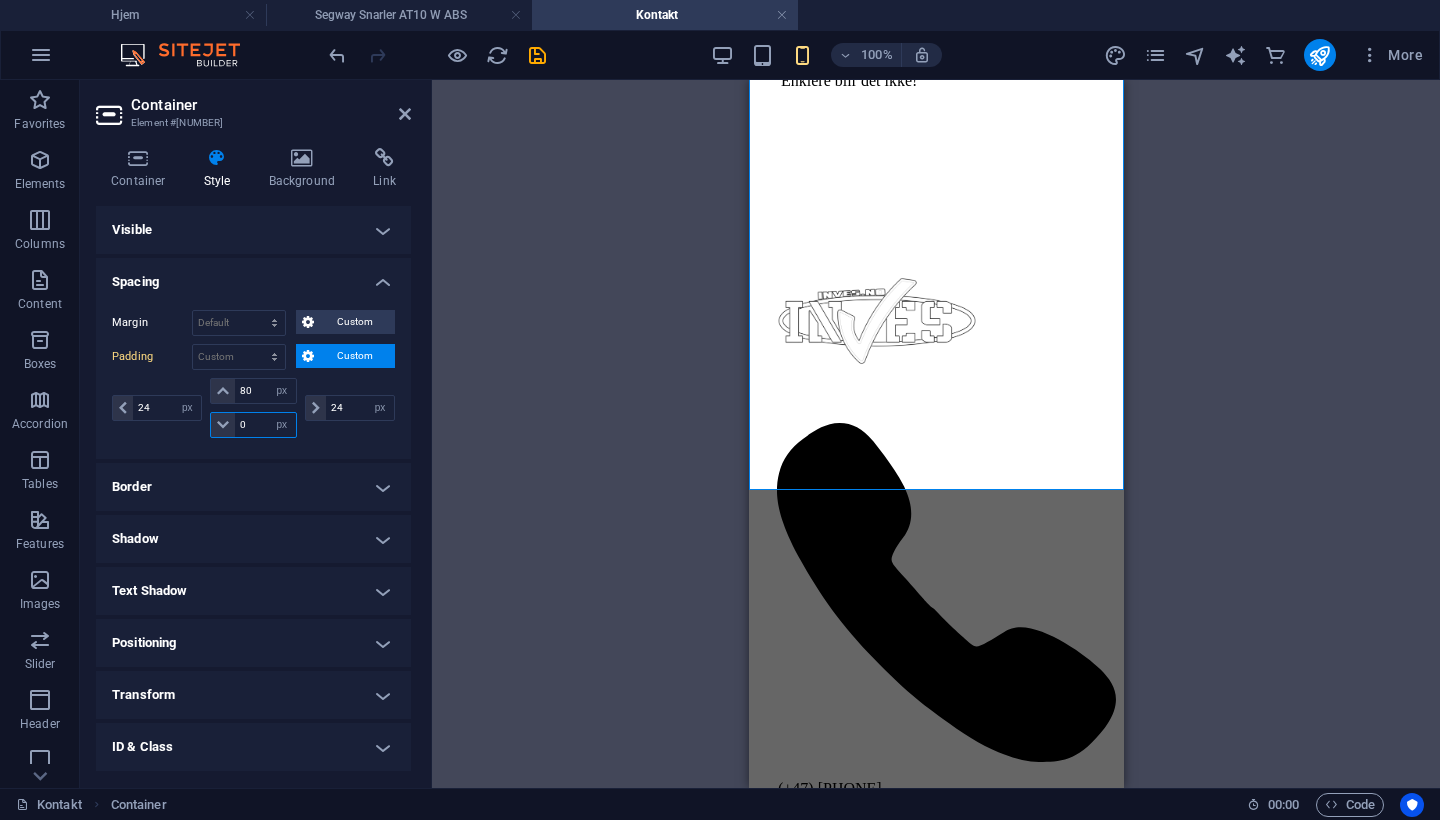 type on "0" 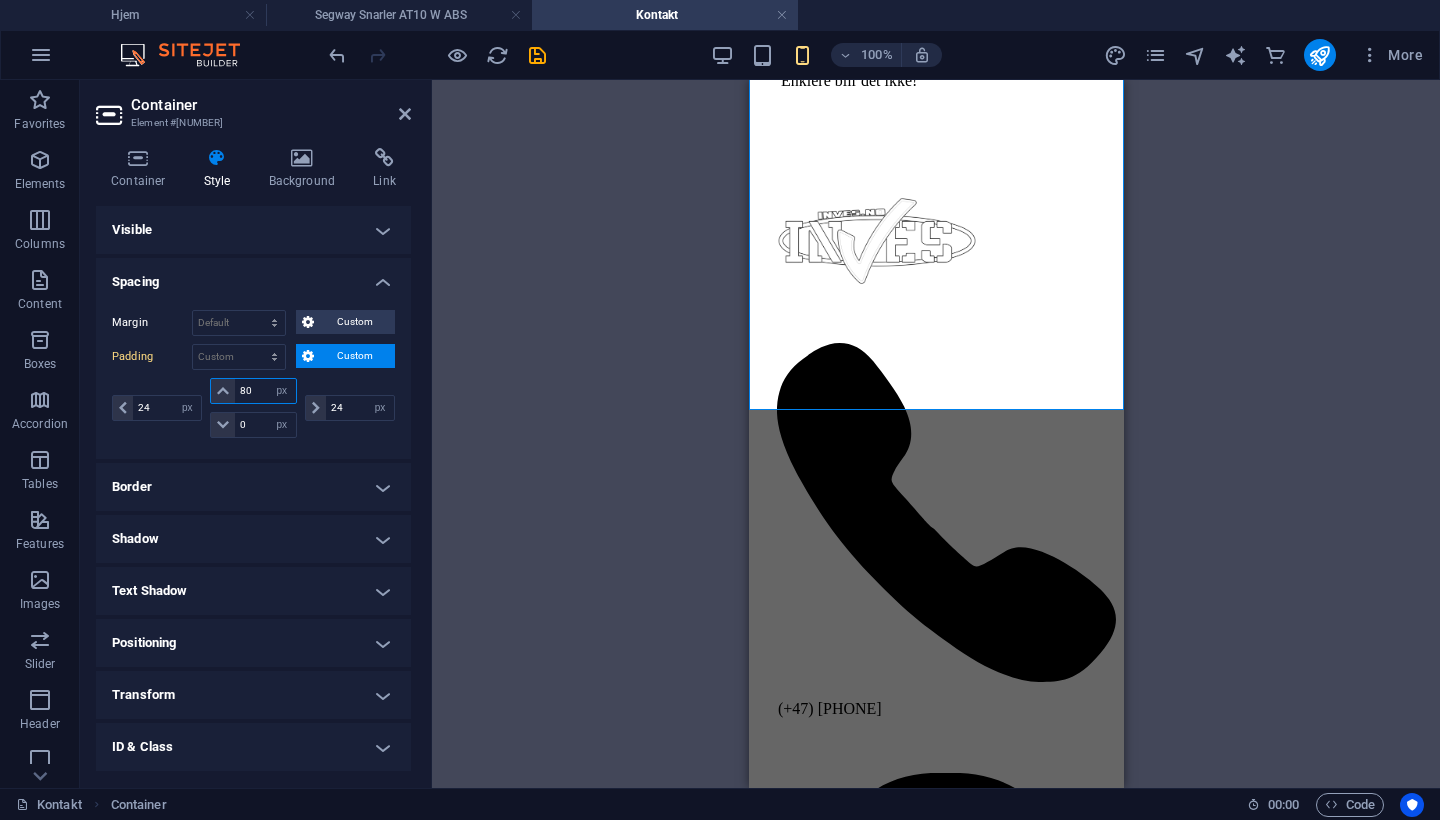 drag, startPoint x: 254, startPoint y: 396, endPoint x: 200, endPoint y: 389, distance: 54.451813 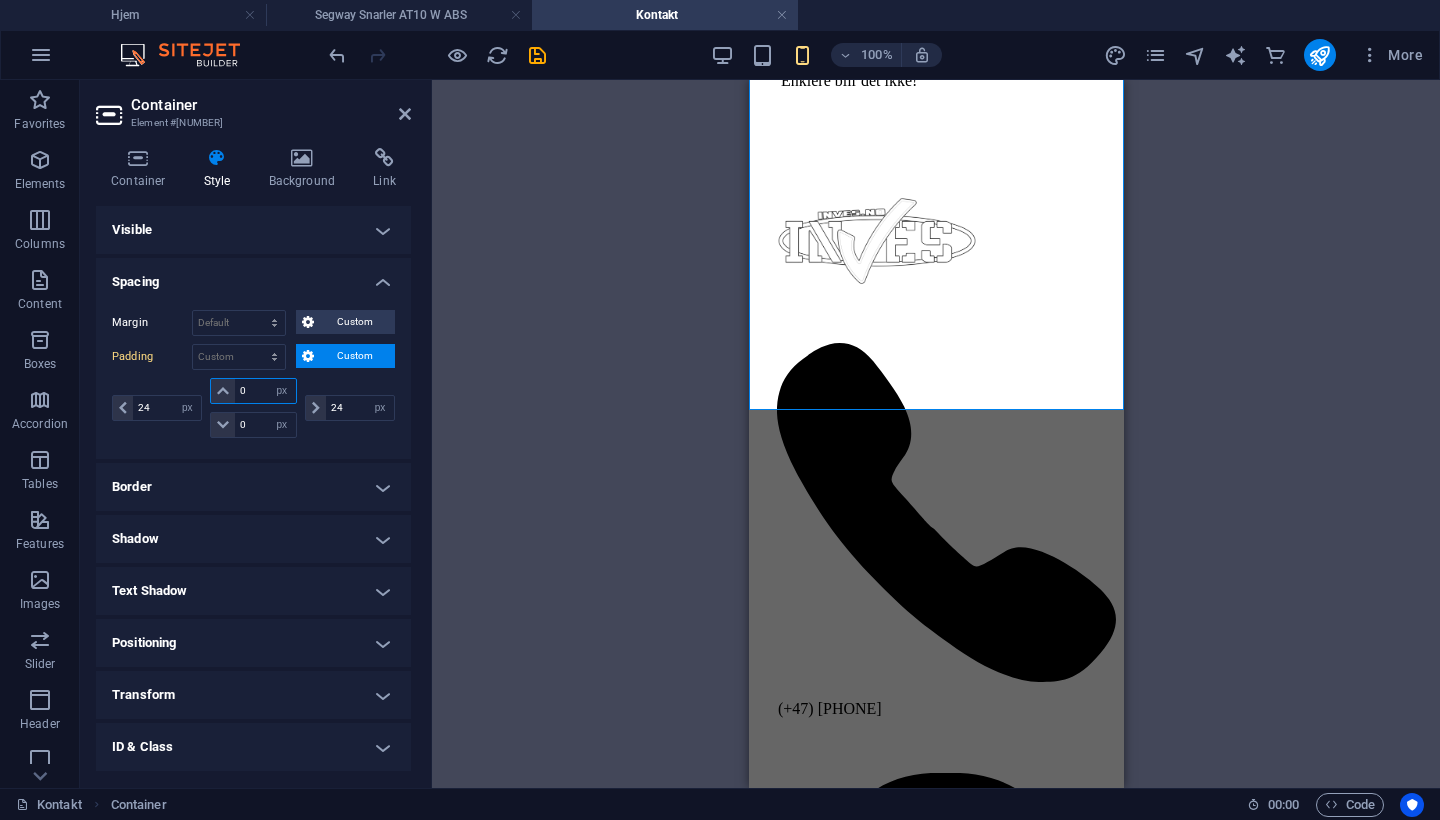 type on "0" 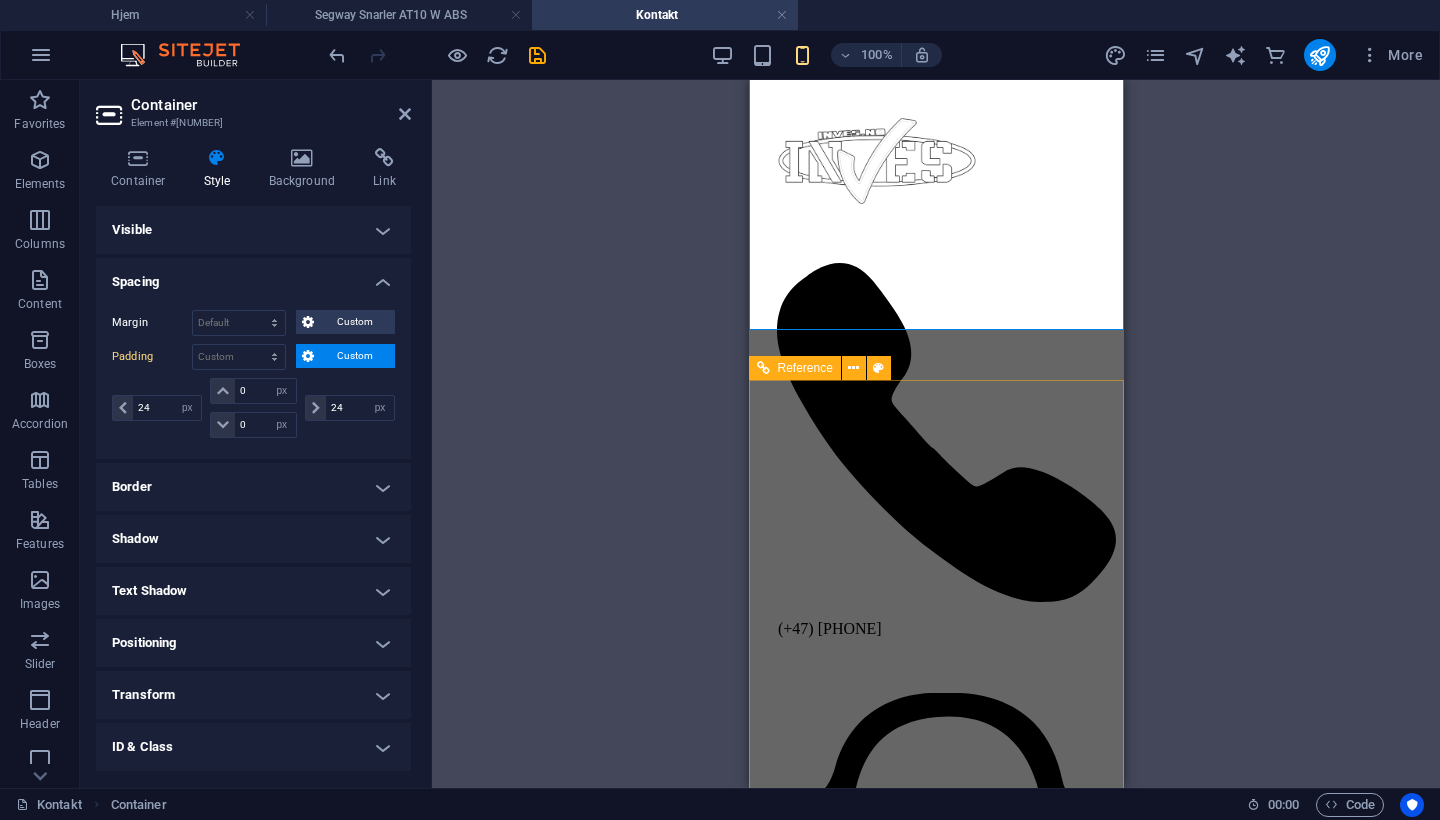 click at bounding box center [945, 163] 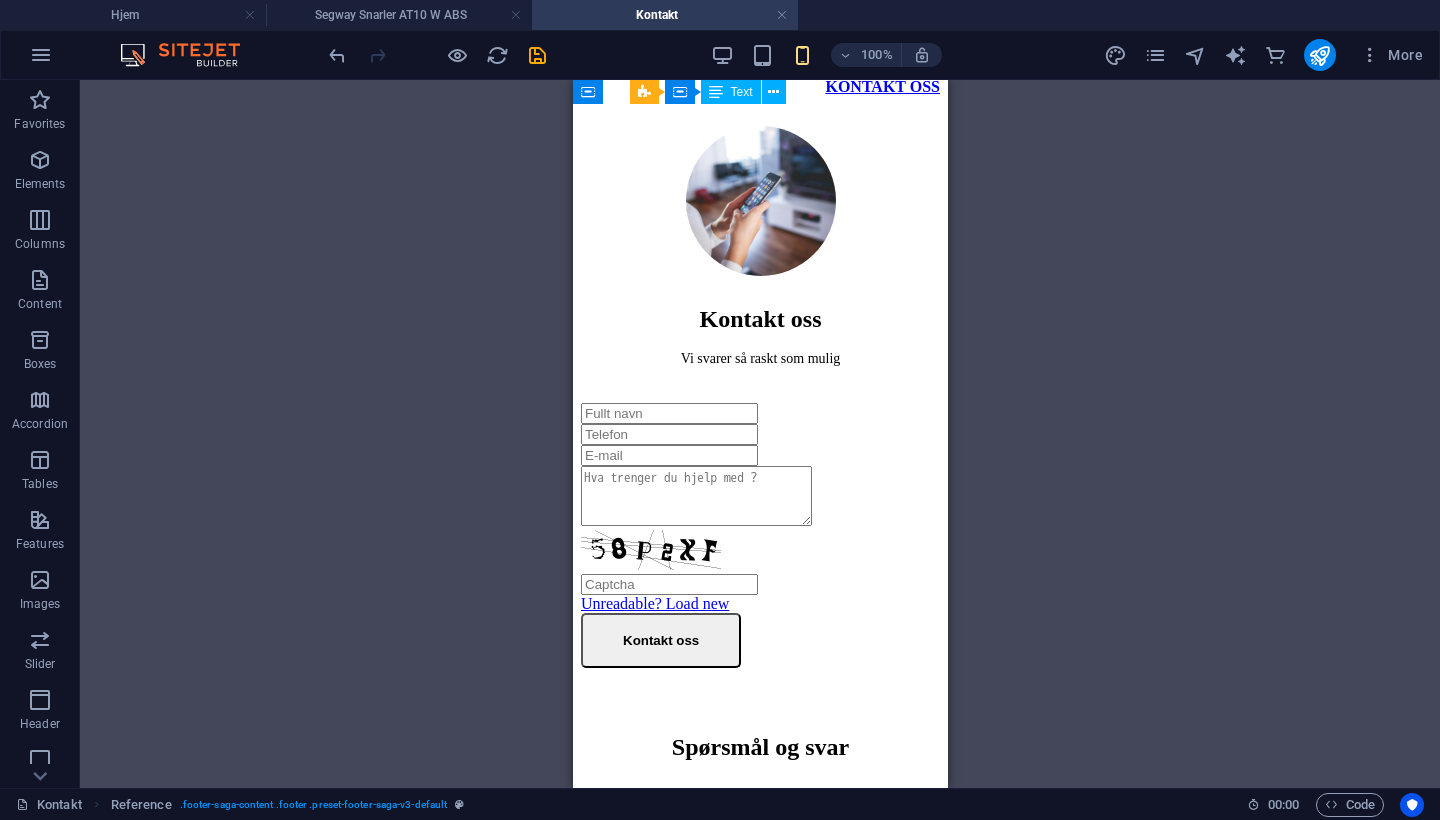 scroll, scrollTop: 231, scrollLeft: 0, axis: vertical 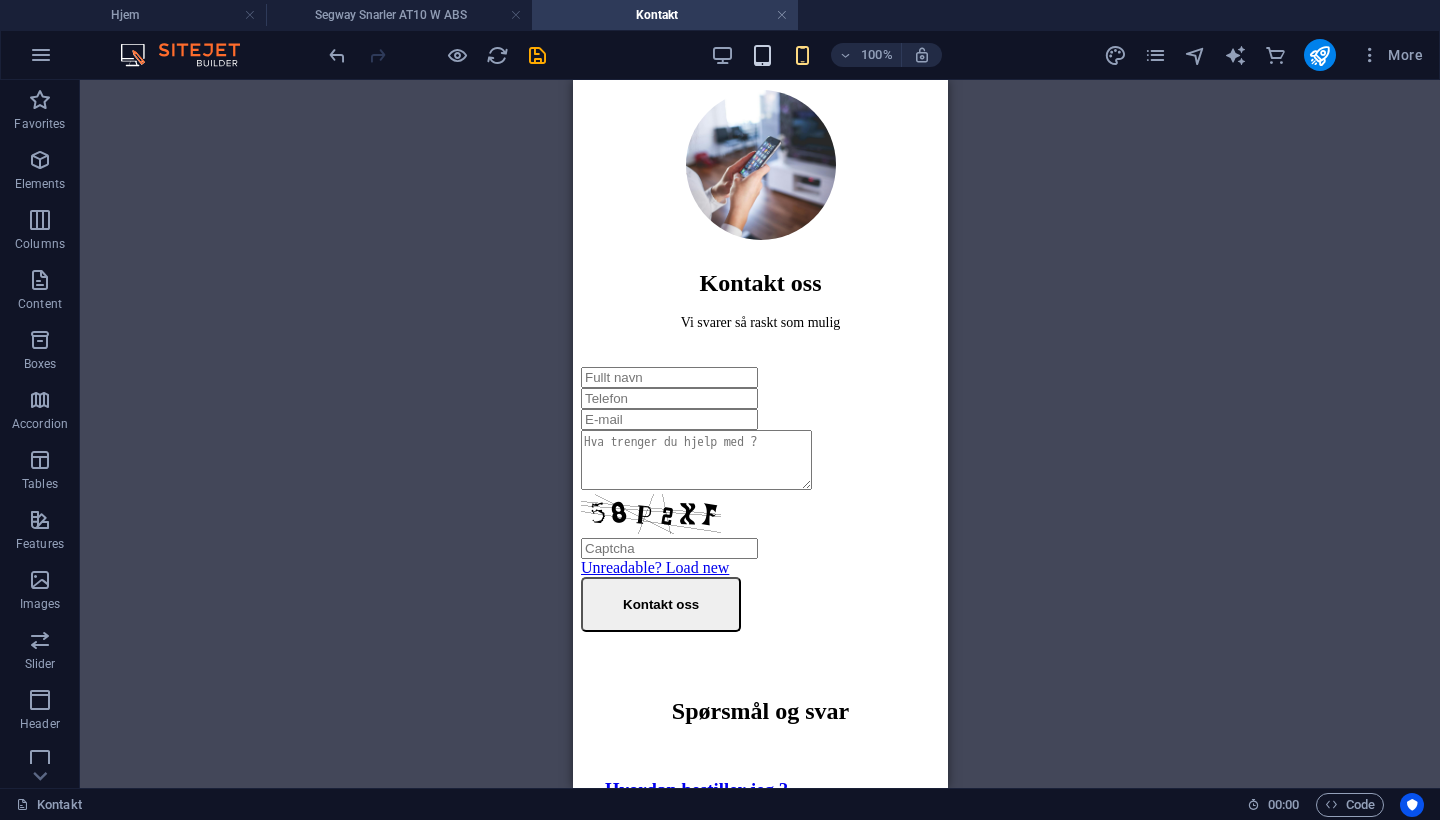 click at bounding box center [762, 55] 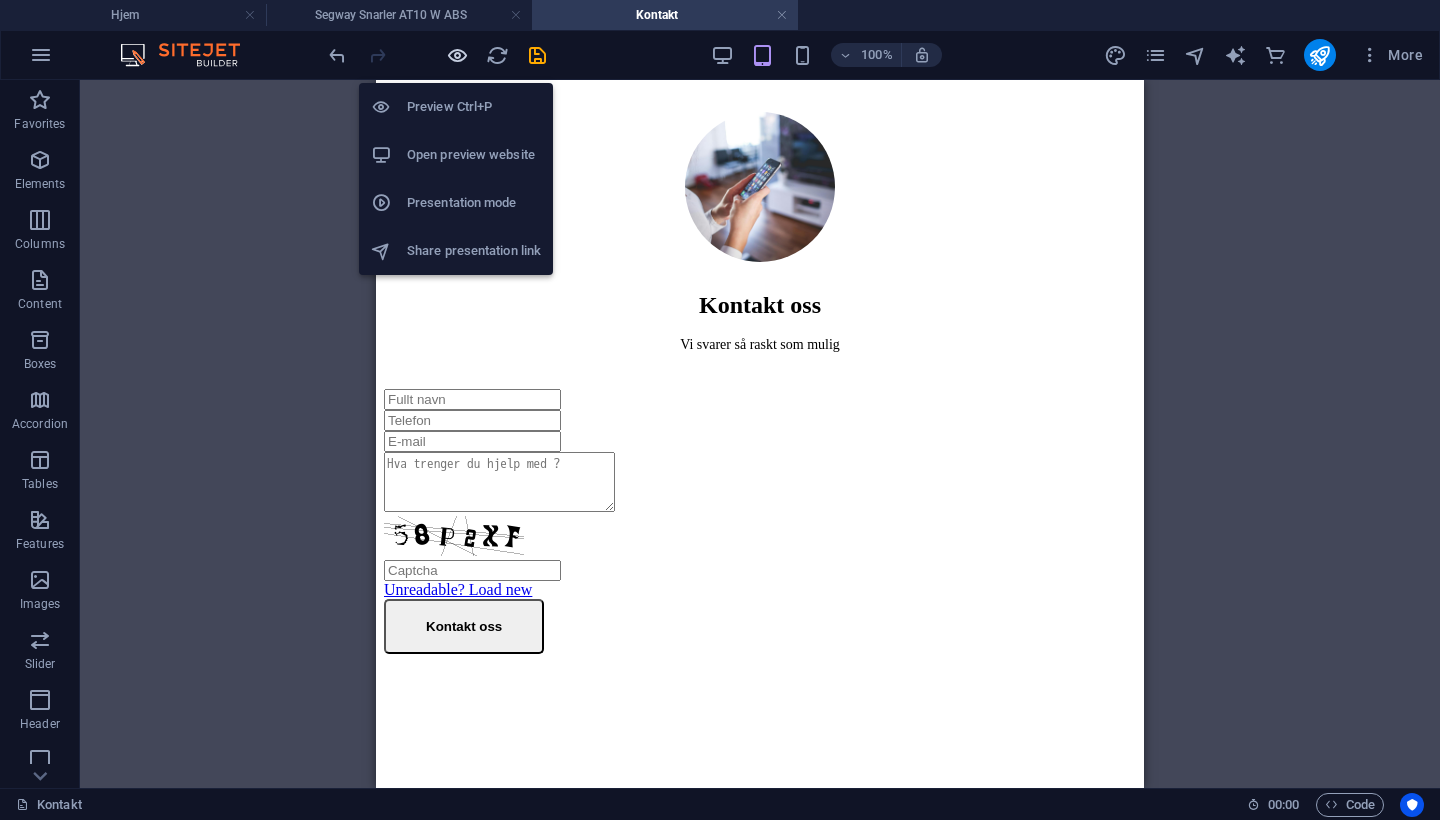 click at bounding box center (457, 55) 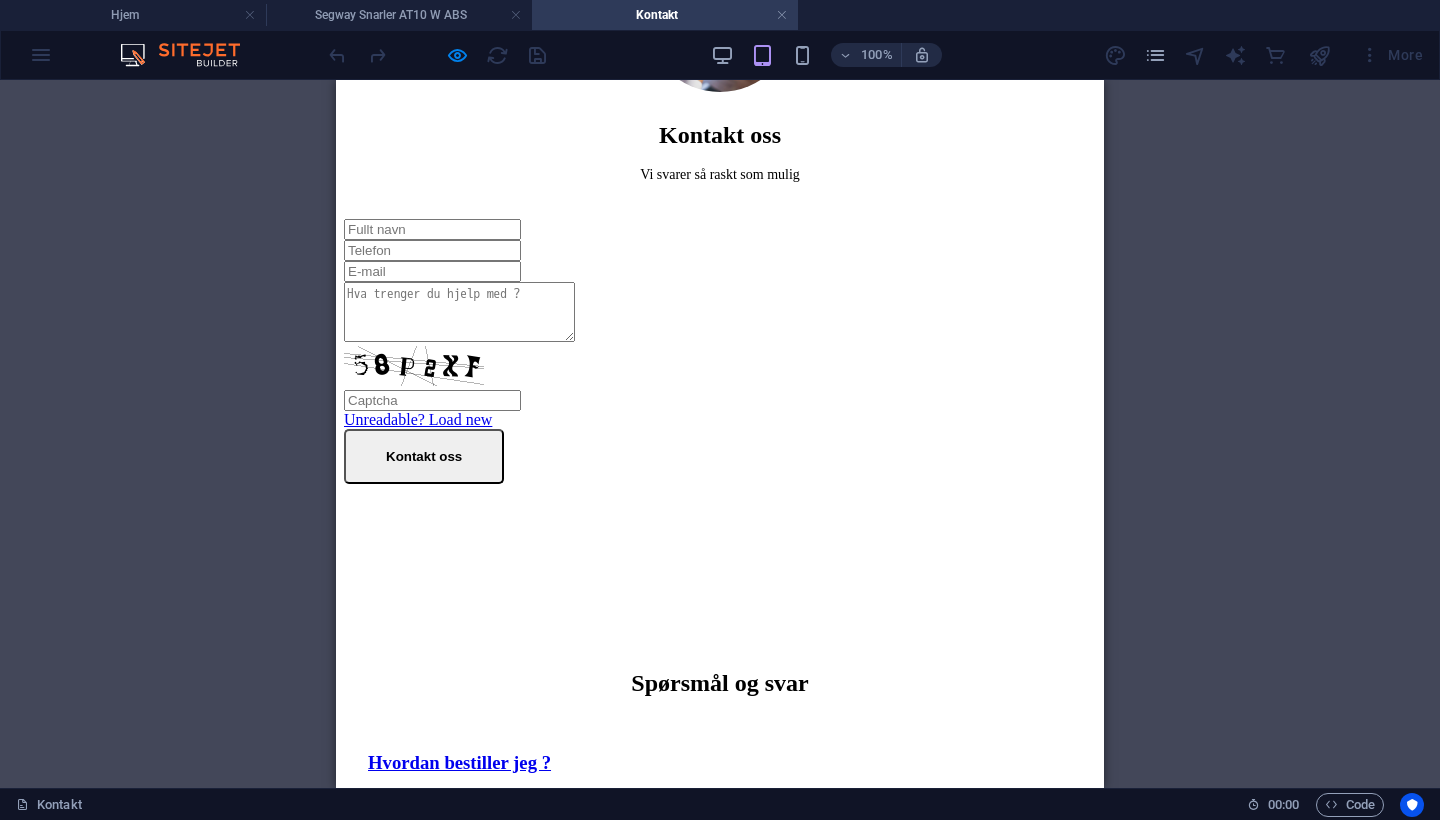 scroll, scrollTop: 516, scrollLeft: 0, axis: vertical 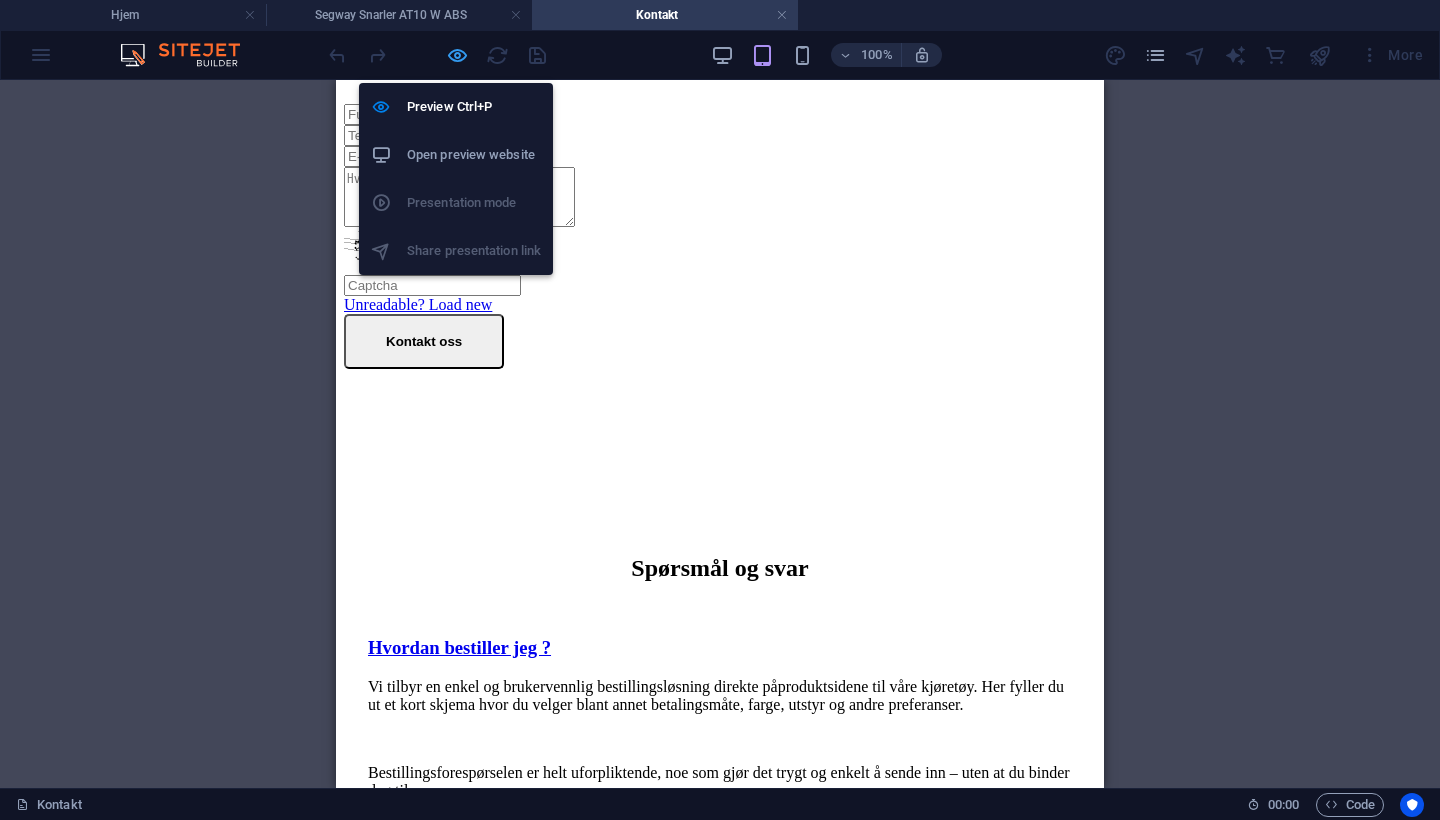 click at bounding box center (457, 55) 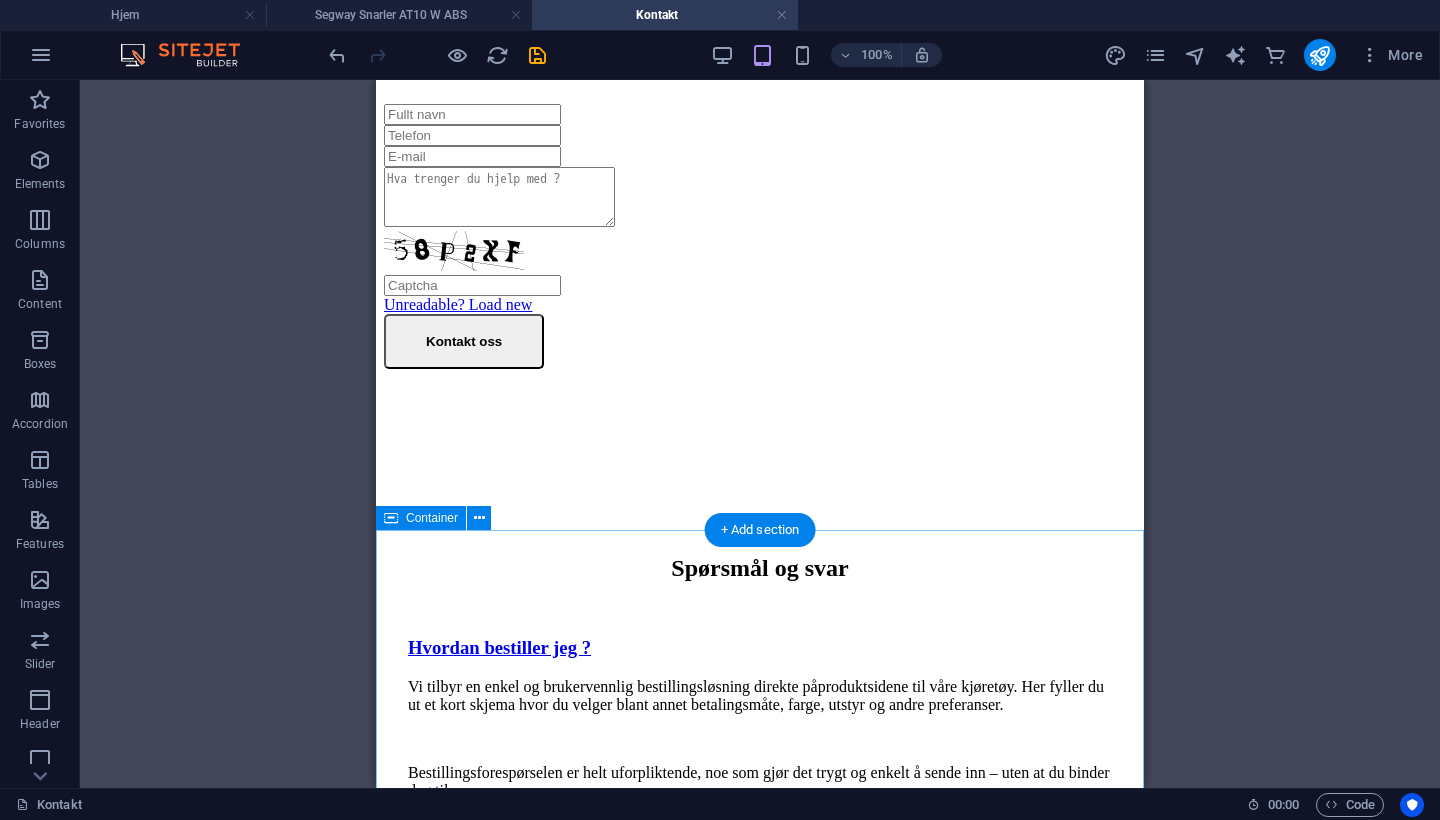 click on "Spørsmål og svar Hvordan bestiller jeg ? Vi tilbyr en enkel og brukervennlig bestillingsløsning direkte på  produktsidene til våre kjøretøy . Her fyller du ut et kort skjema hvor du velger blant annet betalingsmåte, farge, utstyr og andre preferanser. Bestillingsforespørselen er helt uforpliktende, noe som gjør det trygt og enkelt å sende inn – uten at du binder deg til noe.  Du får full oversikt og full kontroll – akkurat slik det bør være uten at du må betale direkte.  Enklere blir det ikke!" at bounding box center [760, 745] 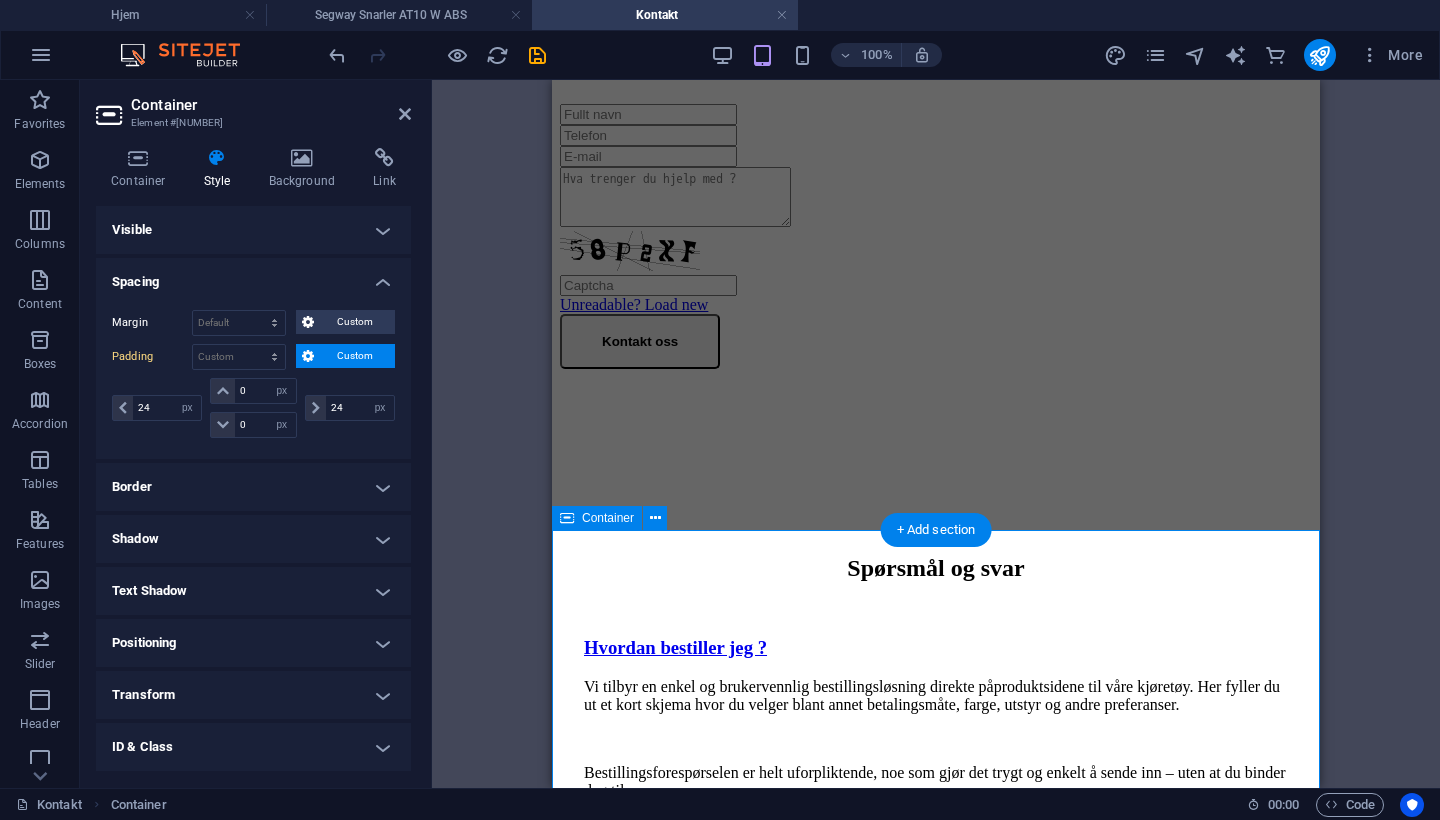 type on "120" 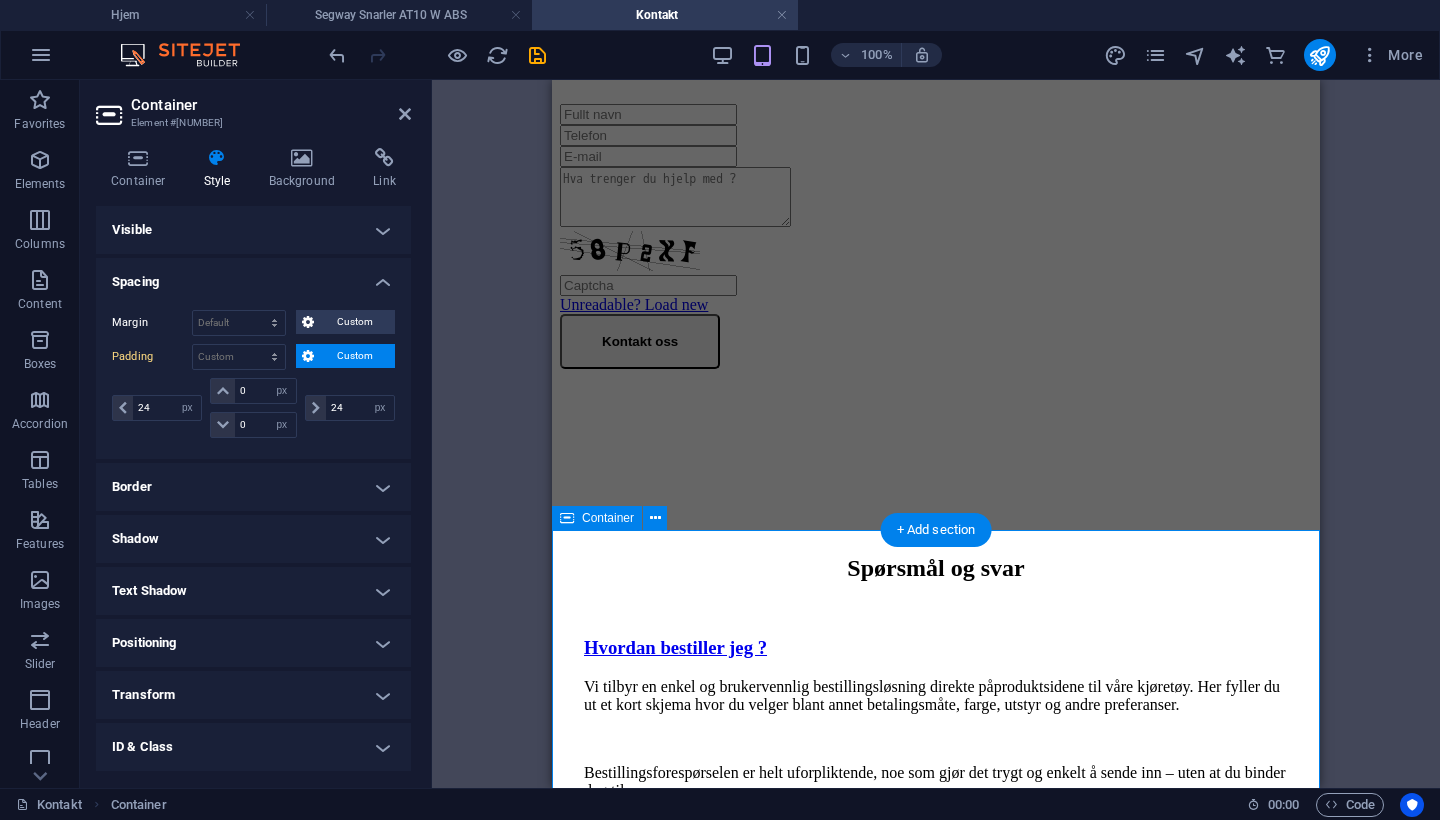 type on "120" 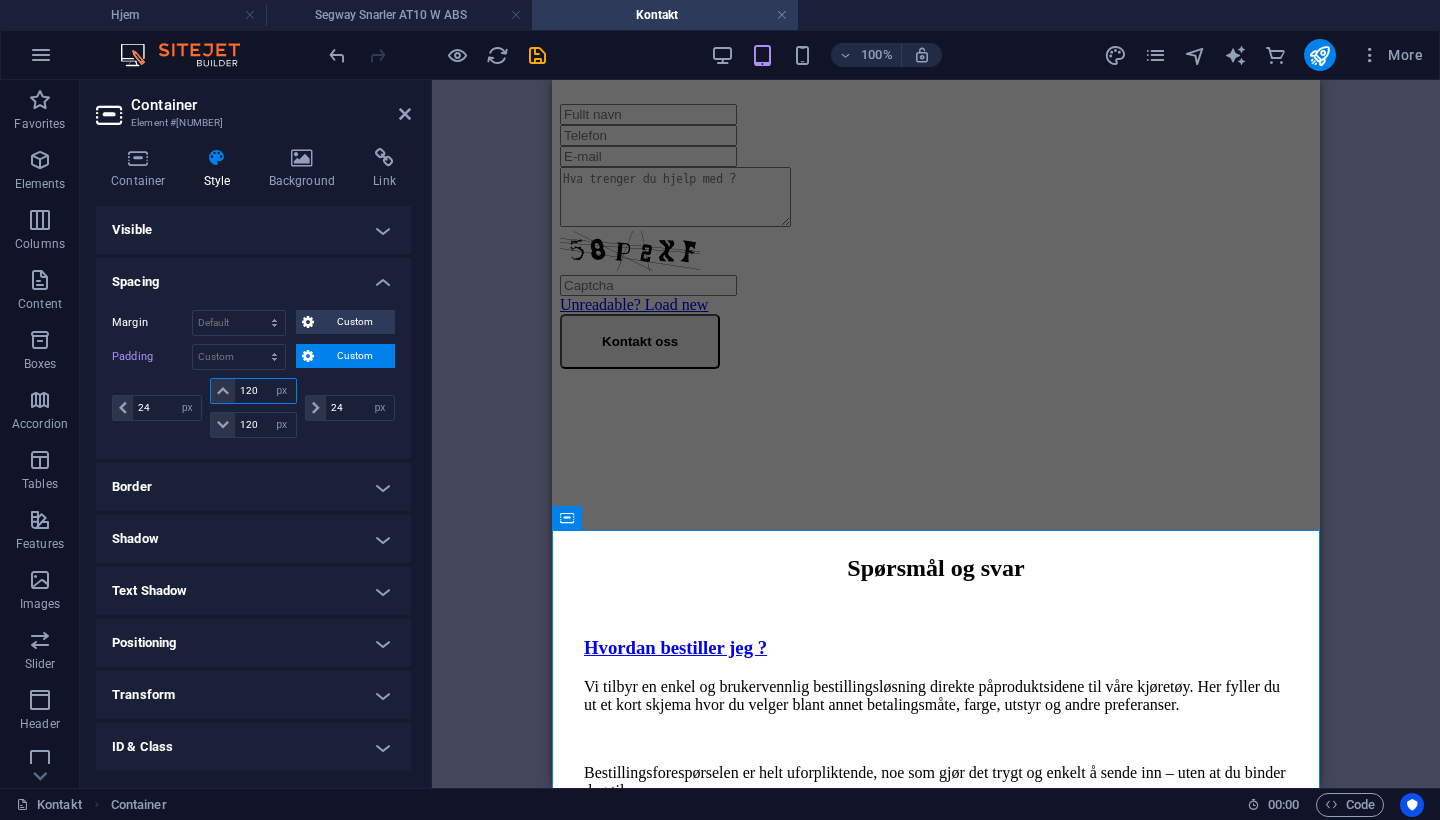 drag, startPoint x: 260, startPoint y: 388, endPoint x: 199, endPoint y: 384, distance: 61.13101 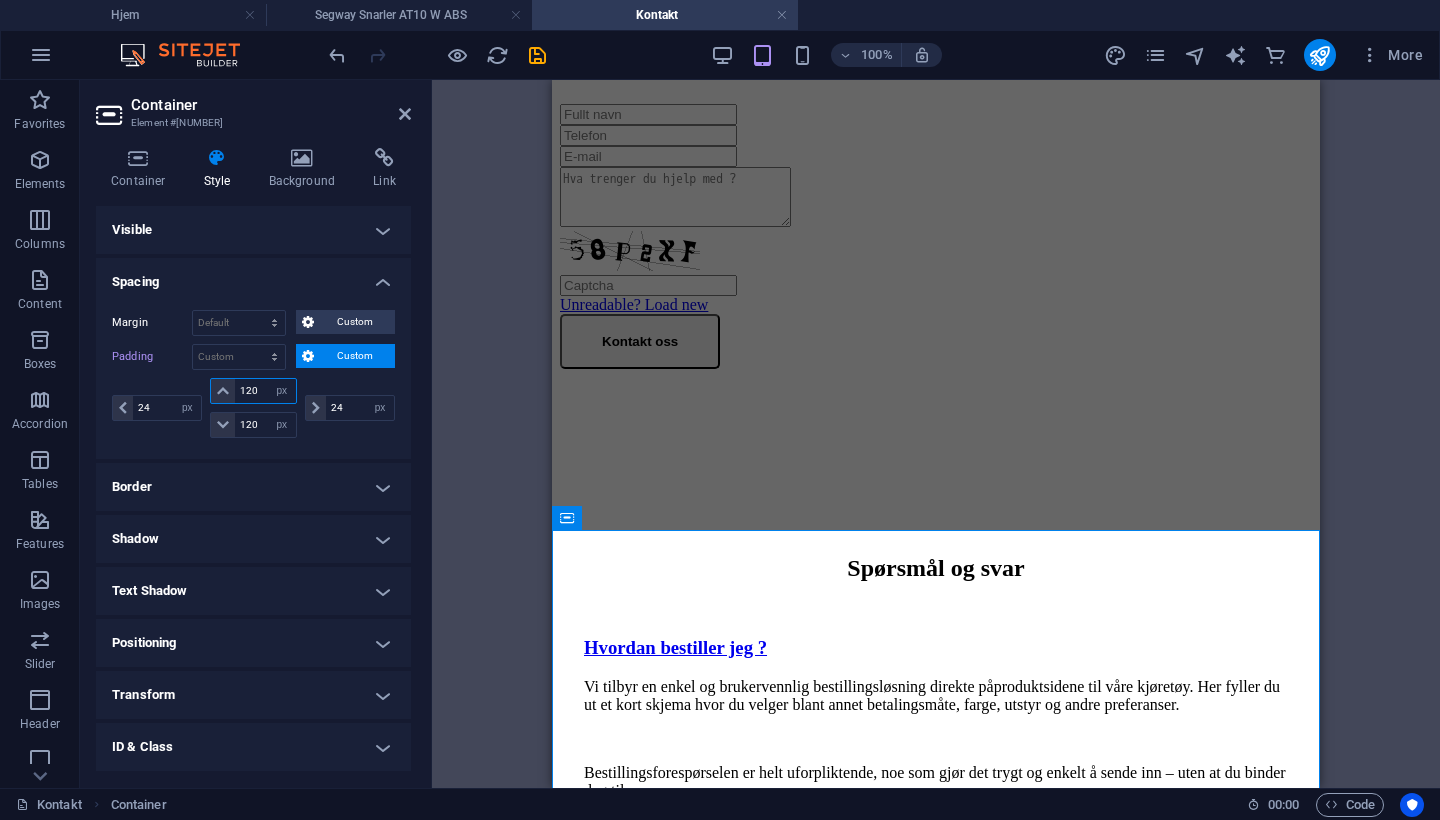 click on "24 px rem % vh vw 120 px rem % vh vw 120 px rem % vh vw 24 px rem % vh vw" at bounding box center [253, 408] 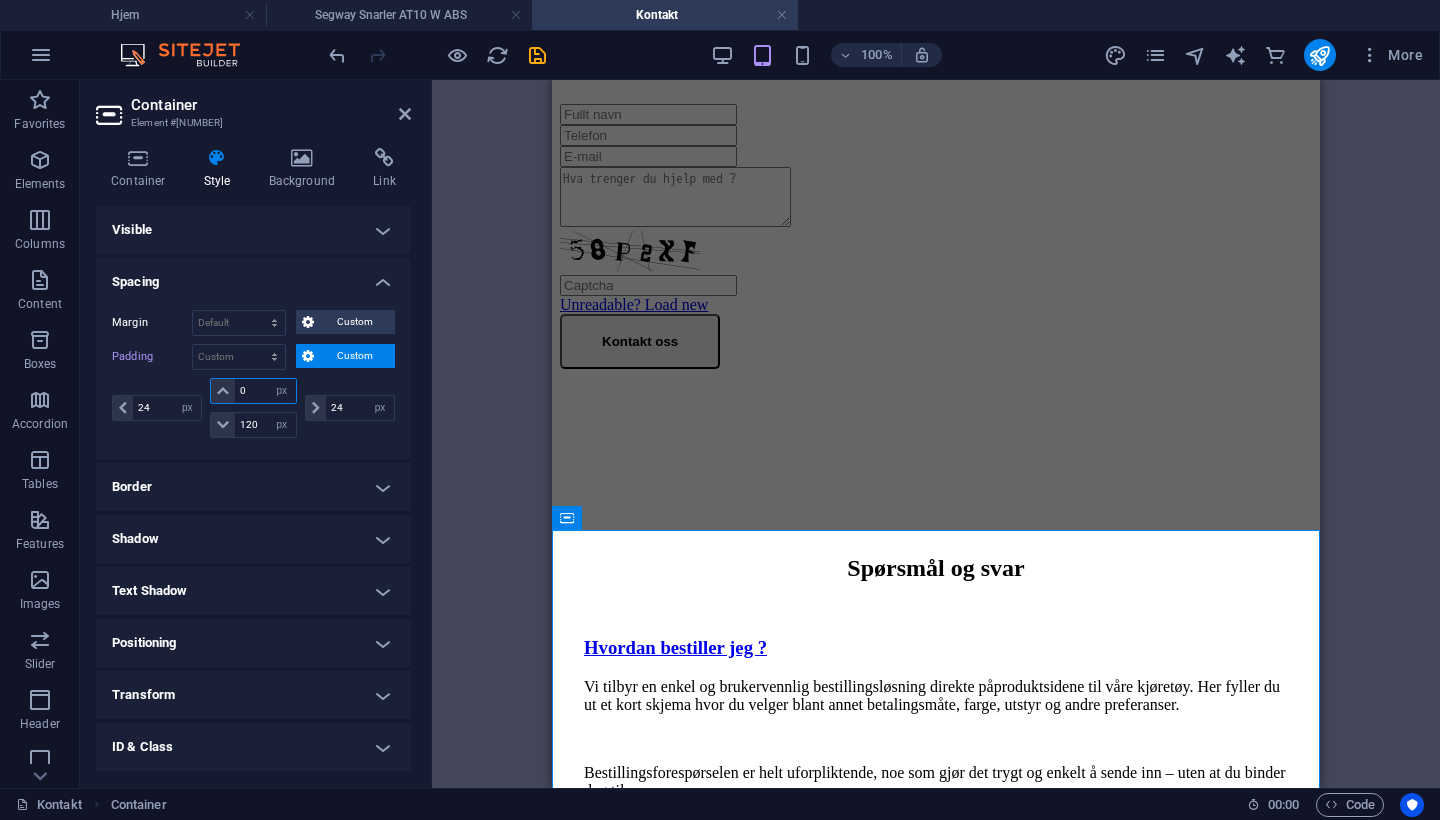 type on "0" 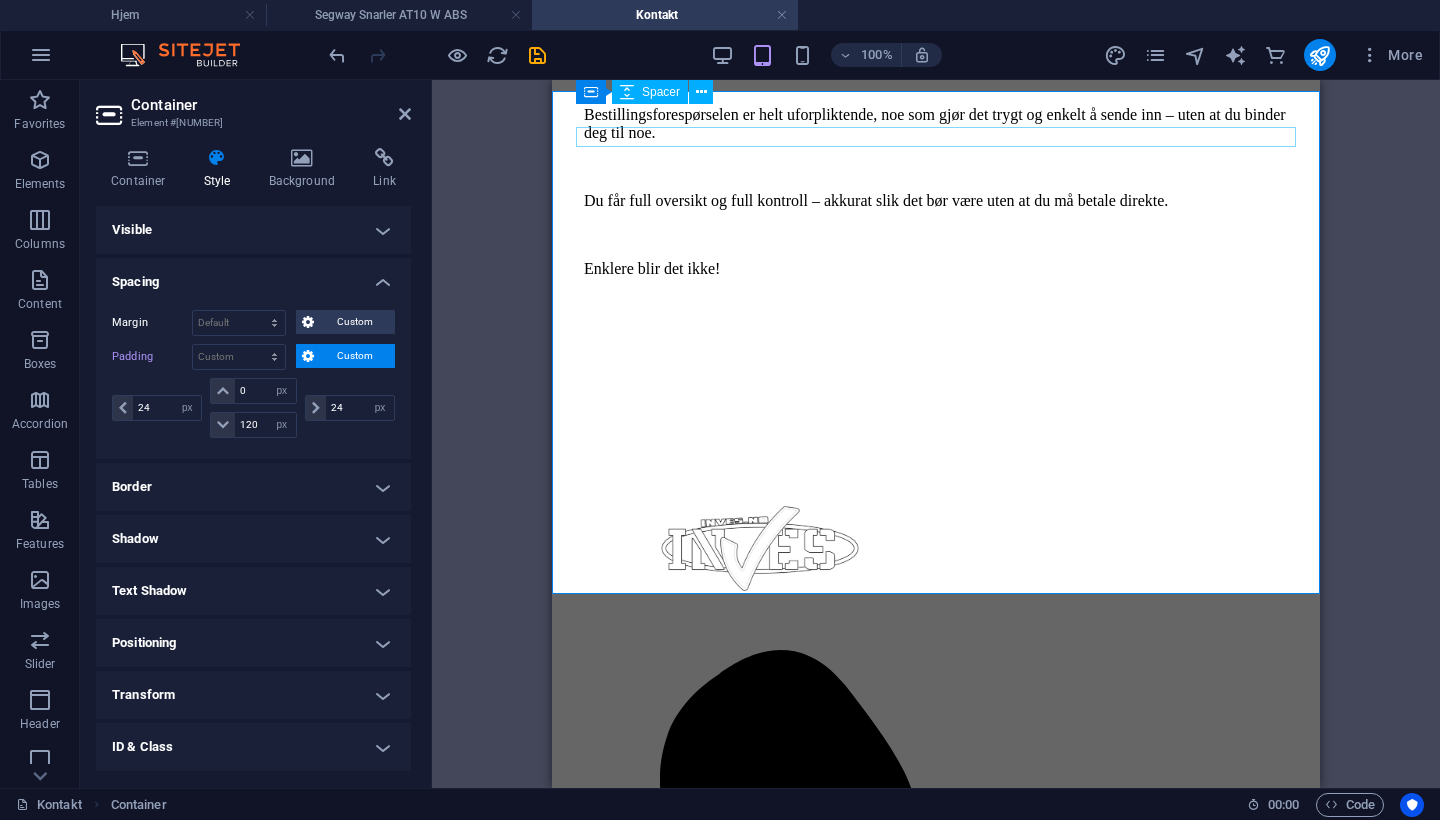 scroll, scrollTop: 903, scrollLeft: 0, axis: vertical 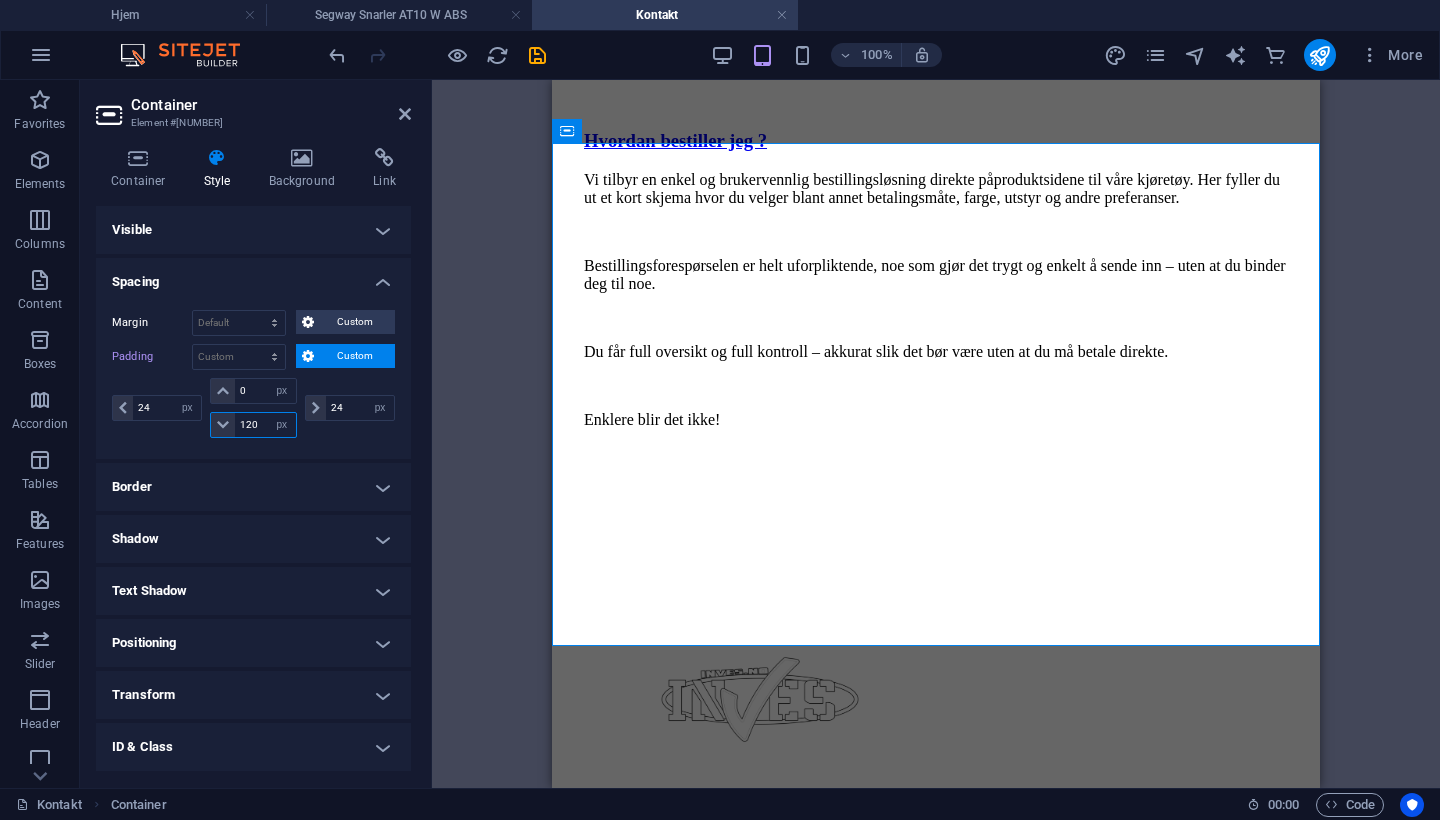 drag, startPoint x: 257, startPoint y: 428, endPoint x: 157, endPoint y: 424, distance: 100.07997 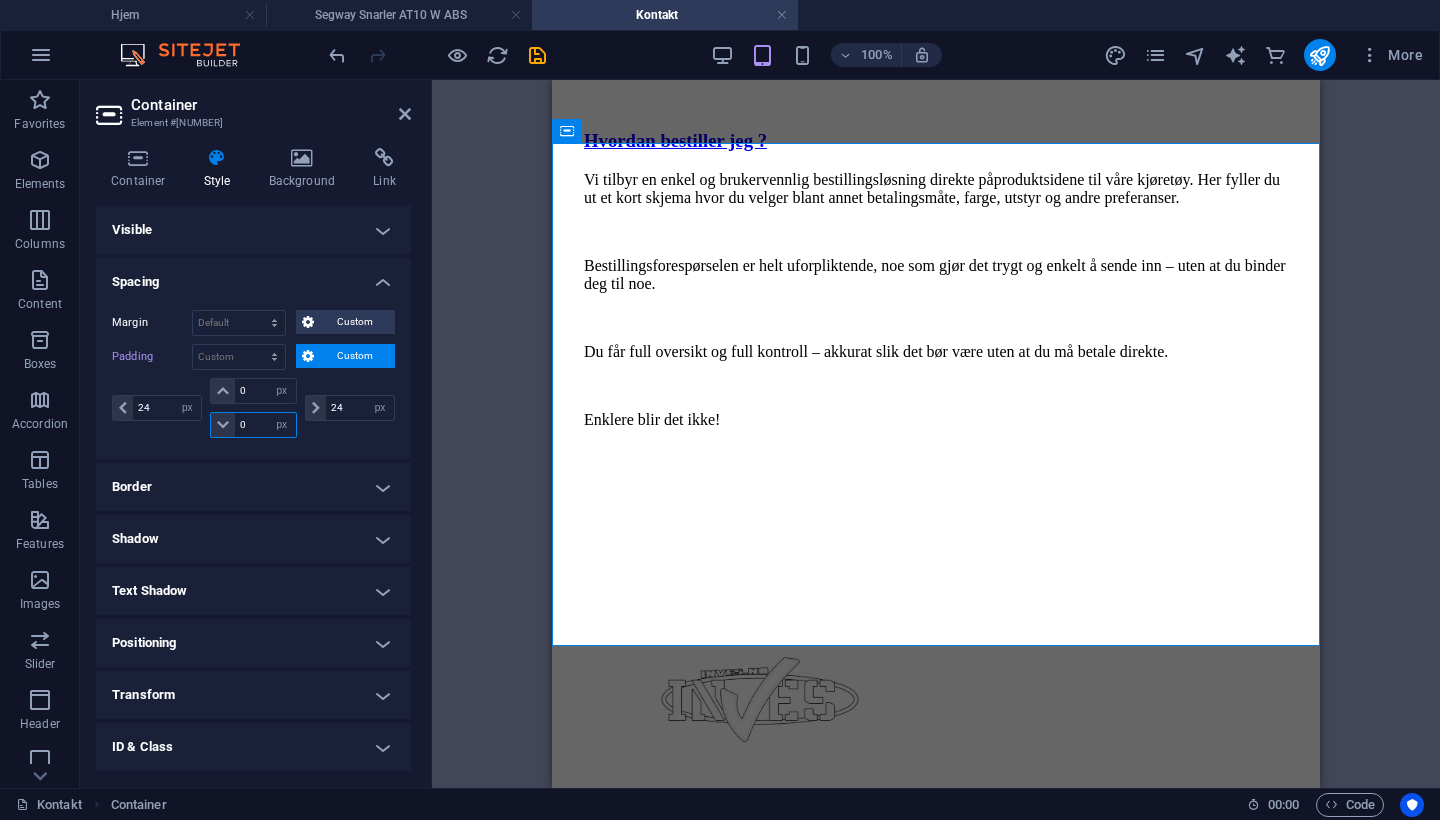 type on "0" 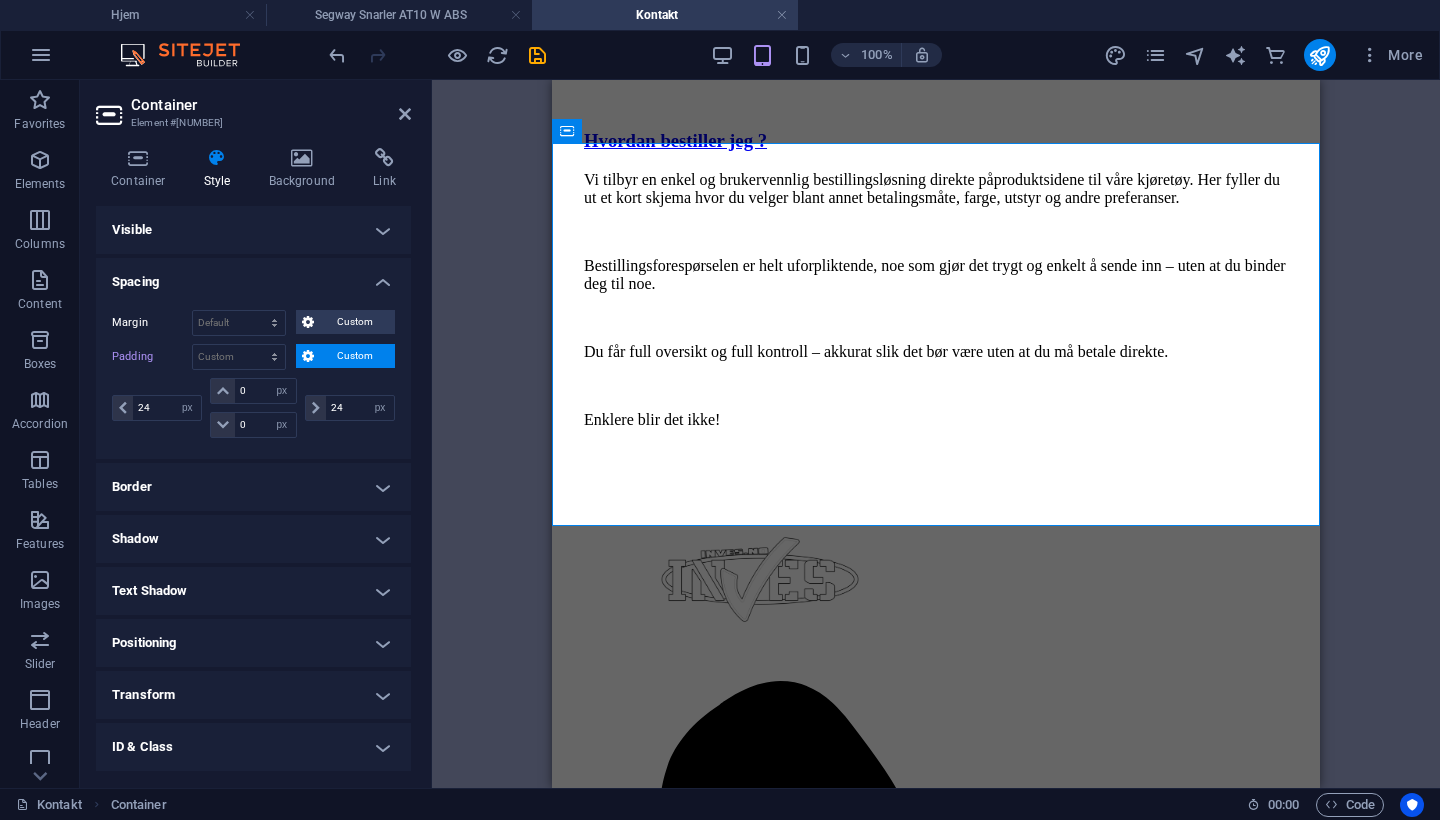 click on "100%" at bounding box center [826, 55] 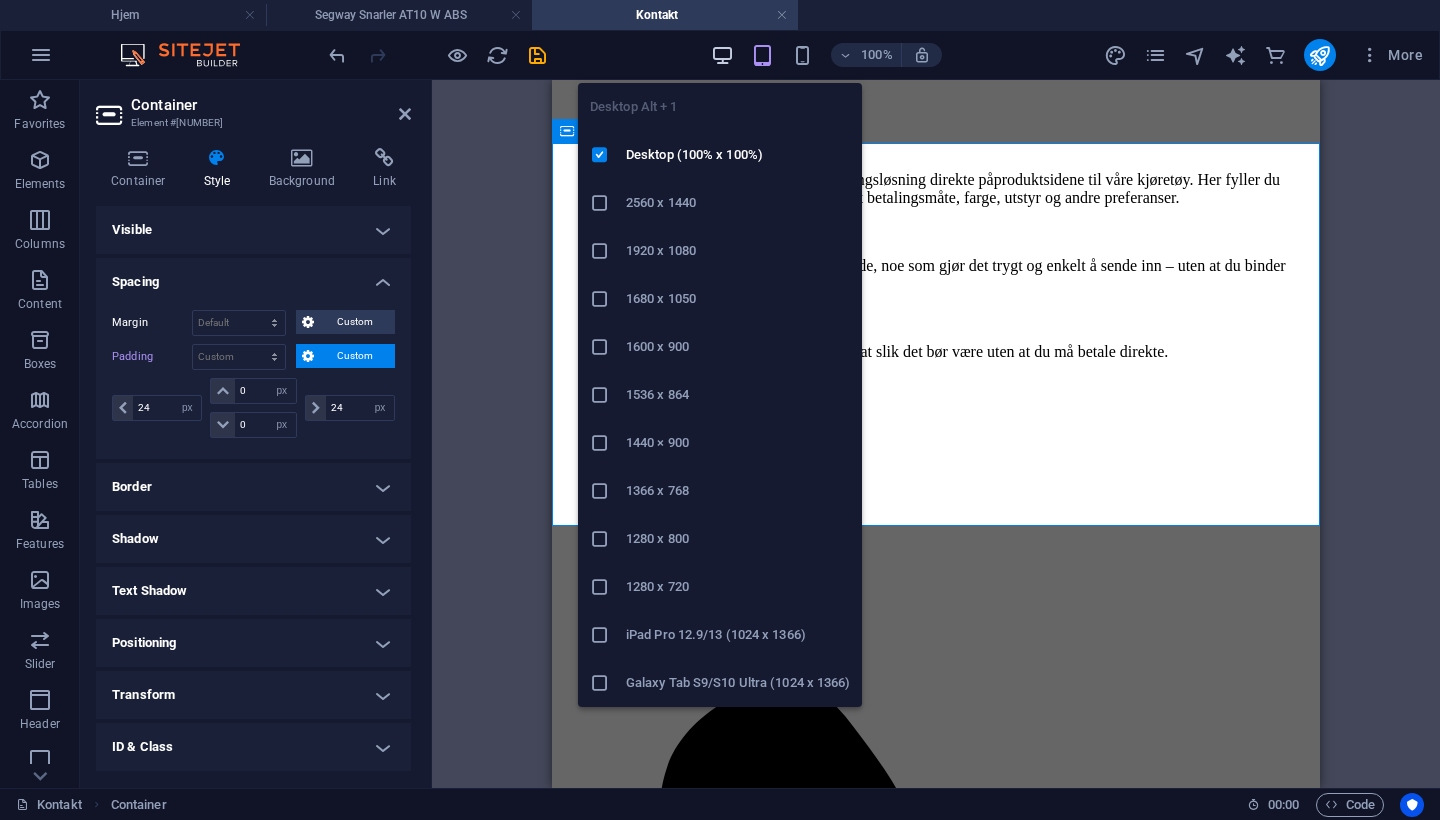 click at bounding box center [722, 55] 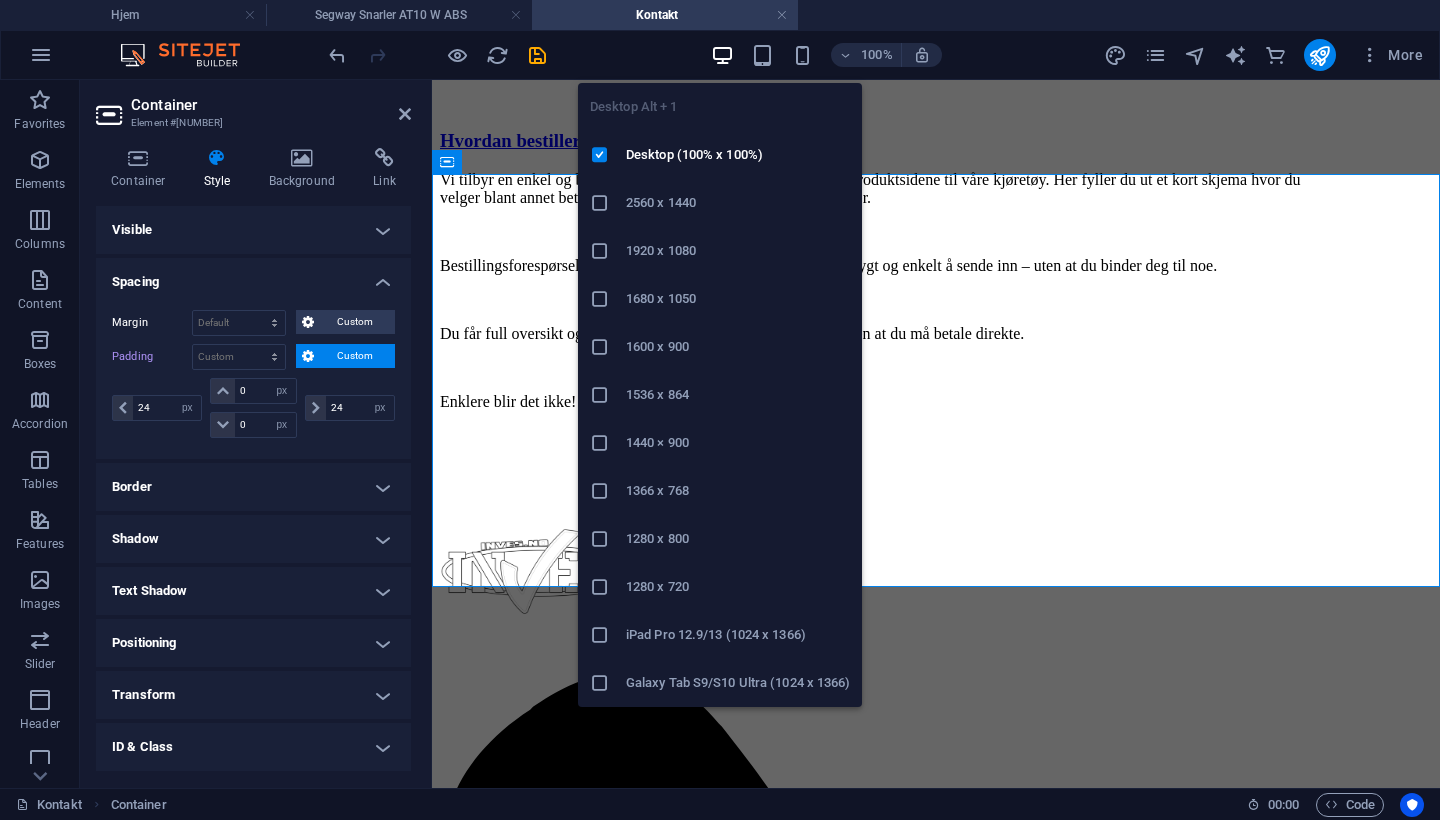 type 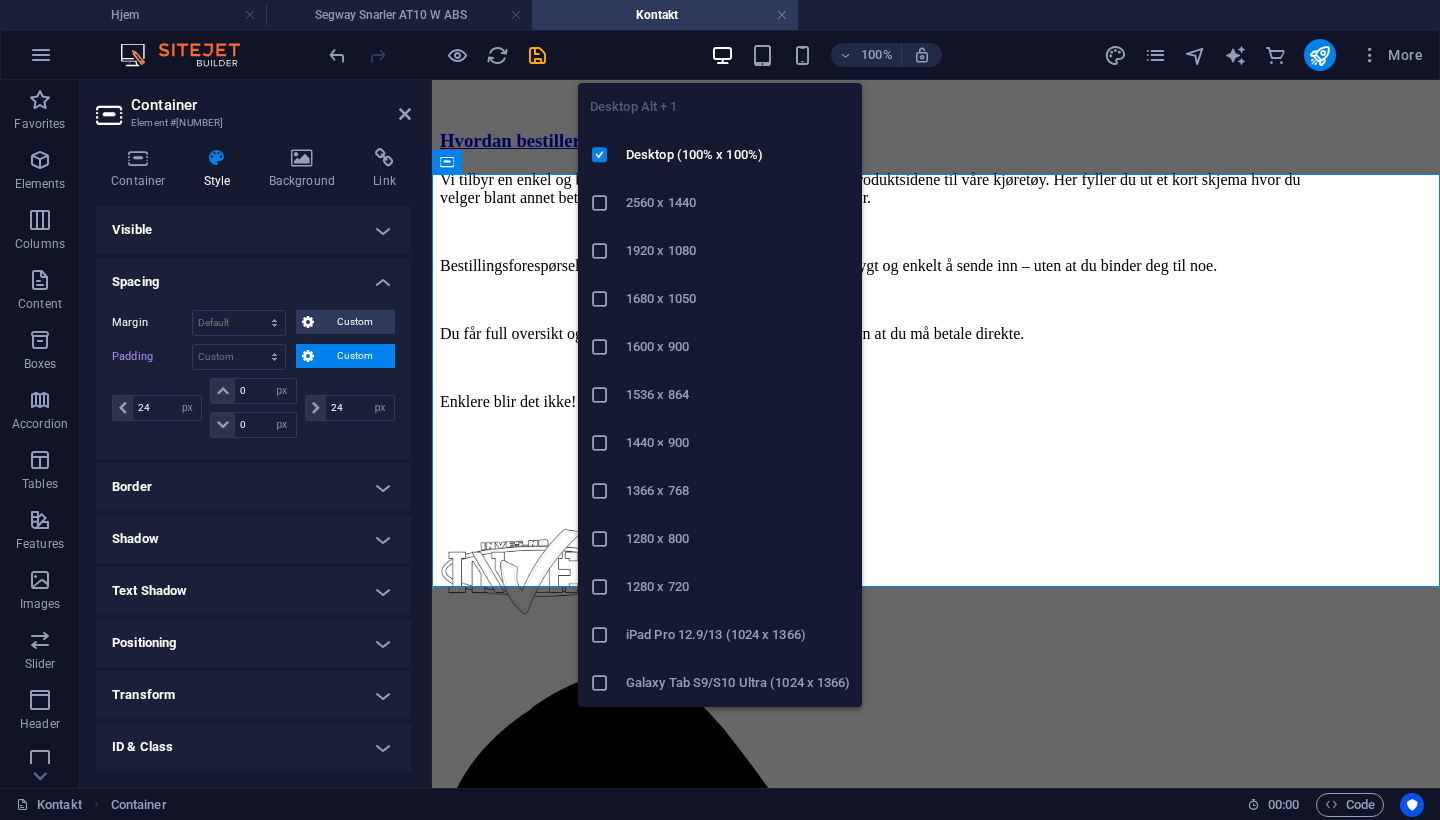 type 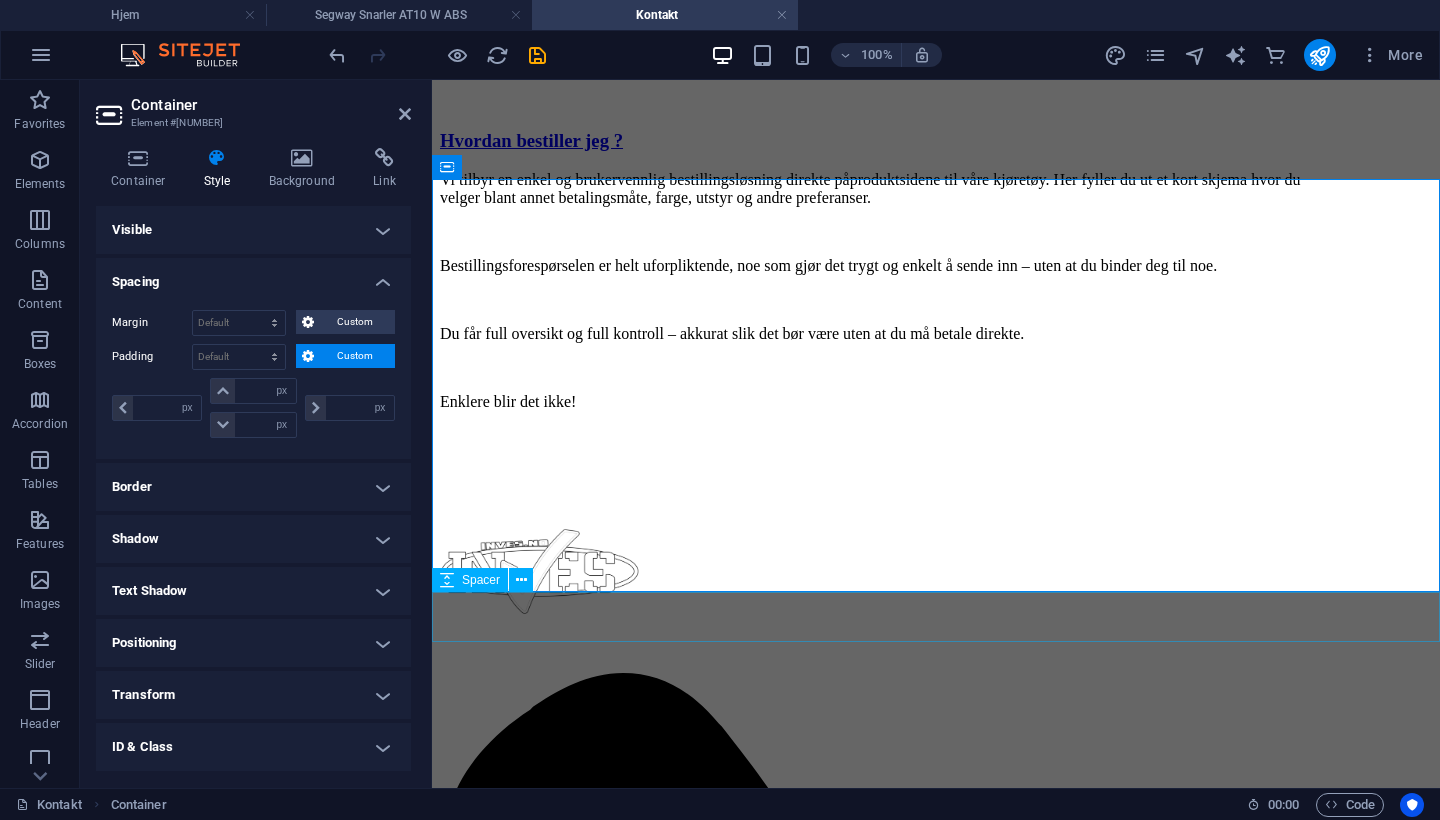 click at bounding box center [936, 452] 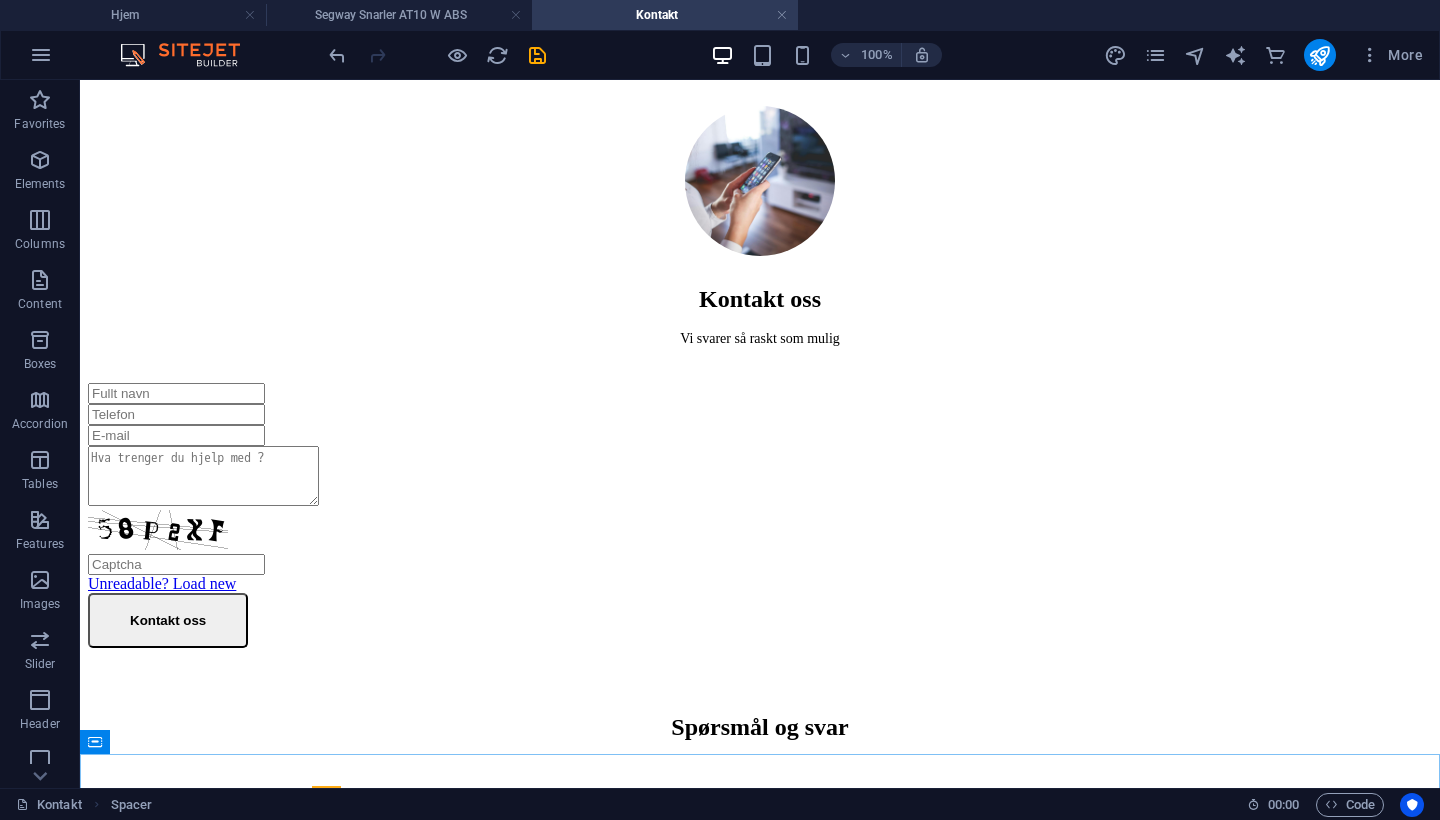 scroll, scrollTop: 115, scrollLeft: 0, axis: vertical 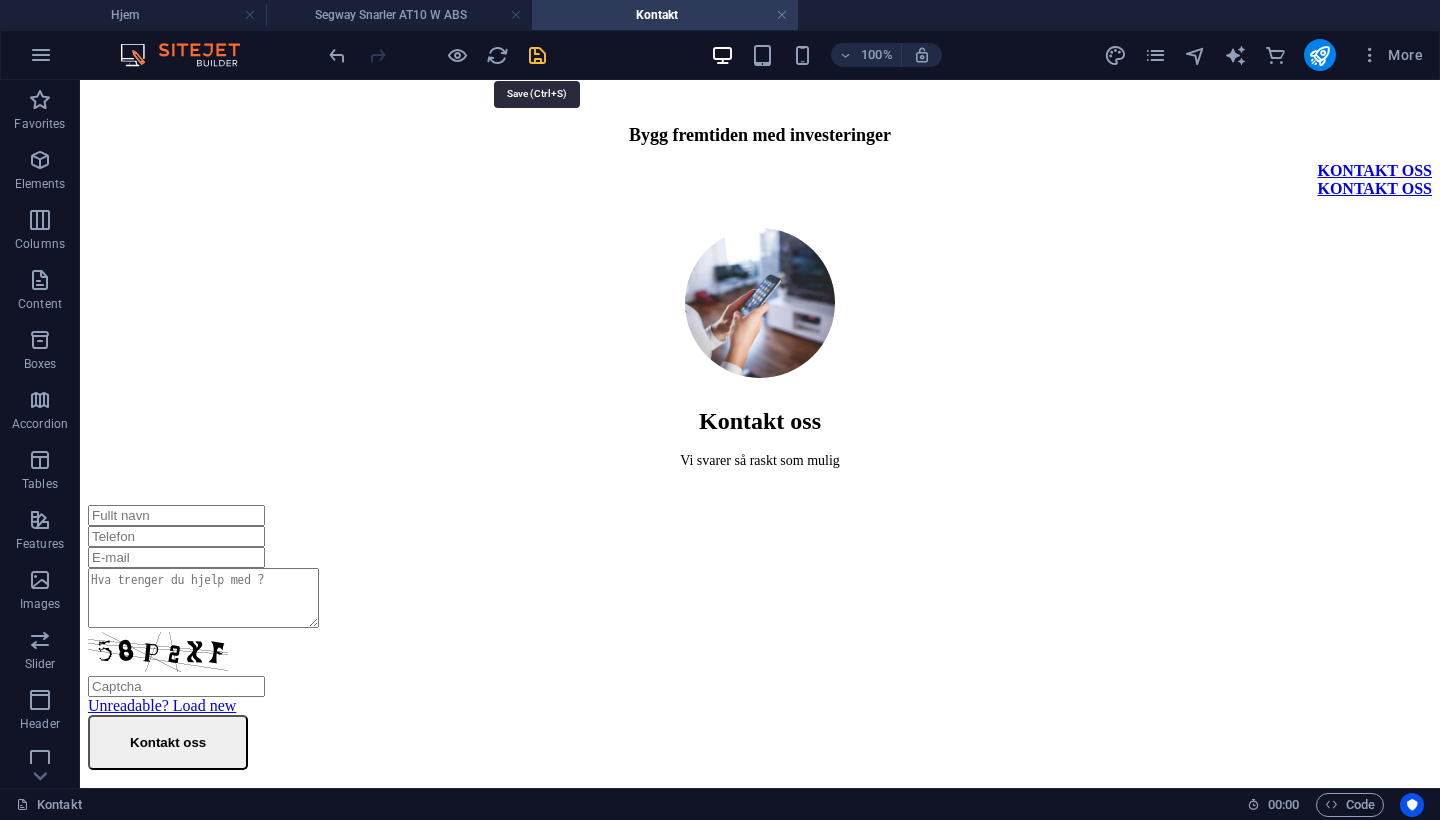 click at bounding box center [537, 55] 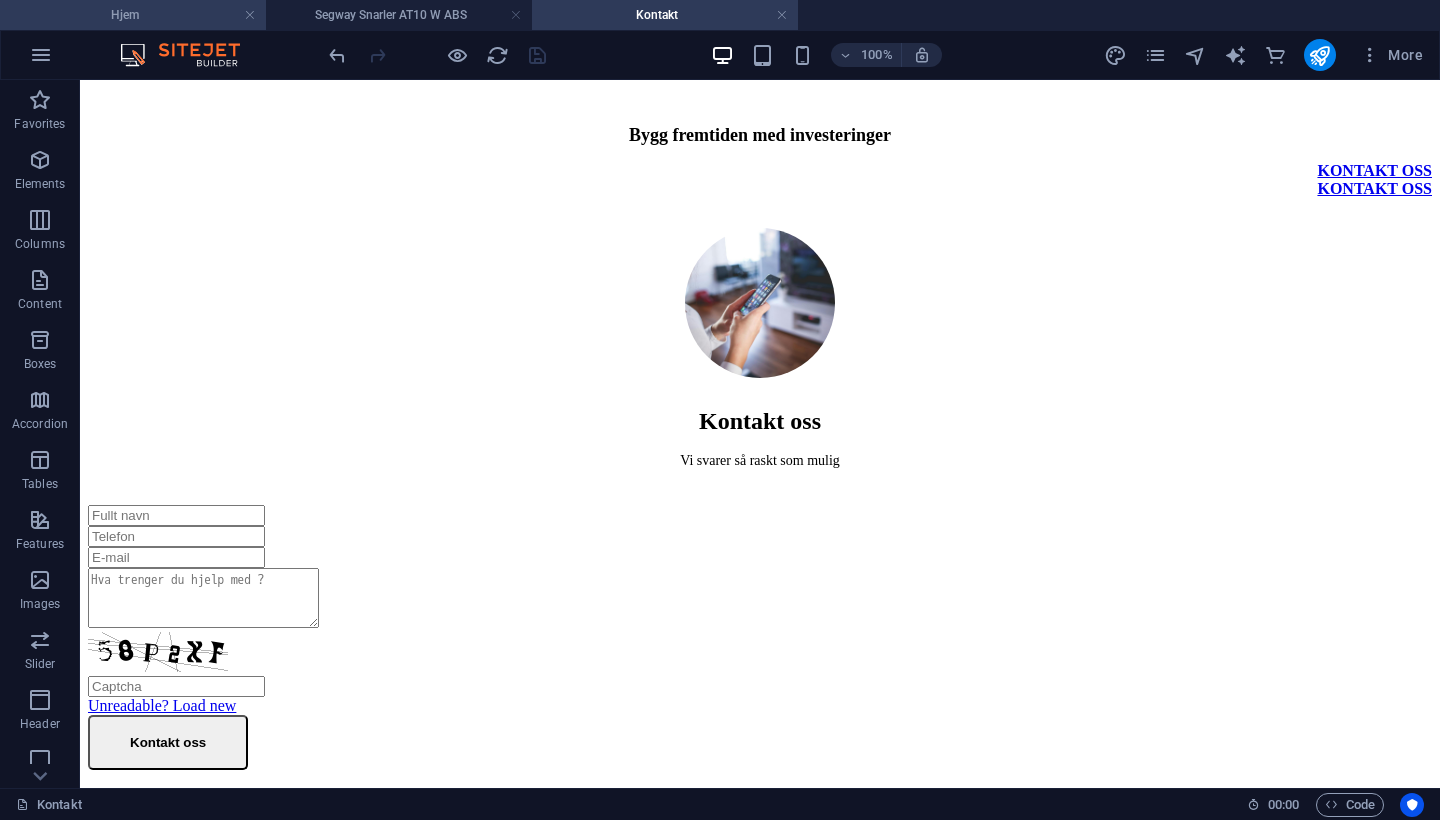 click on "Hjem" at bounding box center [133, 15] 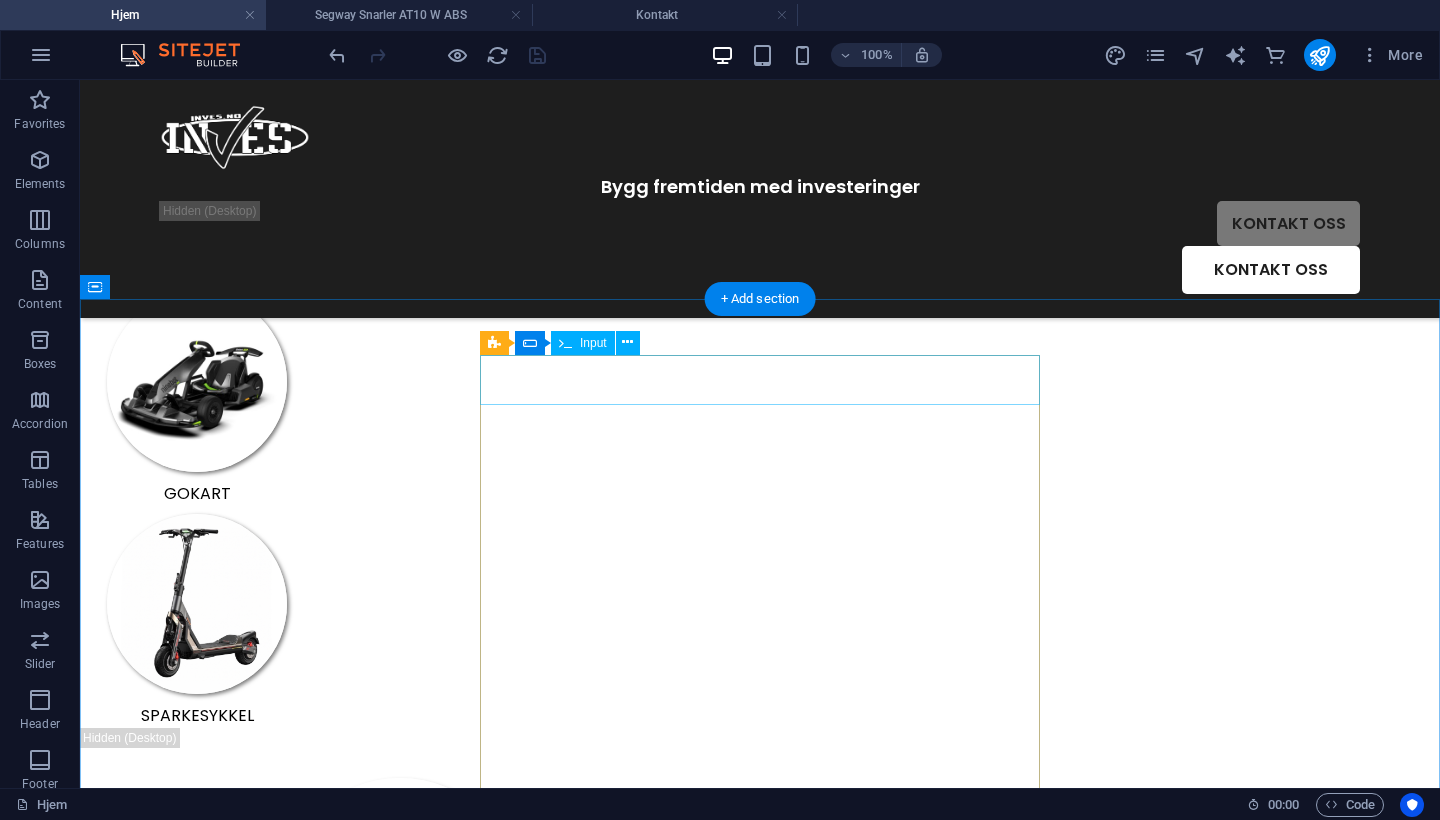 scroll, scrollTop: 2720, scrollLeft: 0, axis: vertical 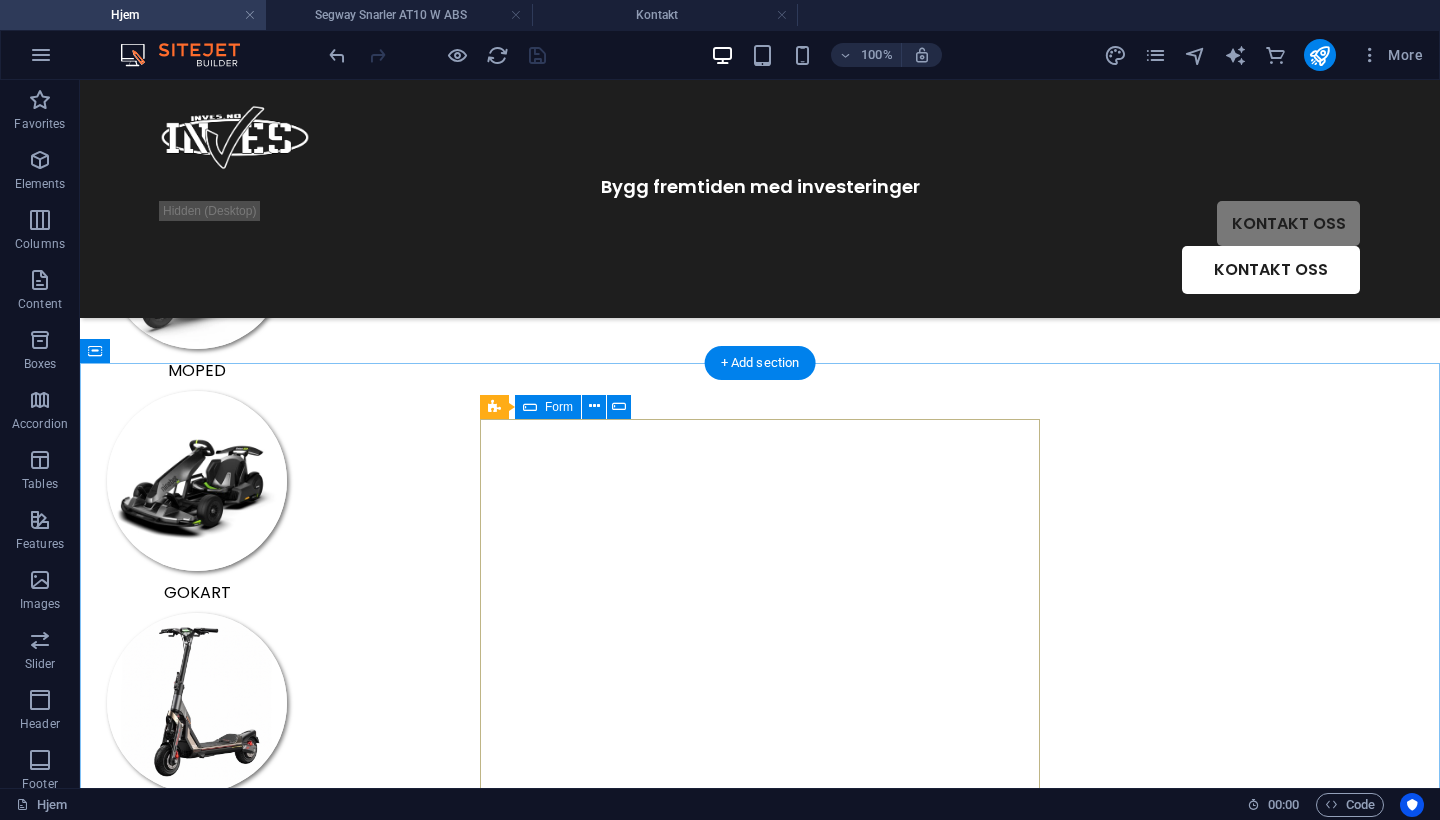 click on "Form" at bounding box center (559, 407) 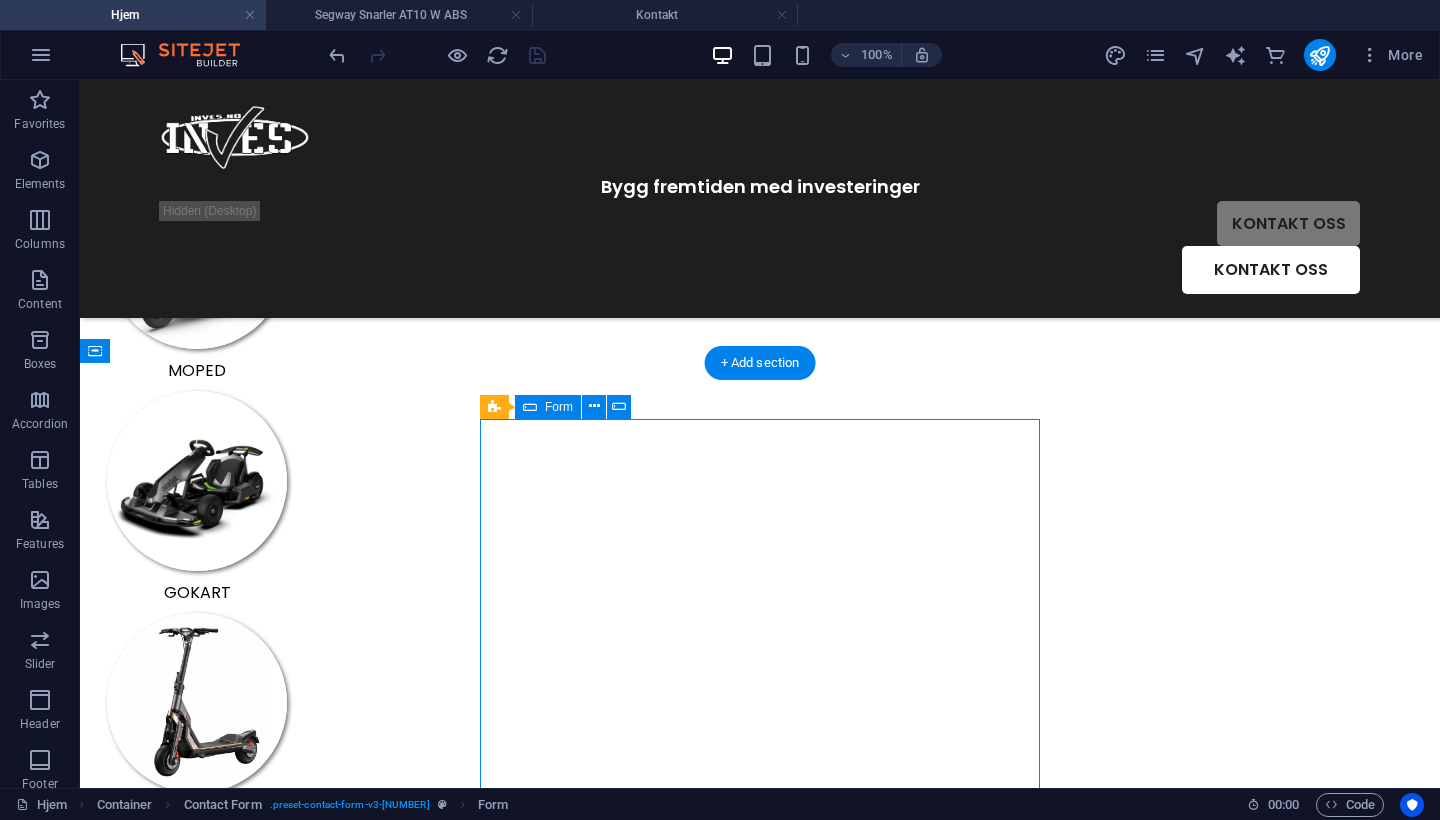 click on "Form" at bounding box center [559, 407] 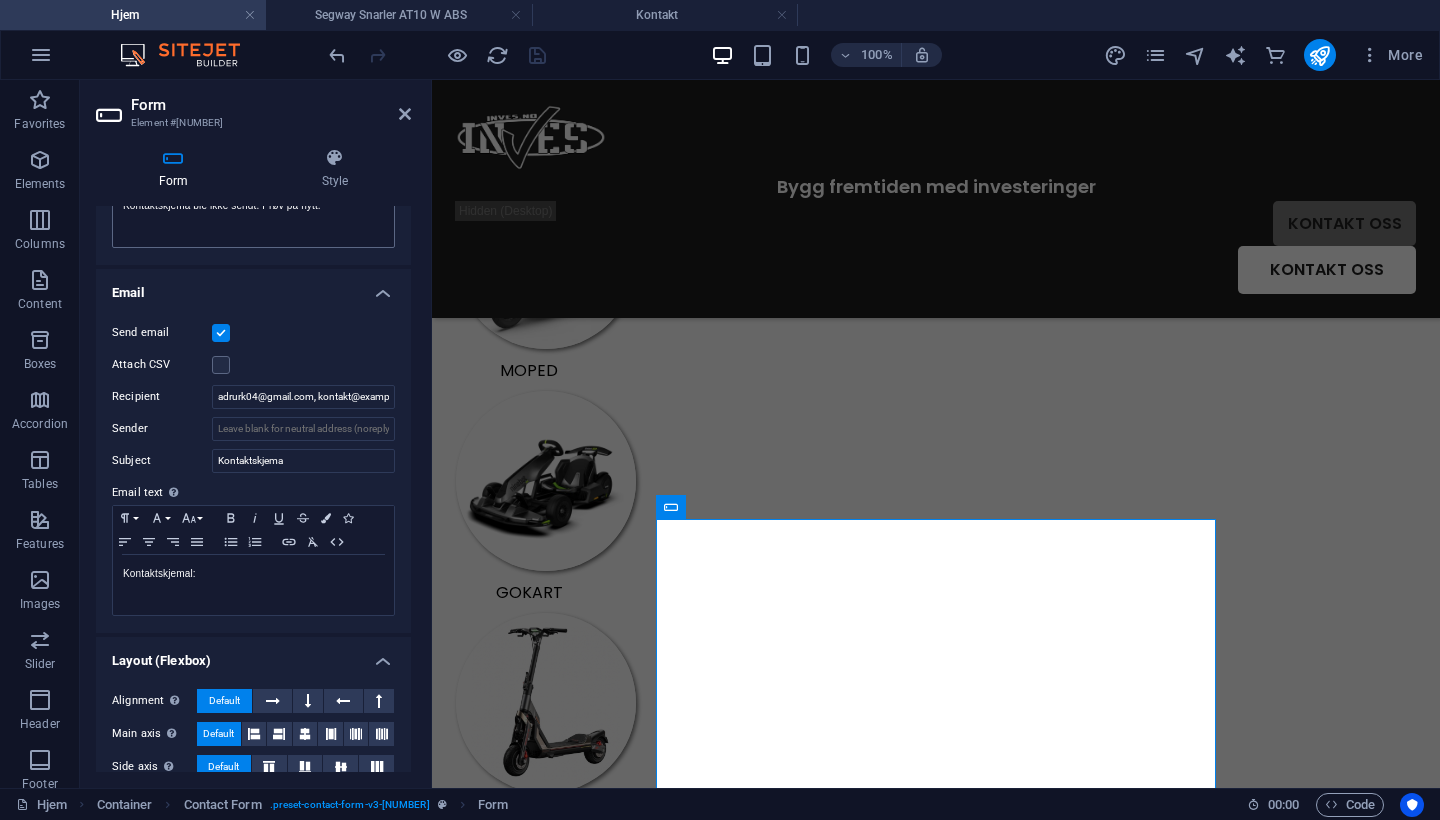 scroll, scrollTop: 456, scrollLeft: 0, axis: vertical 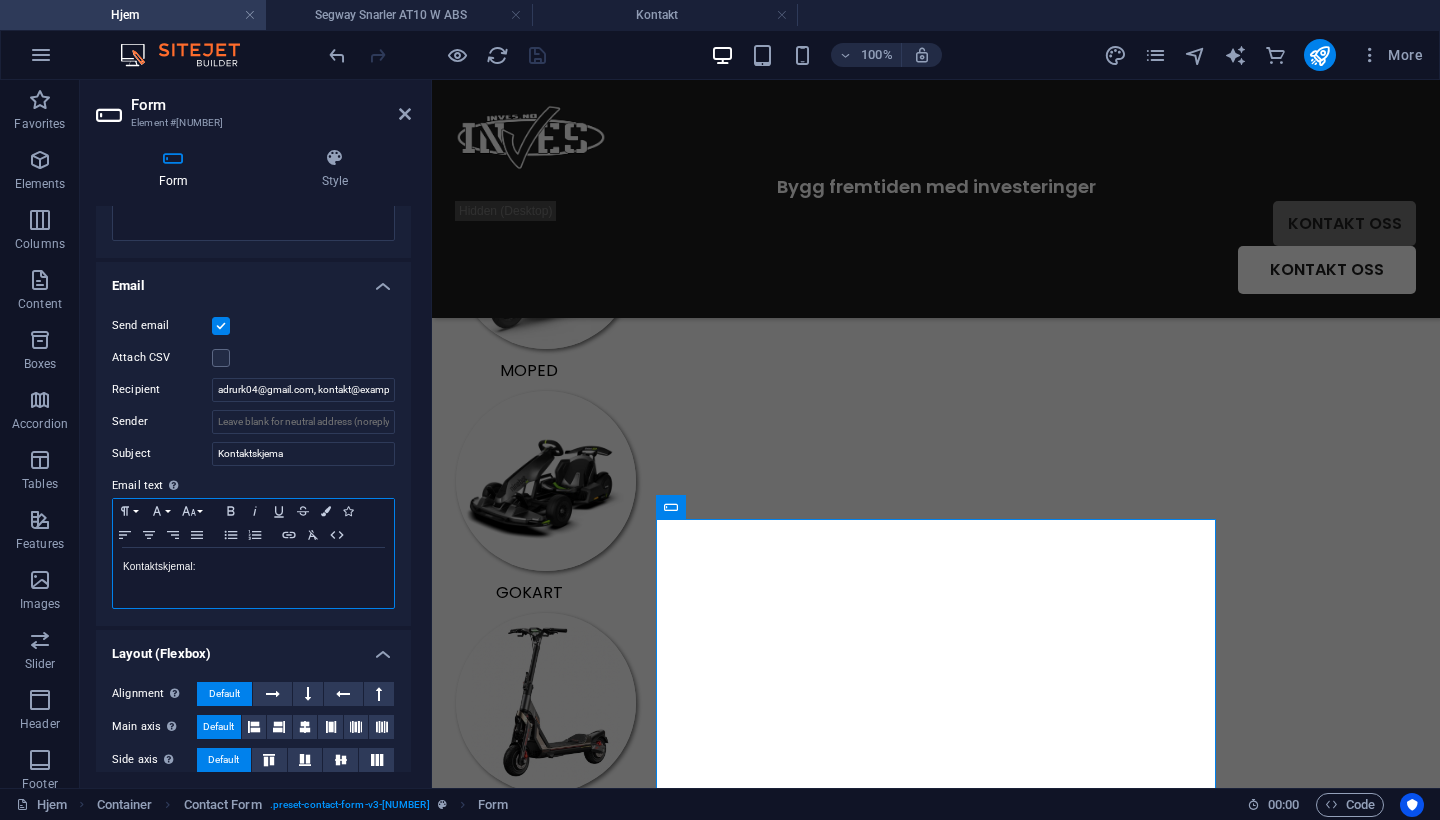 click on "Kontaktskjemal:" at bounding box center [253, 567] 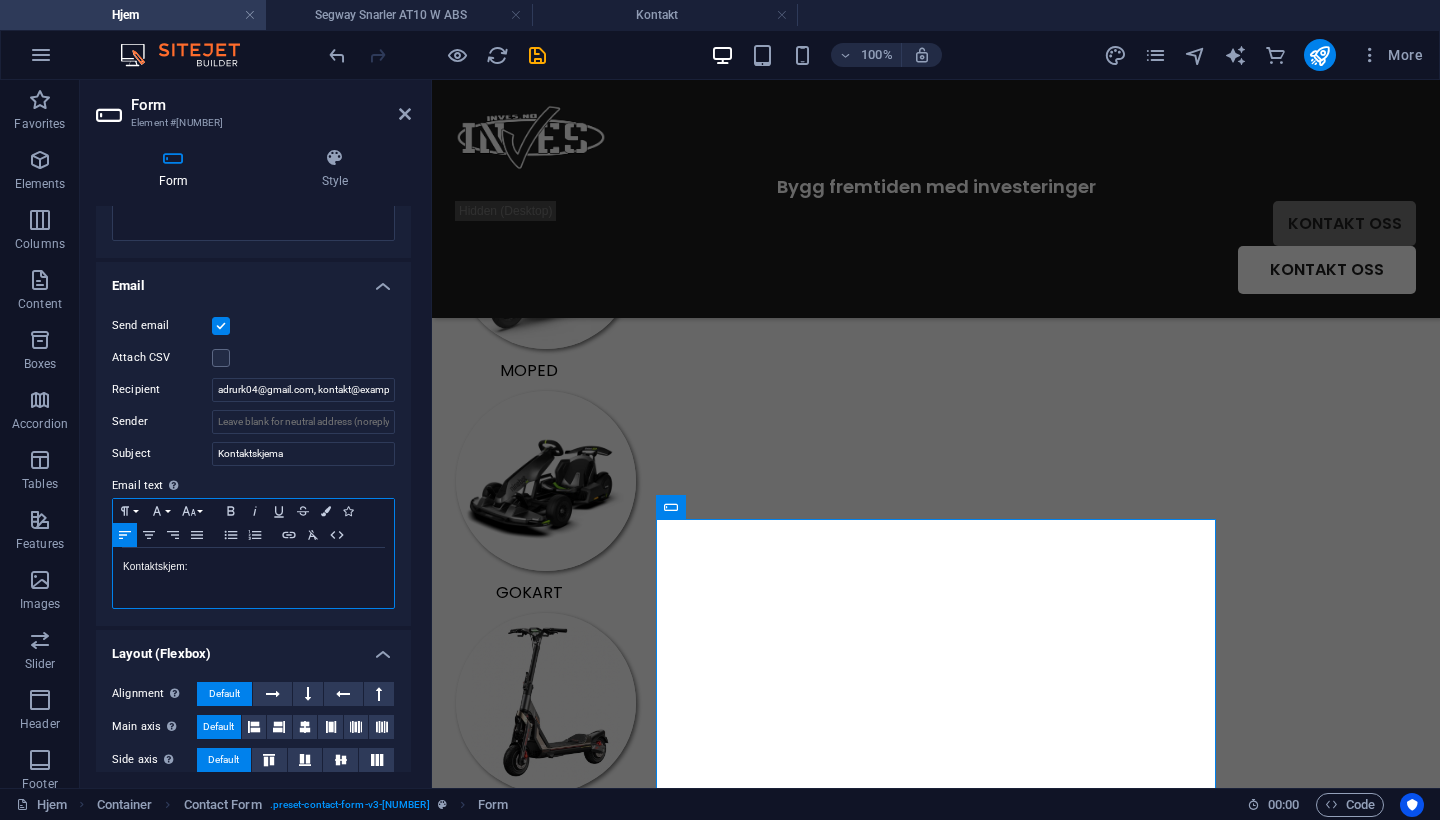type 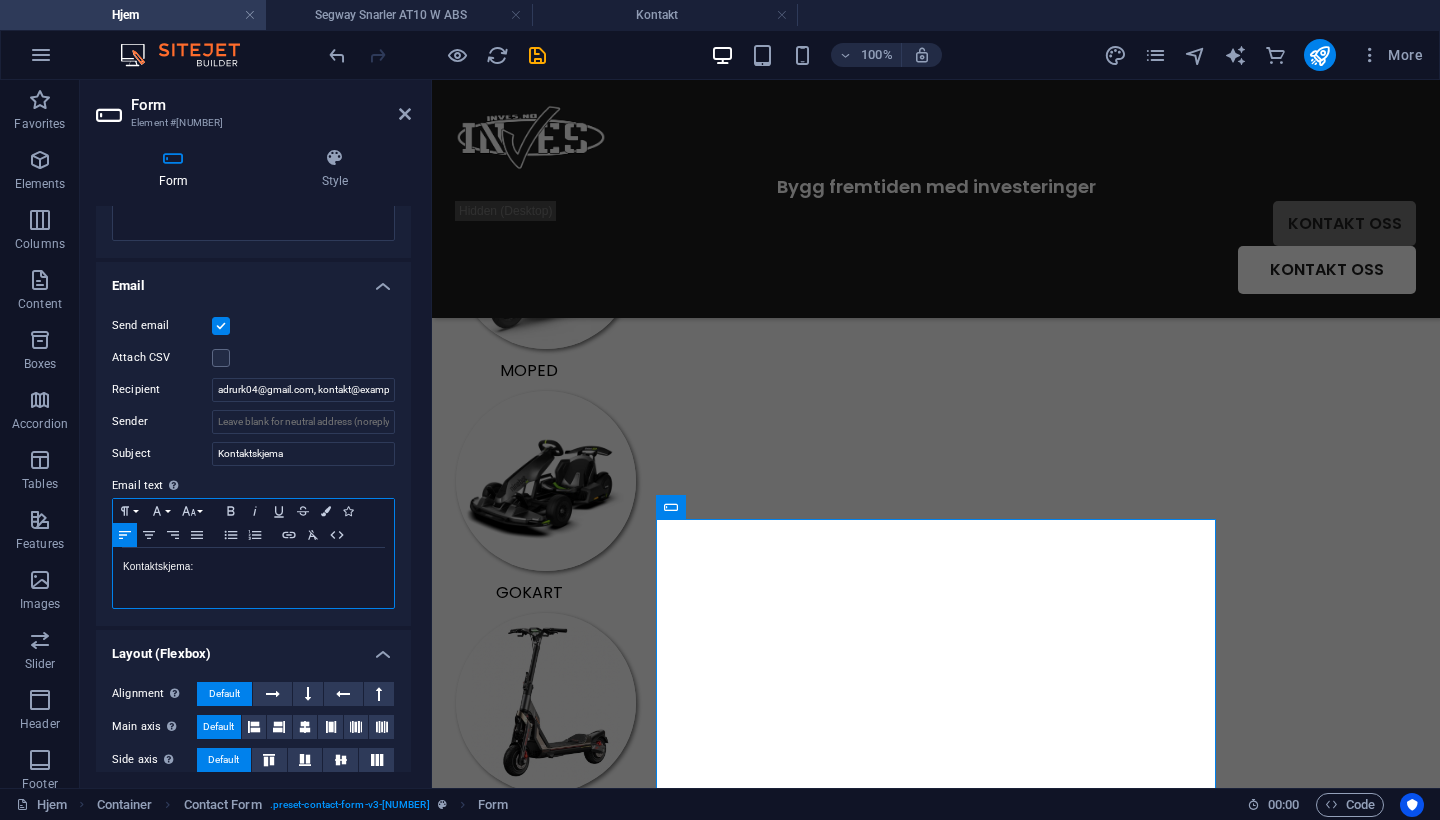 click on "Kontaktskjema:" at bounding box center [253, 578] 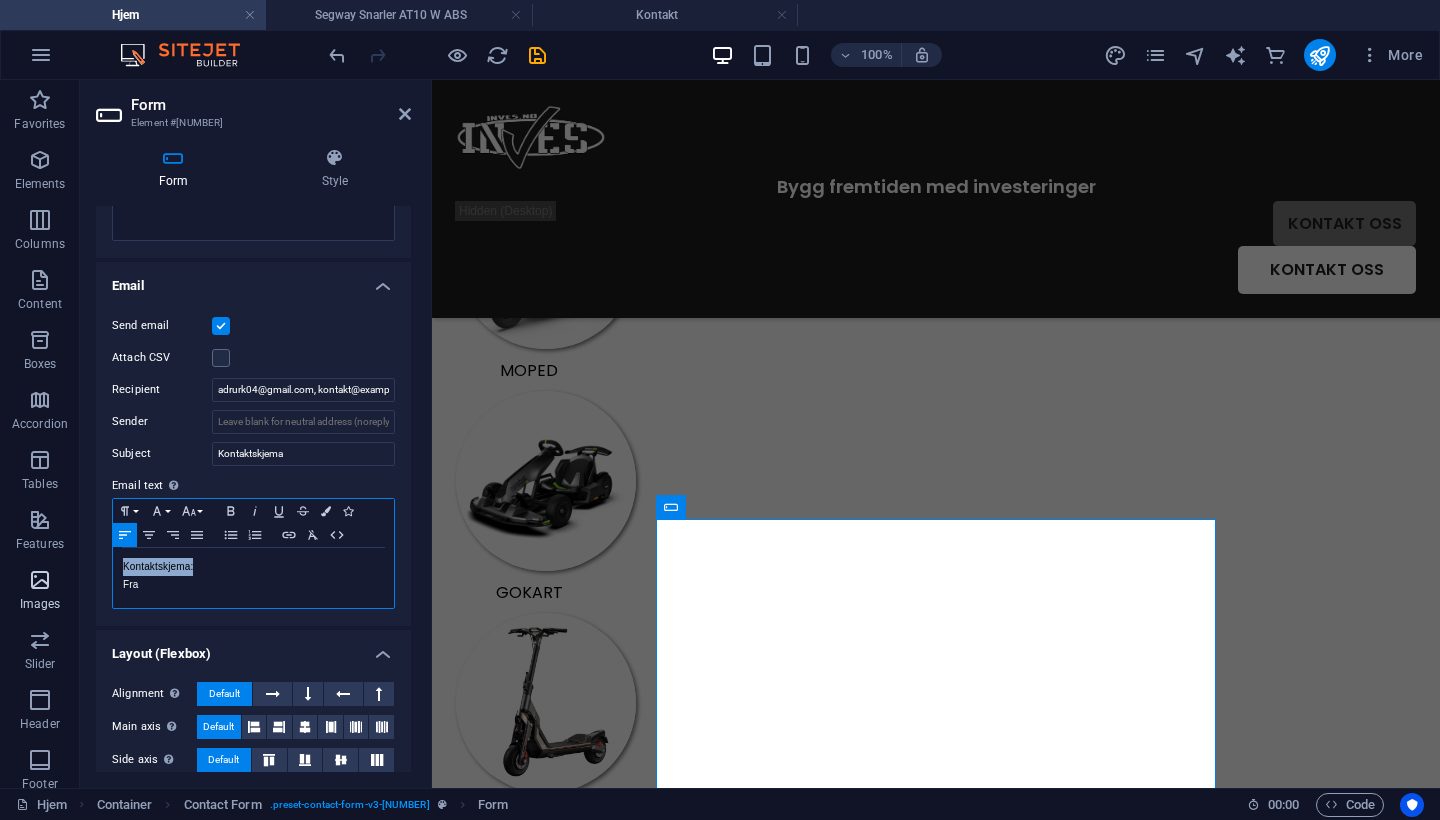 drag, startPoint x: 240, startPoint y: 568, endPoint x: 68, endPoint y: 566, distance: 172.01163 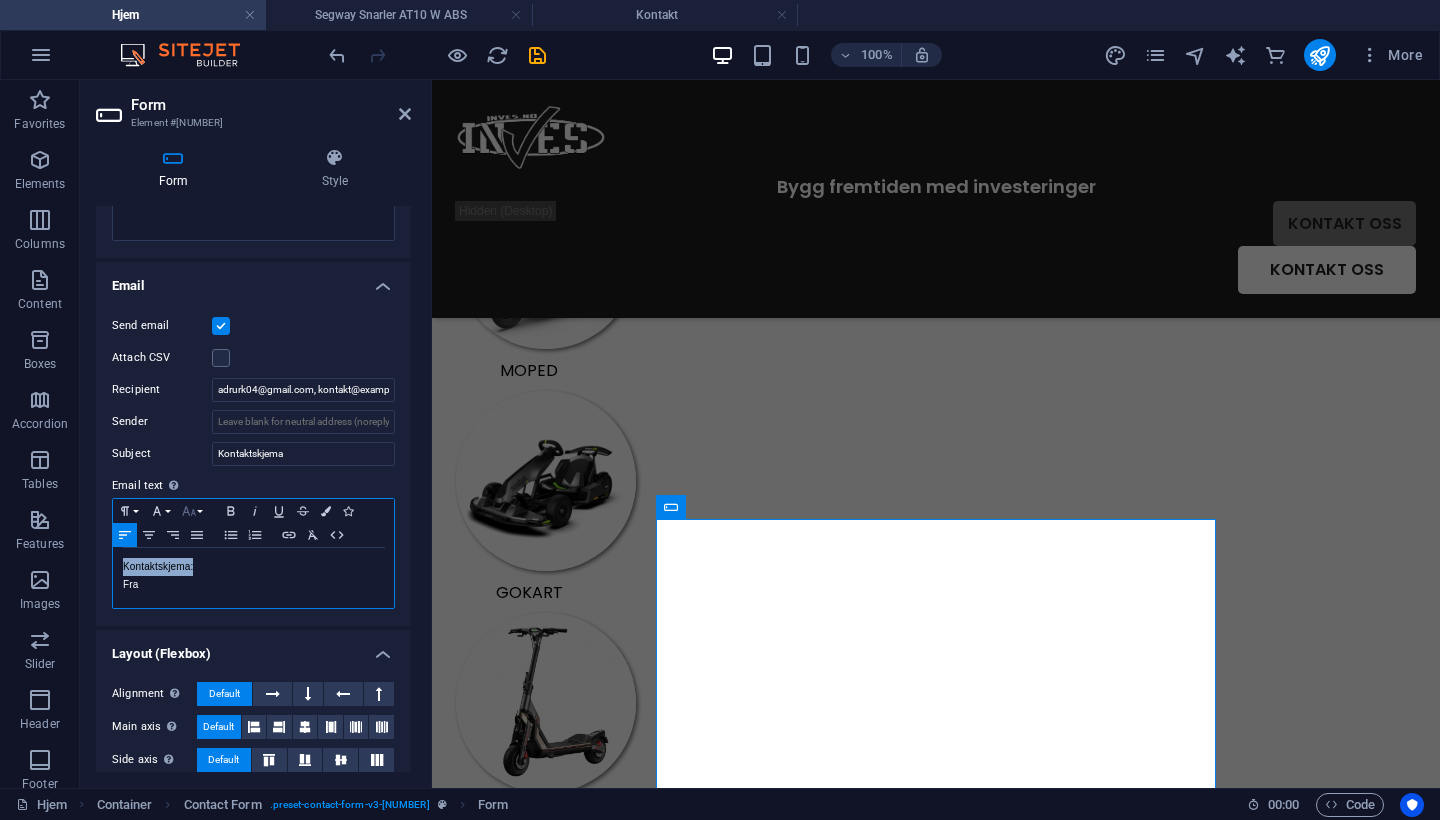 click 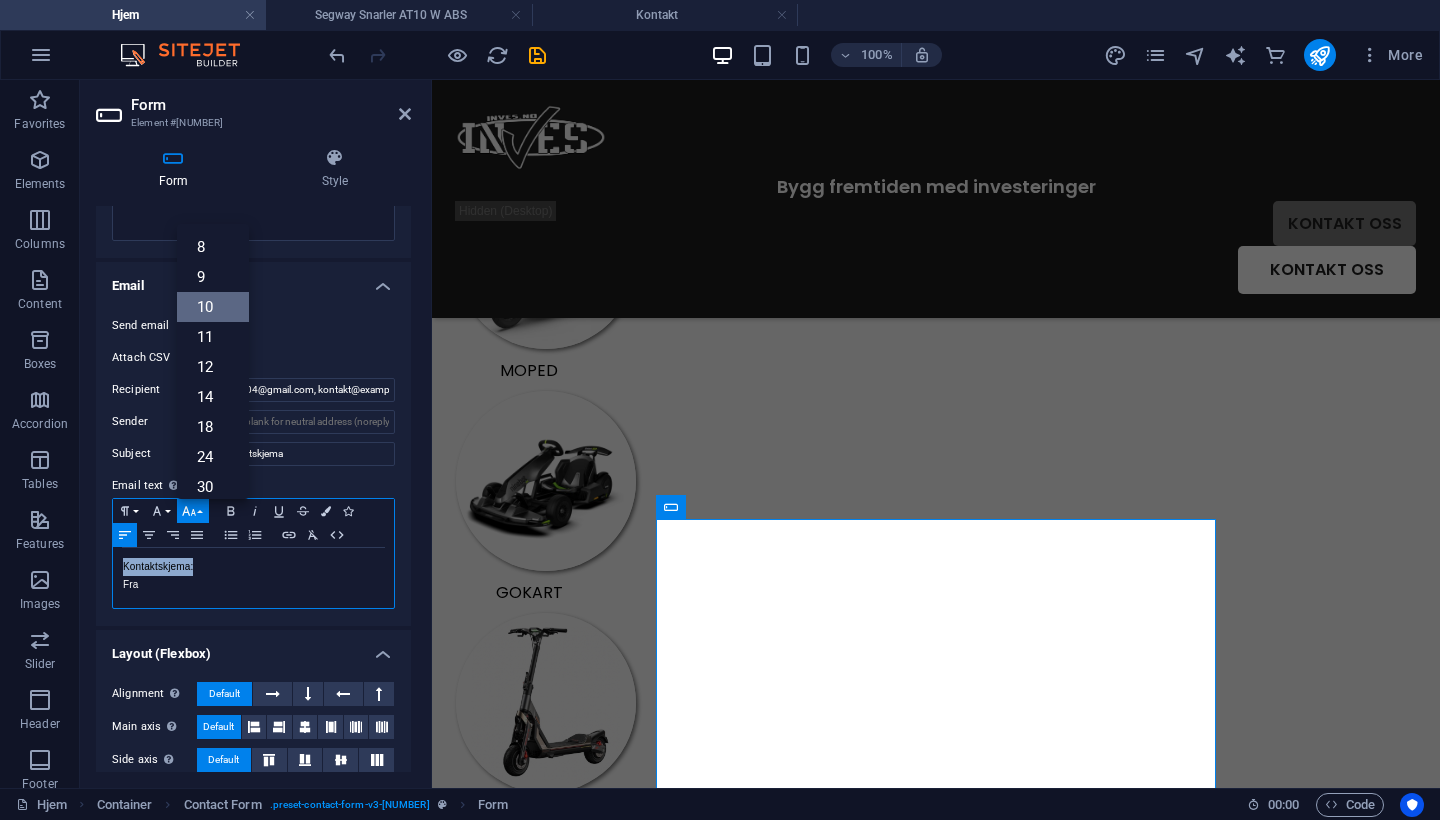 scroll, scrollTop: 83, scrollLeft: 0, axis: vertical 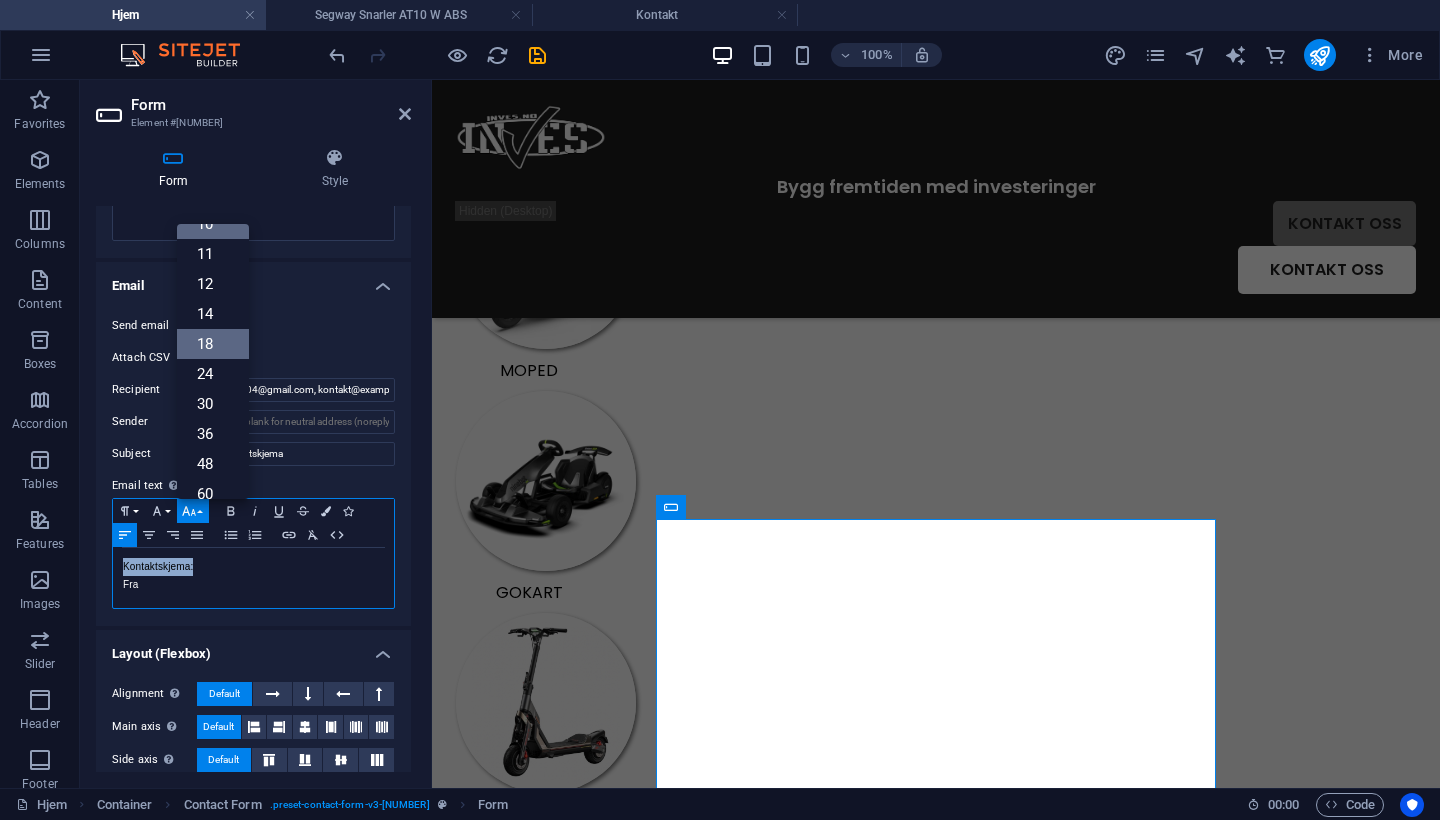 click on "18" at bounding box center (213, 344) 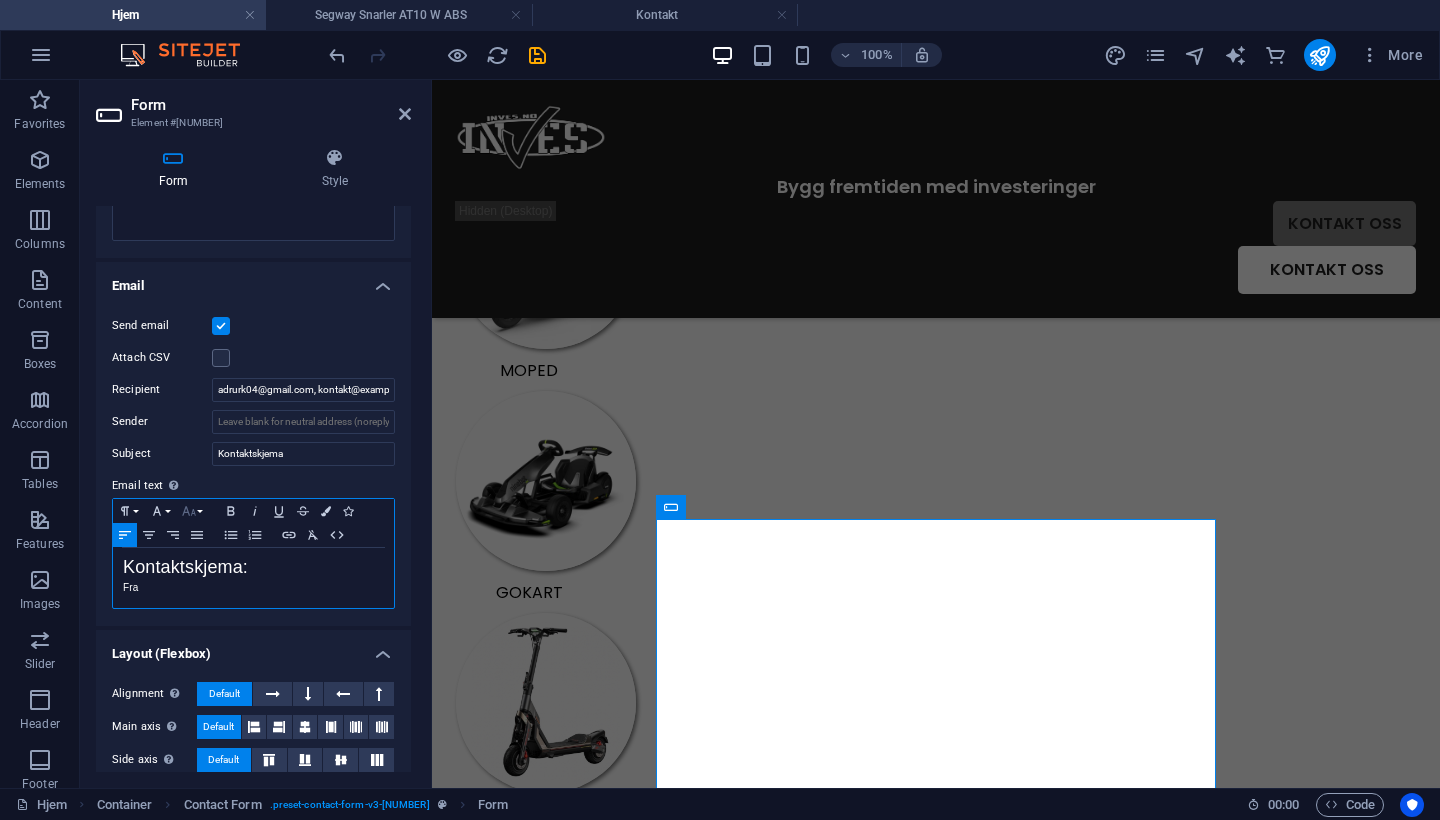 click 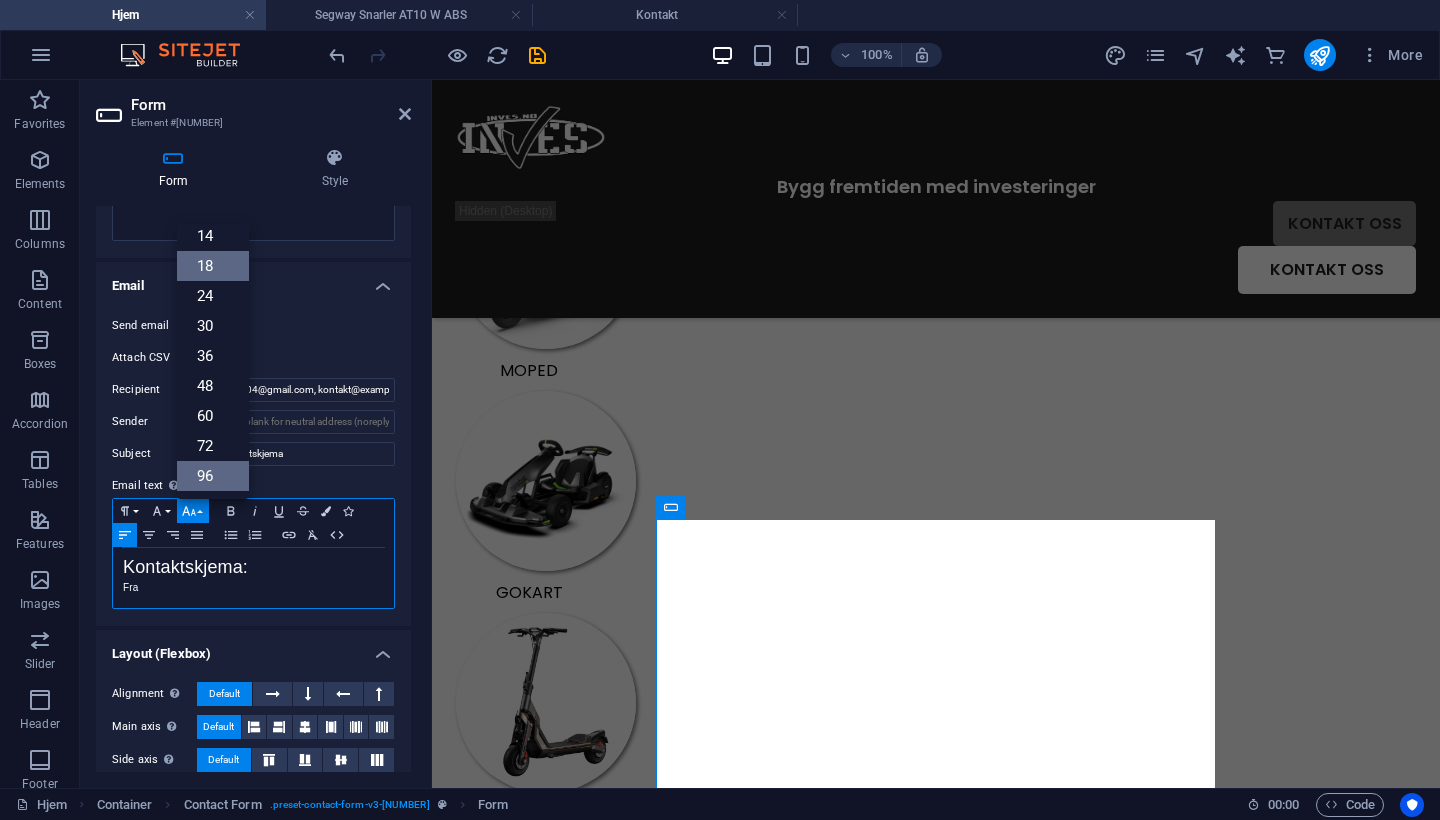 scroll, scrollTop: 161, scrollLeft: 0, axis: vertical 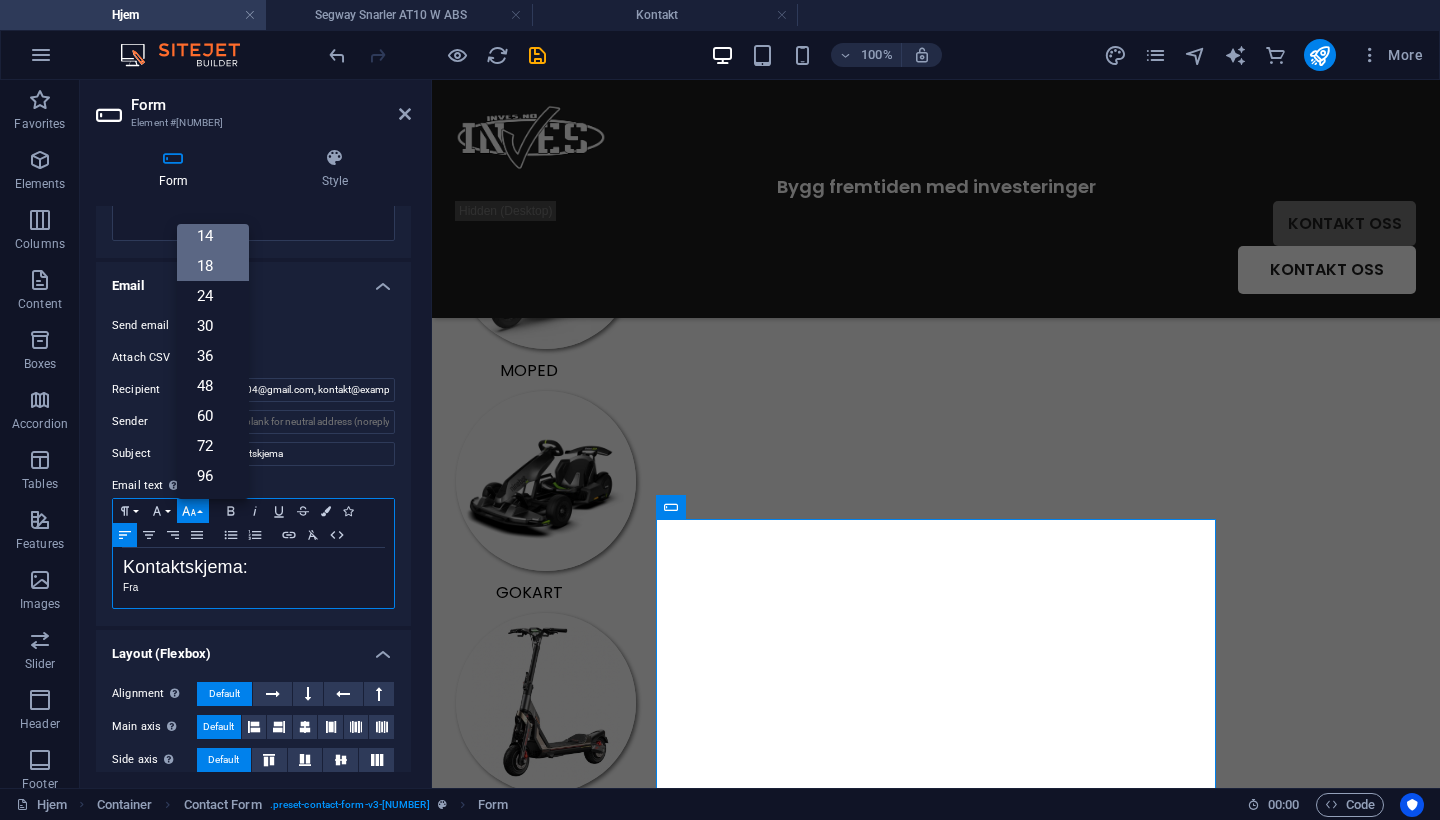 click on "14" at bounding box center [213, 236] 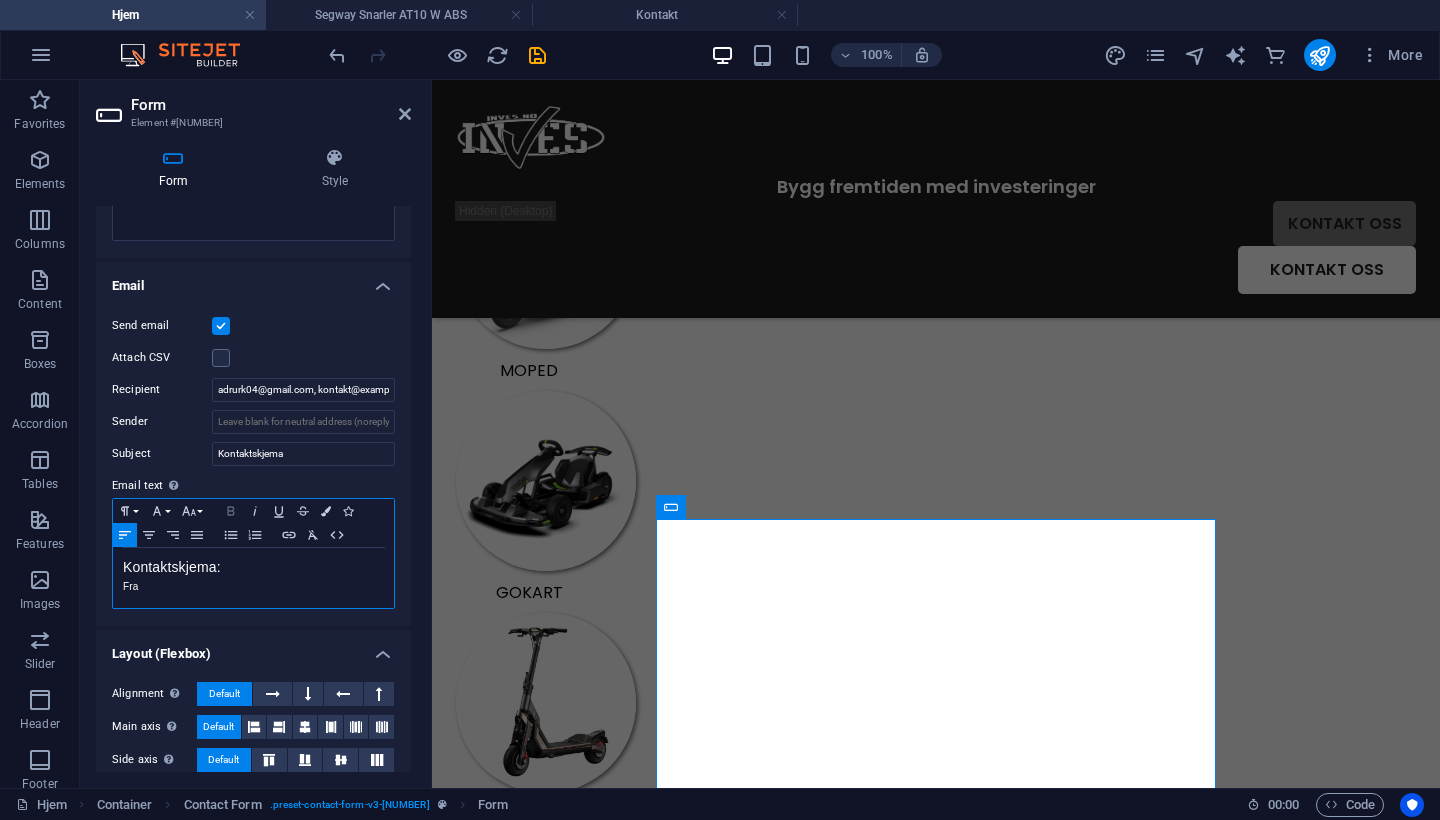 click 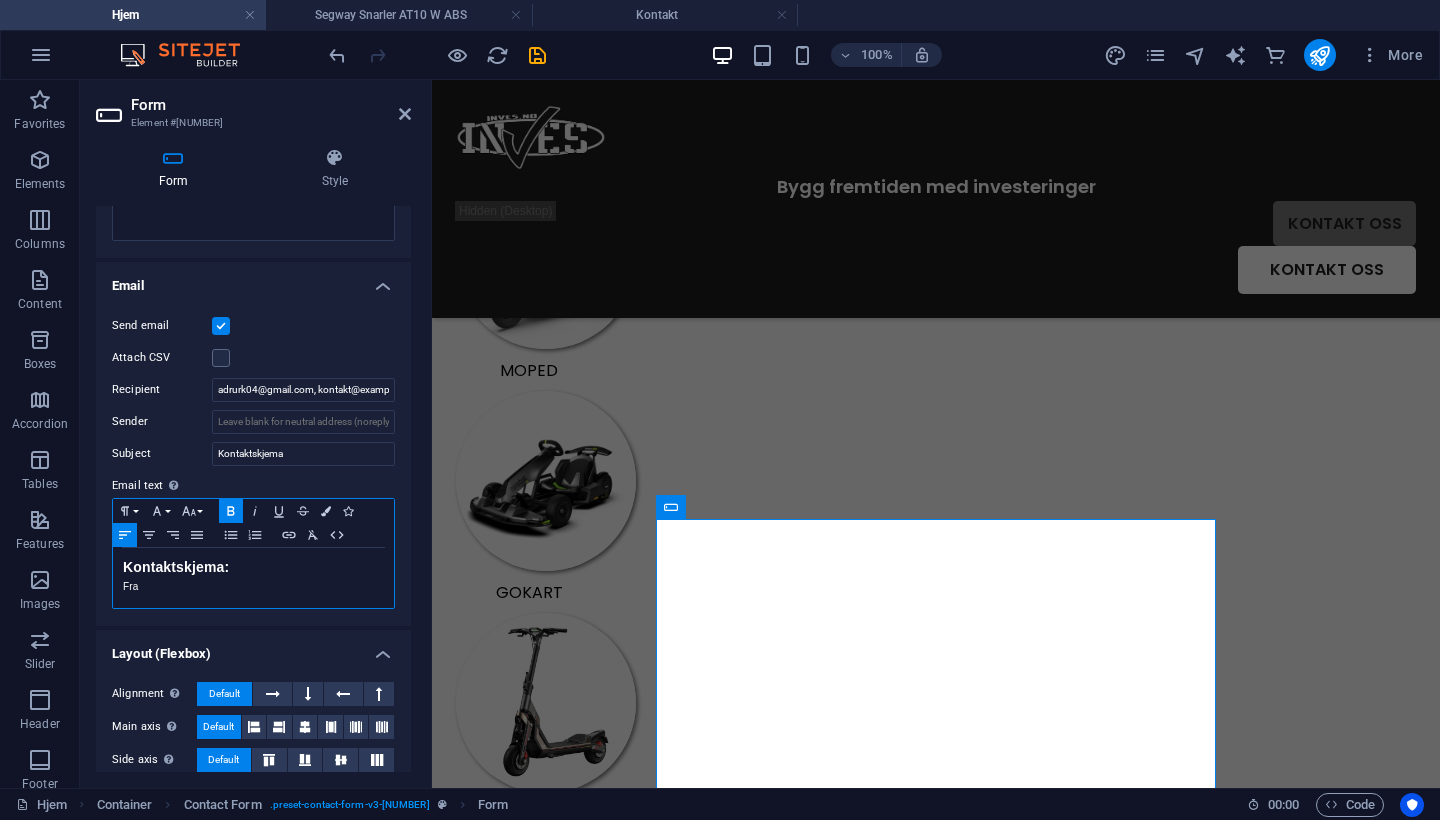 click on "Fra" at bounding box center (253, 587) 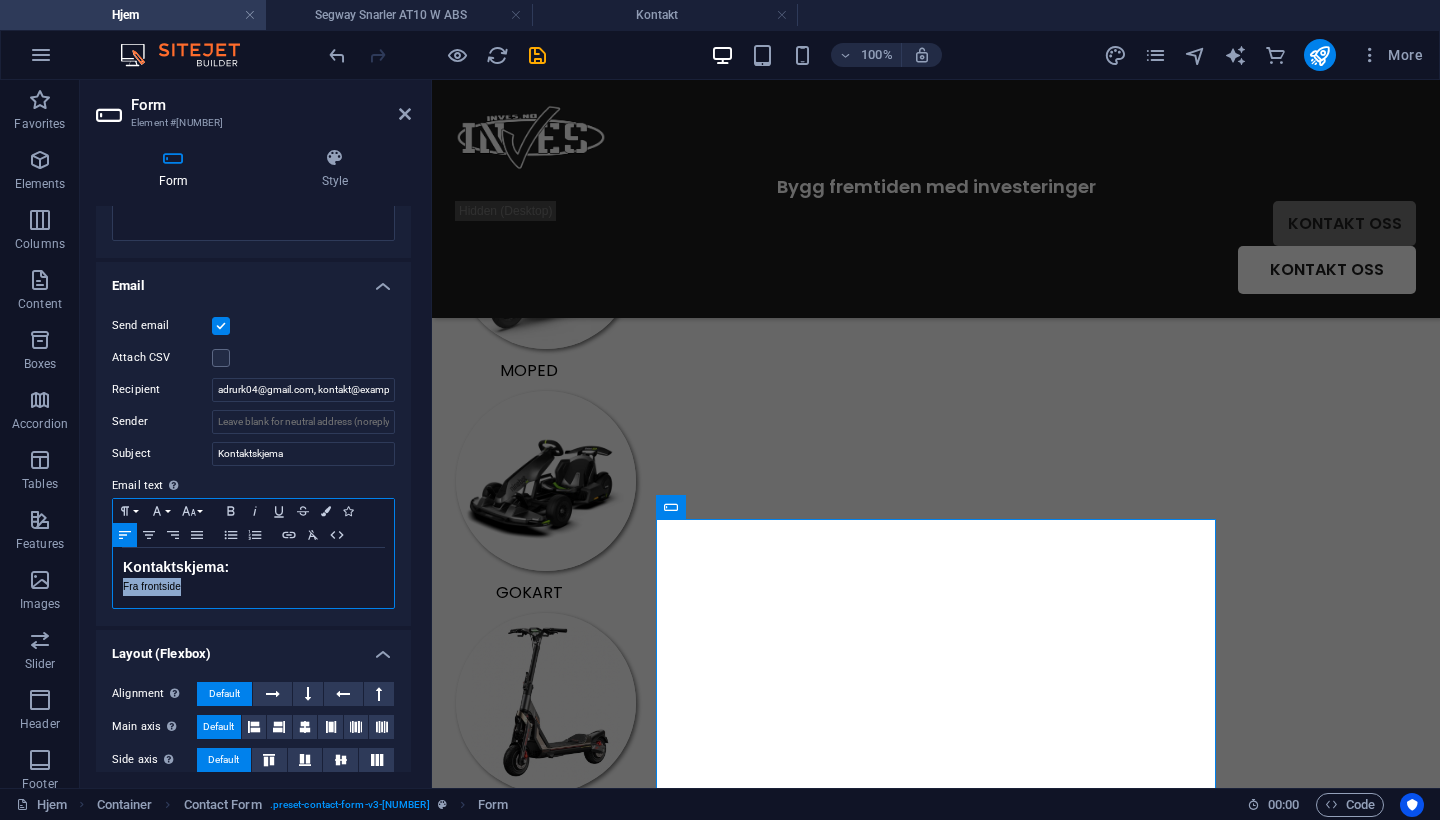 drag, startPoint x: 194, startPoint y: 582, endPoint x: 121, endPoint y: 579, distance: 73.061615 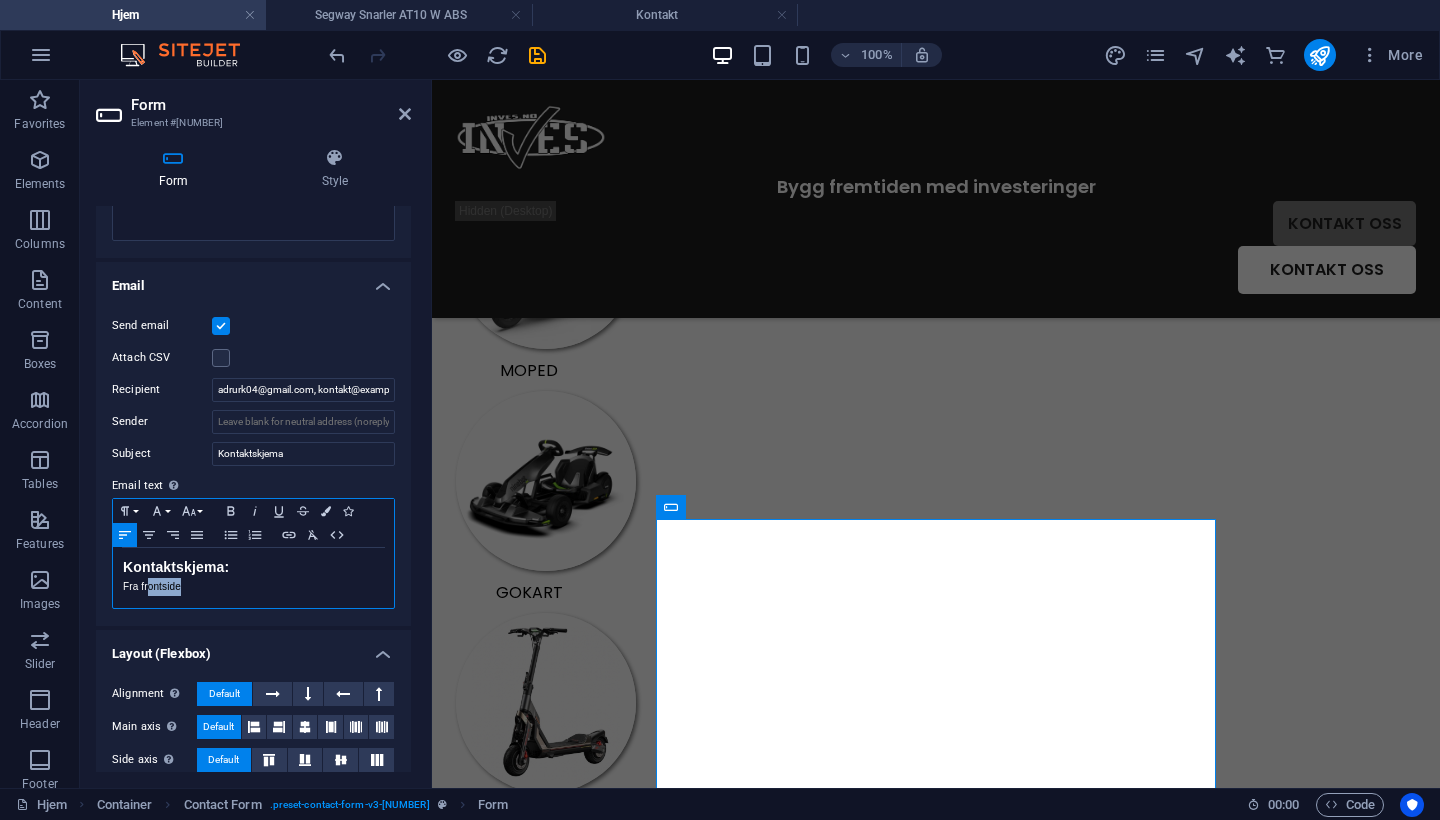 drag, startPoint x: 195, startPoint y: 586, endPoint x: 147, endPoint y: 585, distance: 48.010414 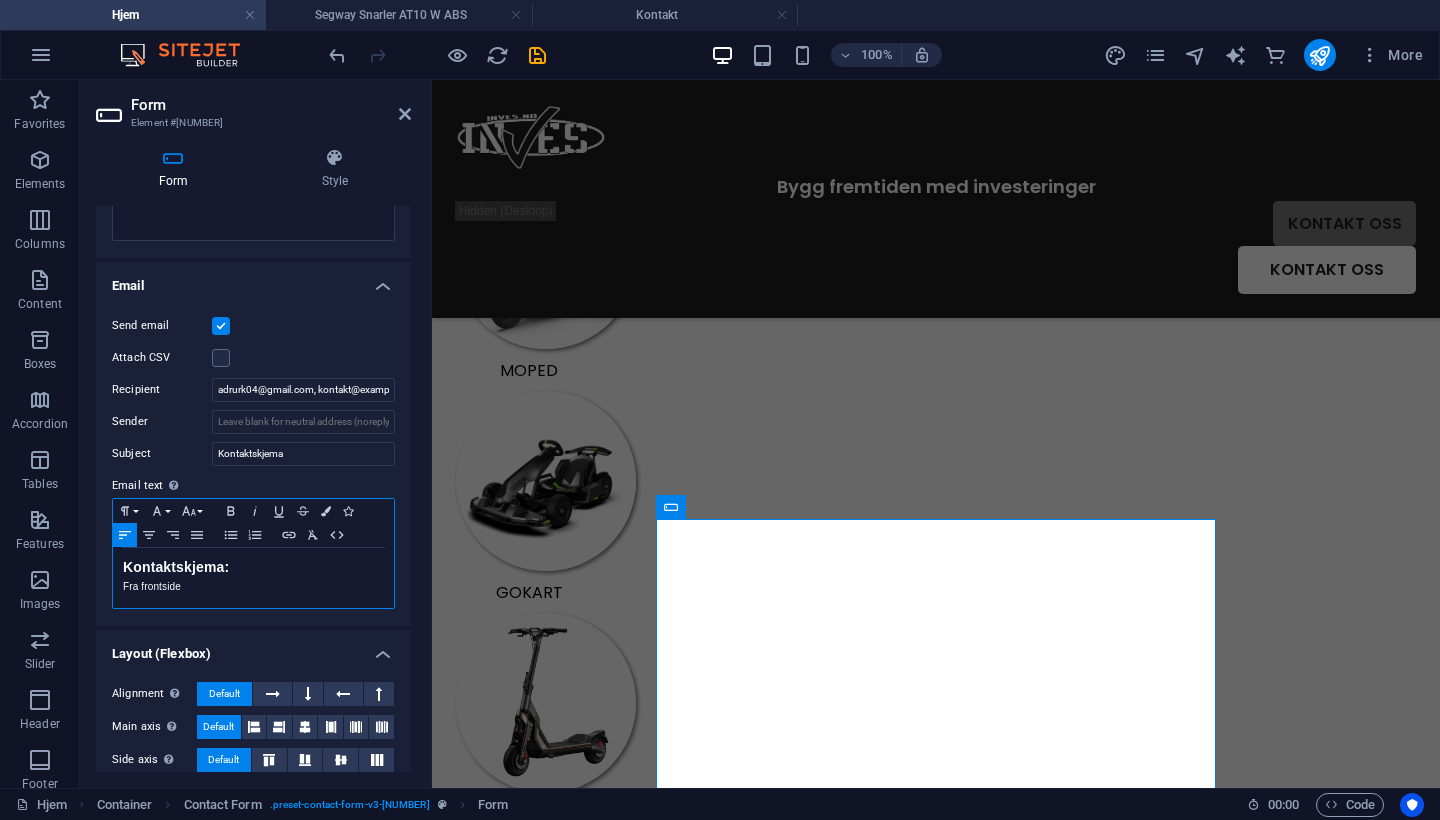 click on "Fra frontside" at bounding box center (253, 587) 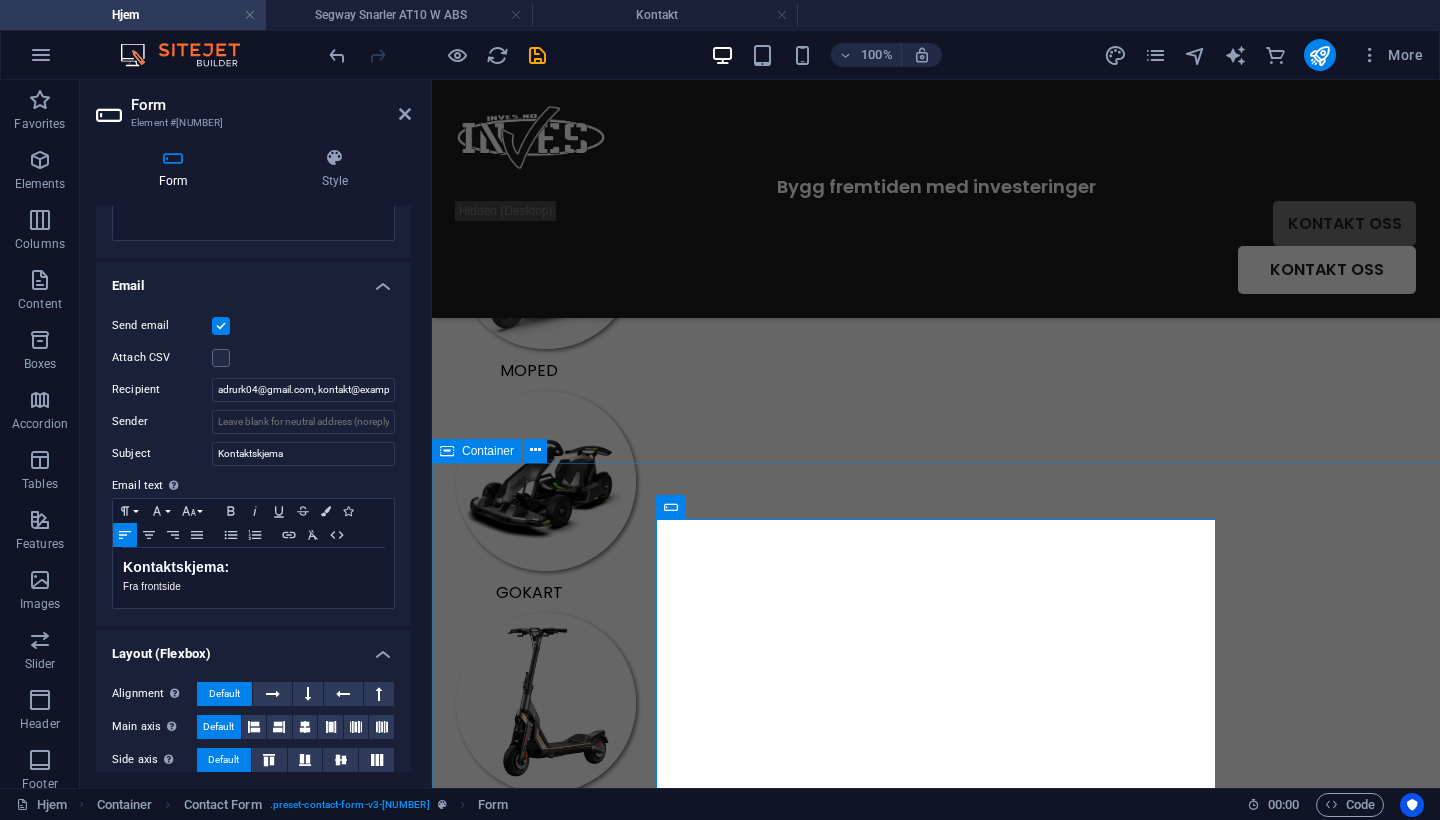 click on "Kontakt oss Unreadable? Load new Kontakt oss" at bounding box center (936, 5680) 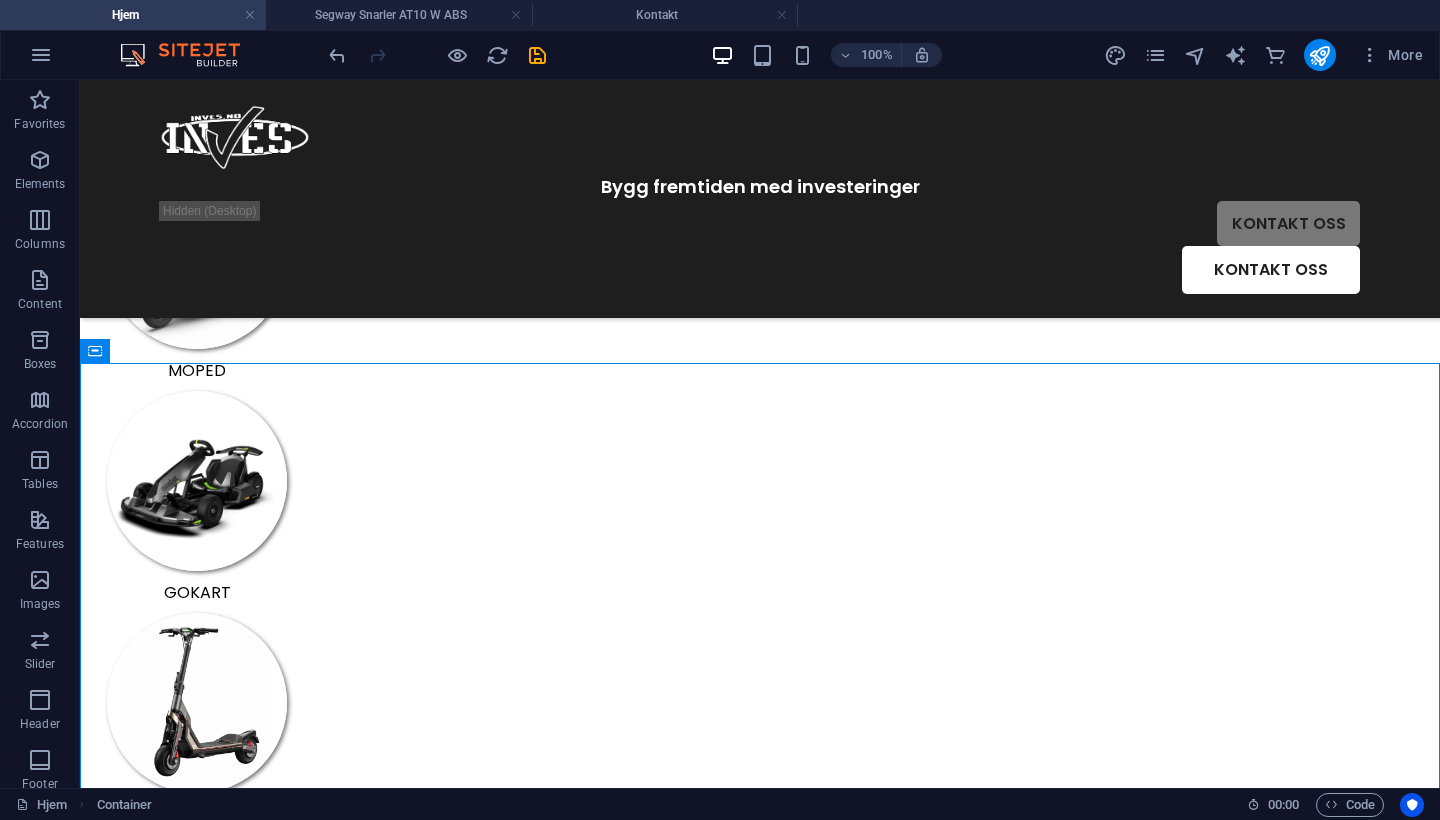 click on "100% More" at bounding box center (878, 55) 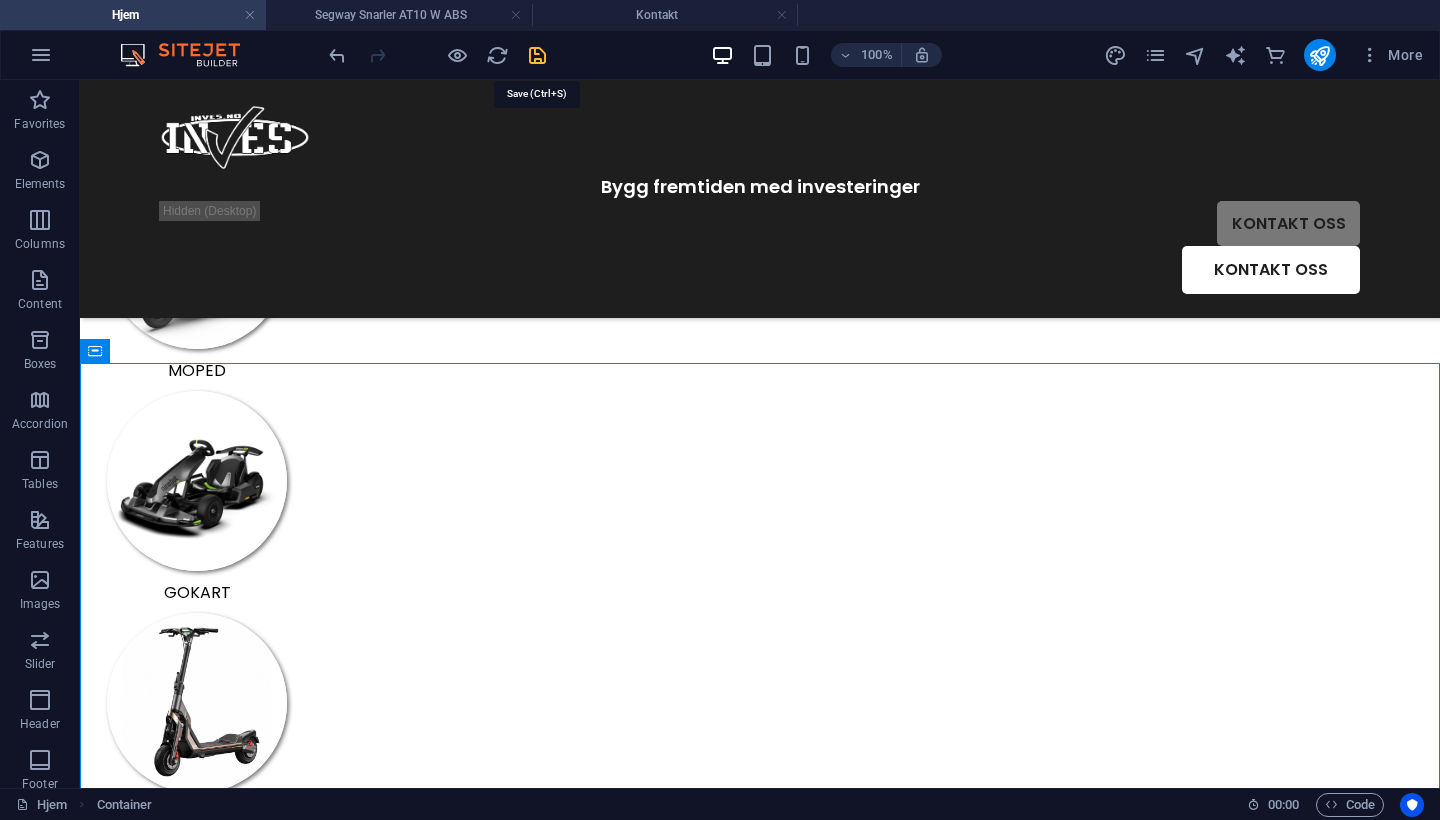click at bounding box center (537, 55) 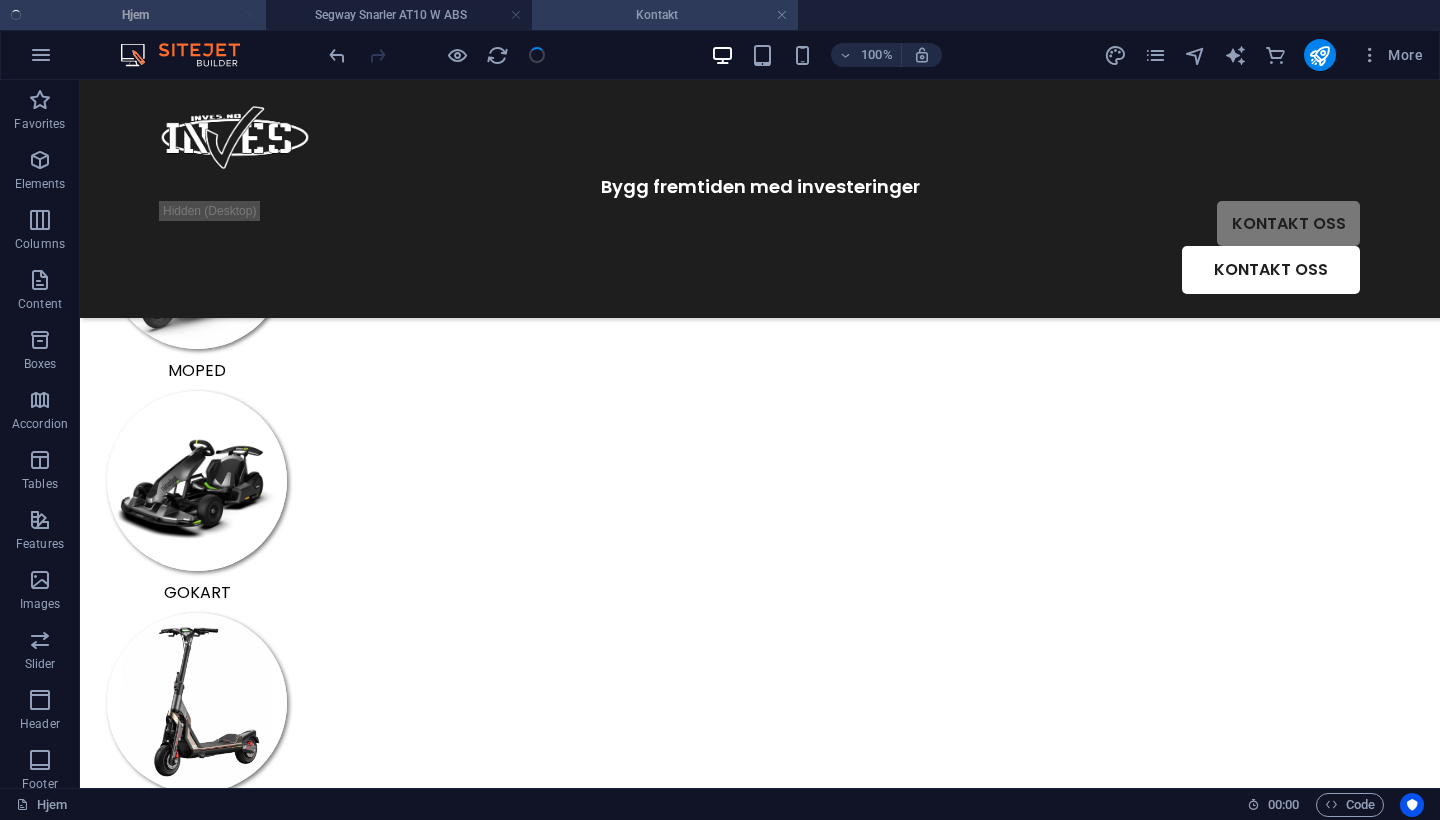 click on "Kontakt" at bounding box center [665, 15] 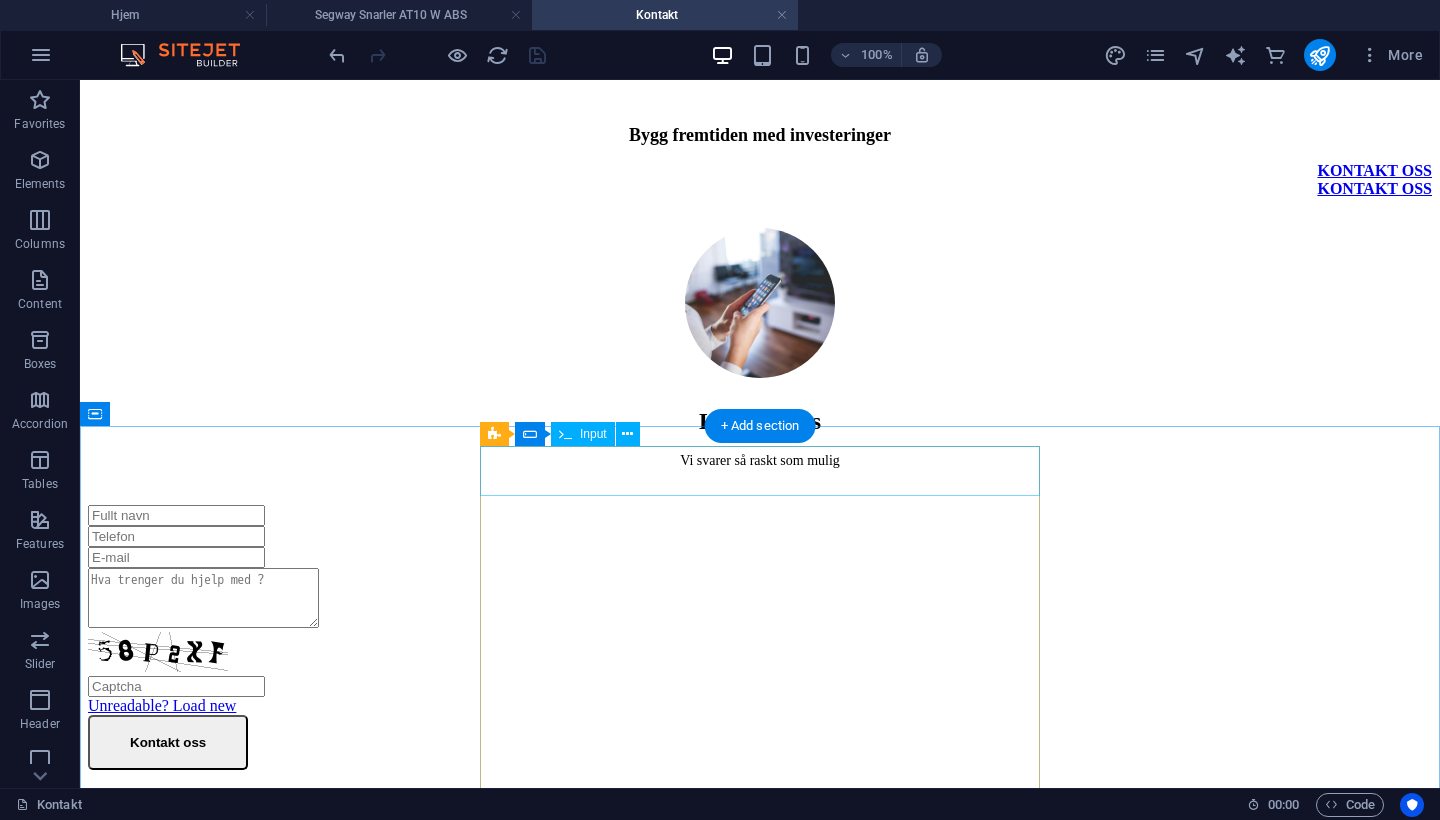 click at bounding box center (565, 434) 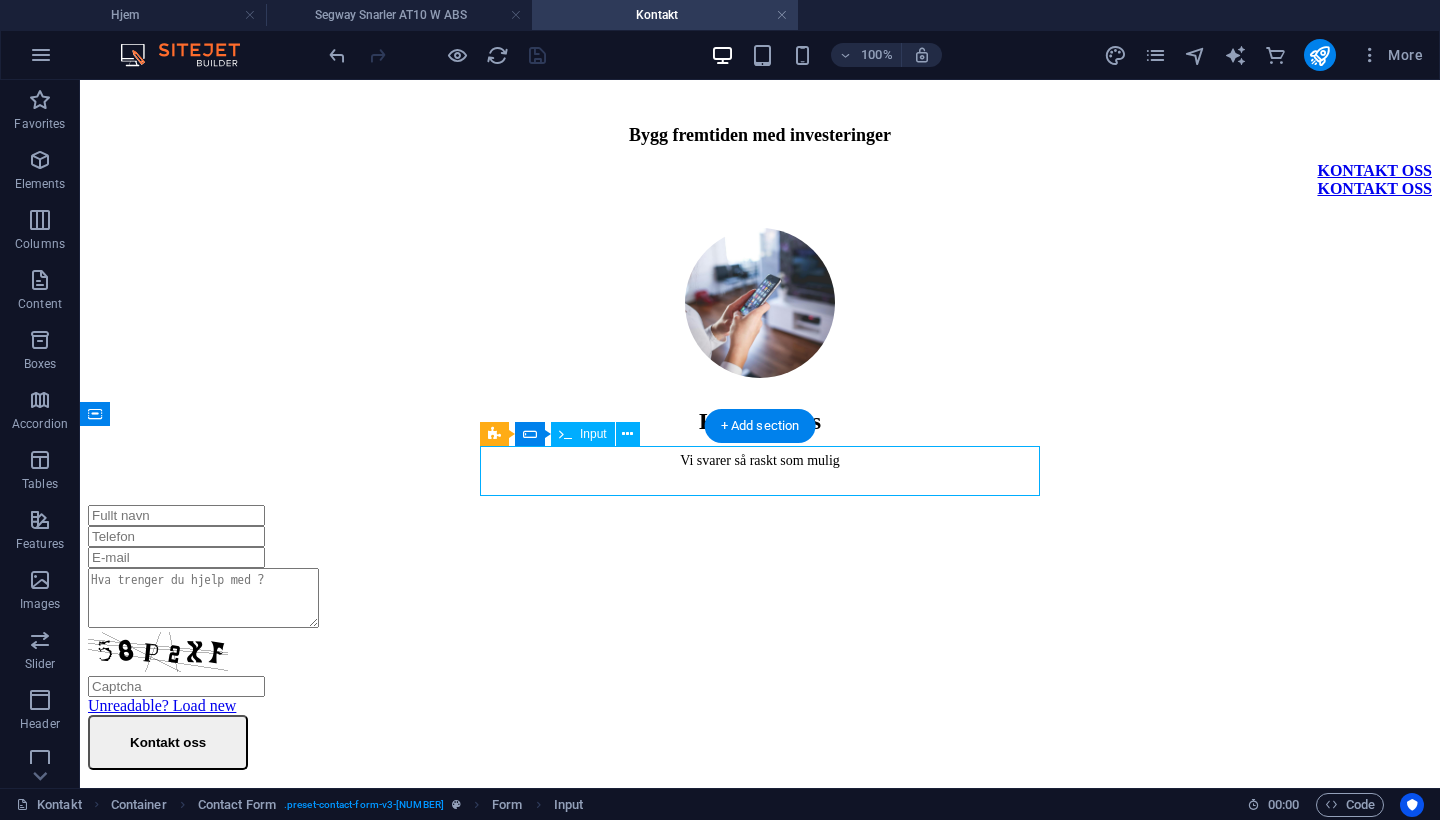 click at bounding box center [565, 434] 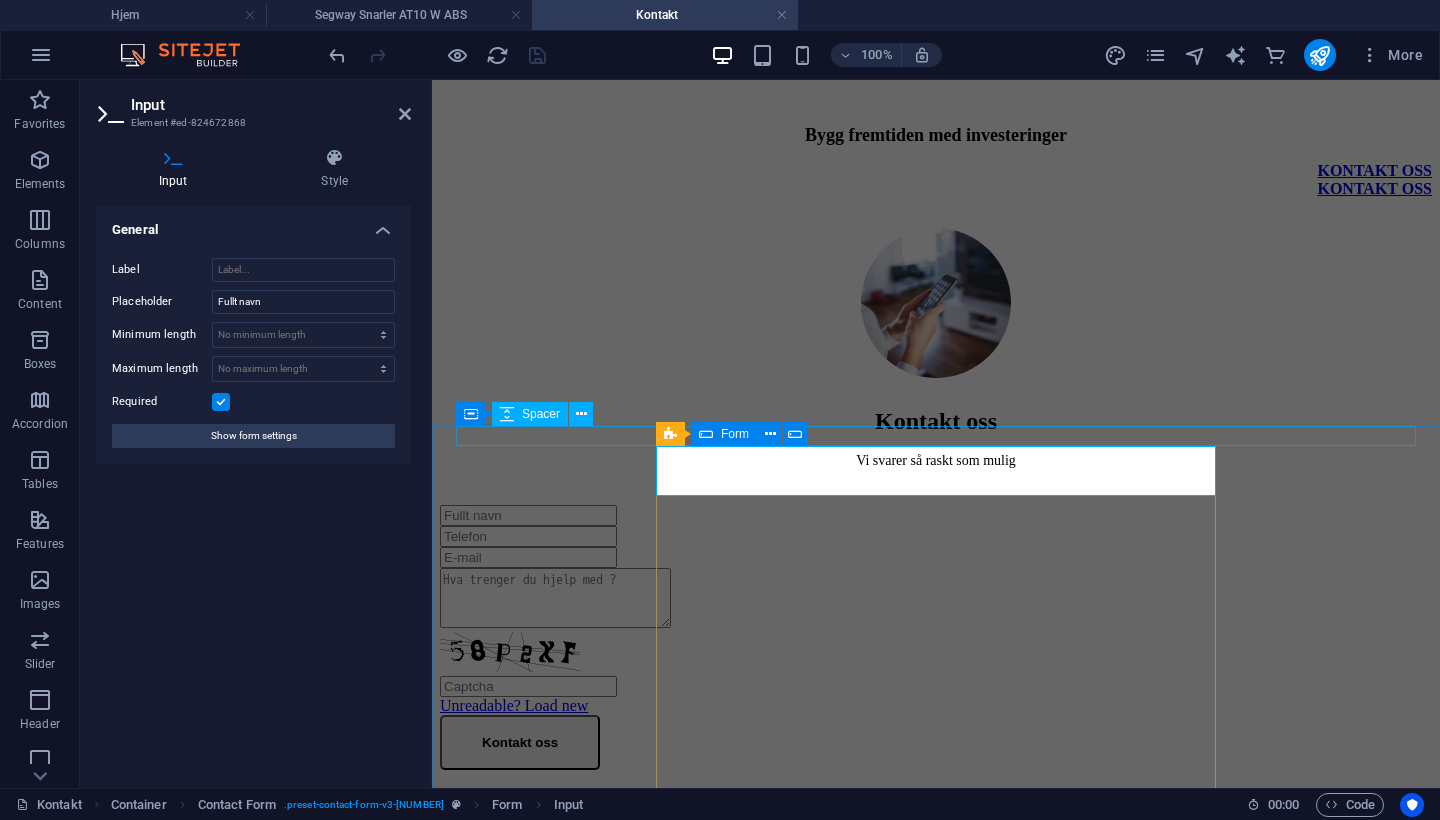 click on "Form" at bounding box center (724, 434) 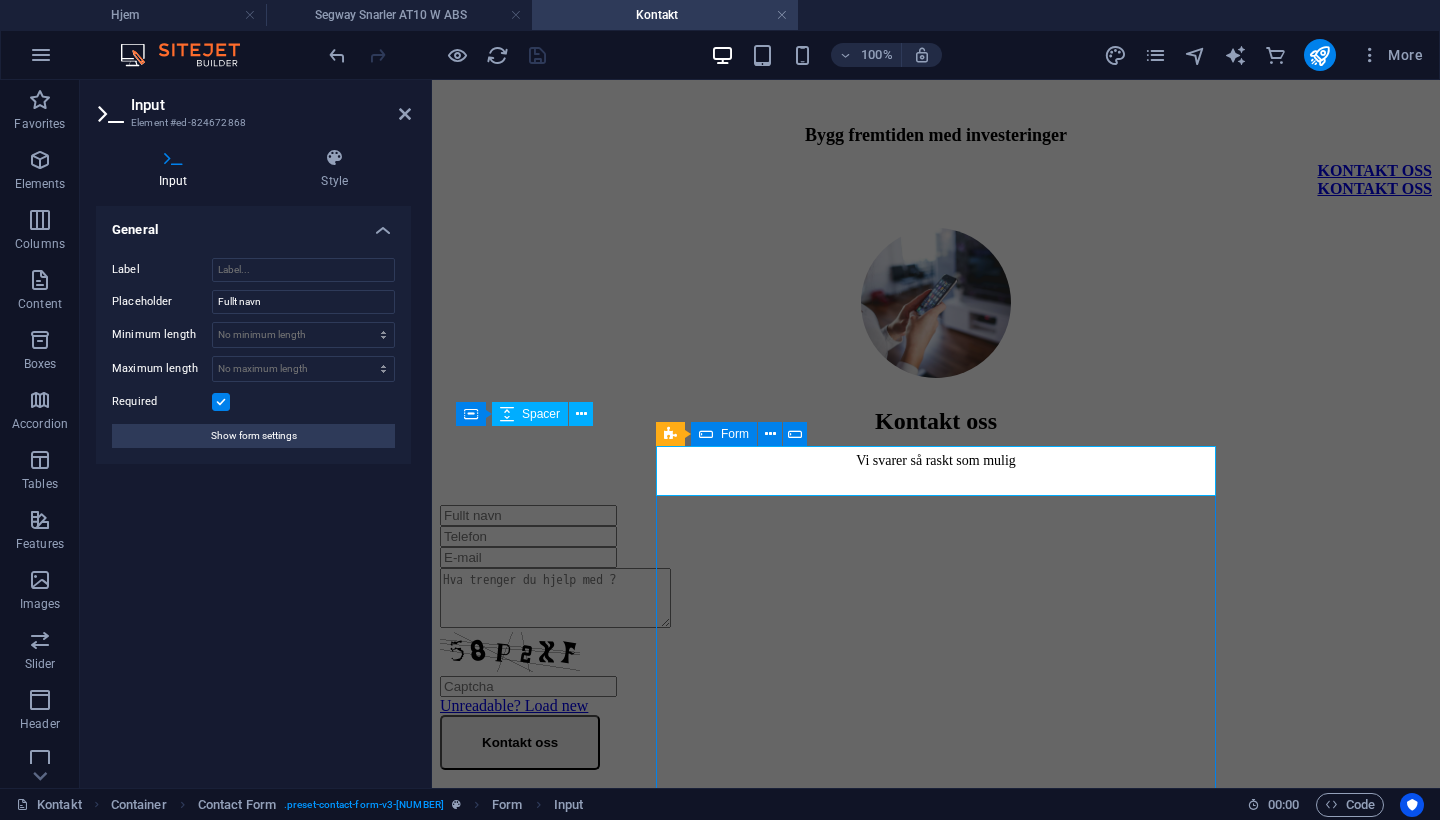 click on "Form" at bounding box center [724, 434] 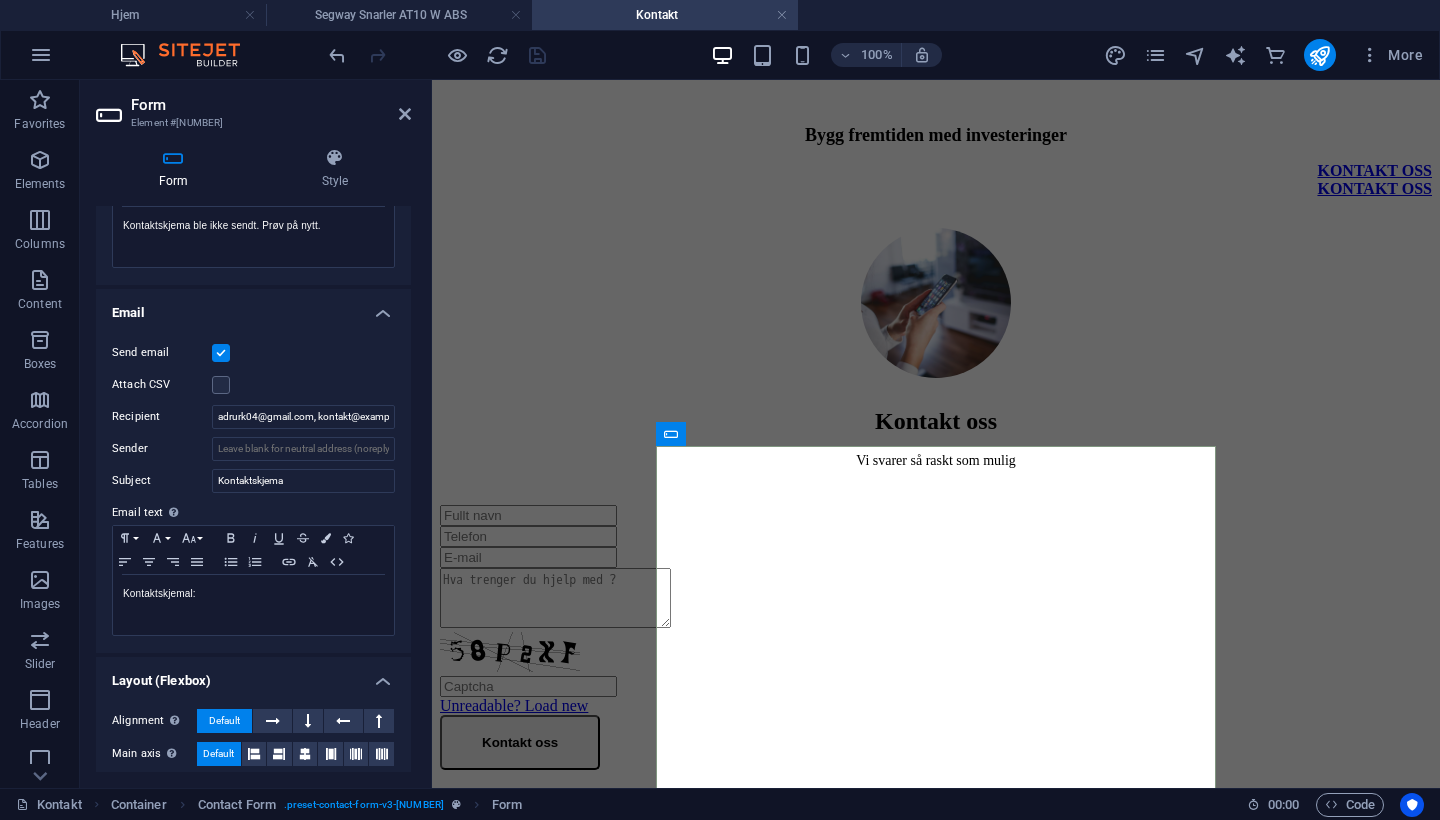 scroll, scrollTop: 463, scrollLeft: 0, axis: vertical 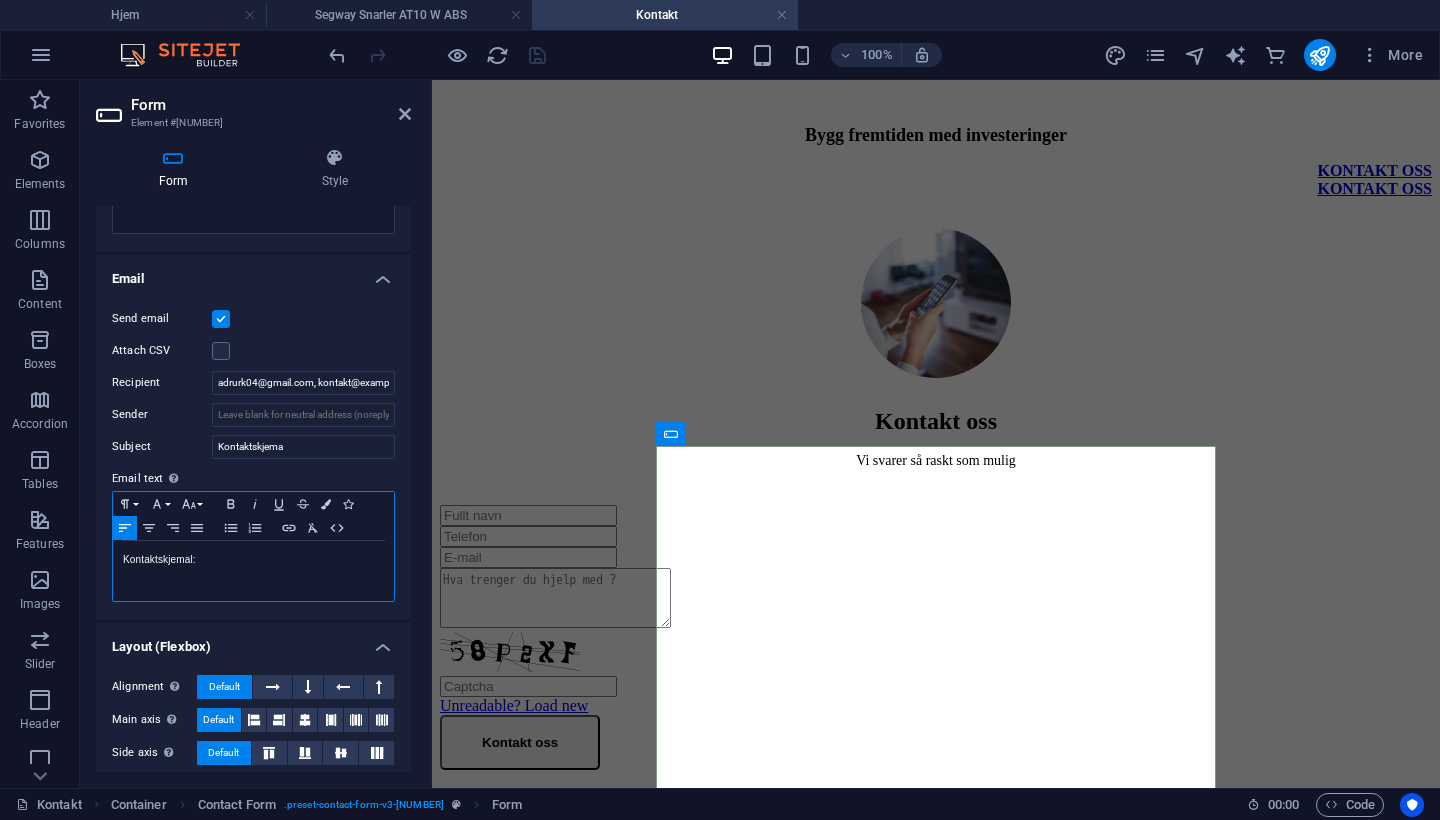 click on "Kontaktskjemal:" at bounding box center (253, 560) 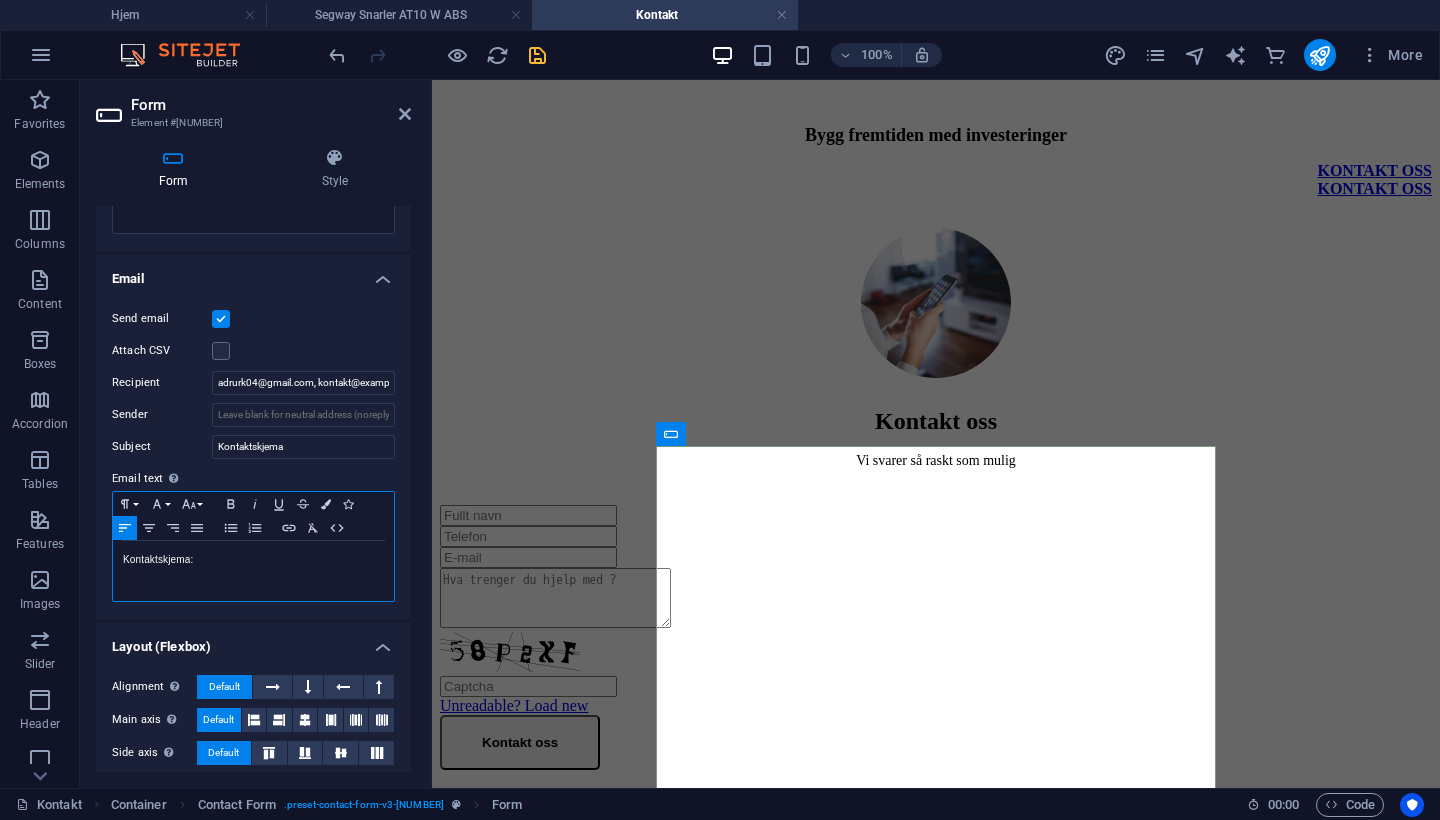 click on "Kontaktskjema:" at bounding box center (253, 571) 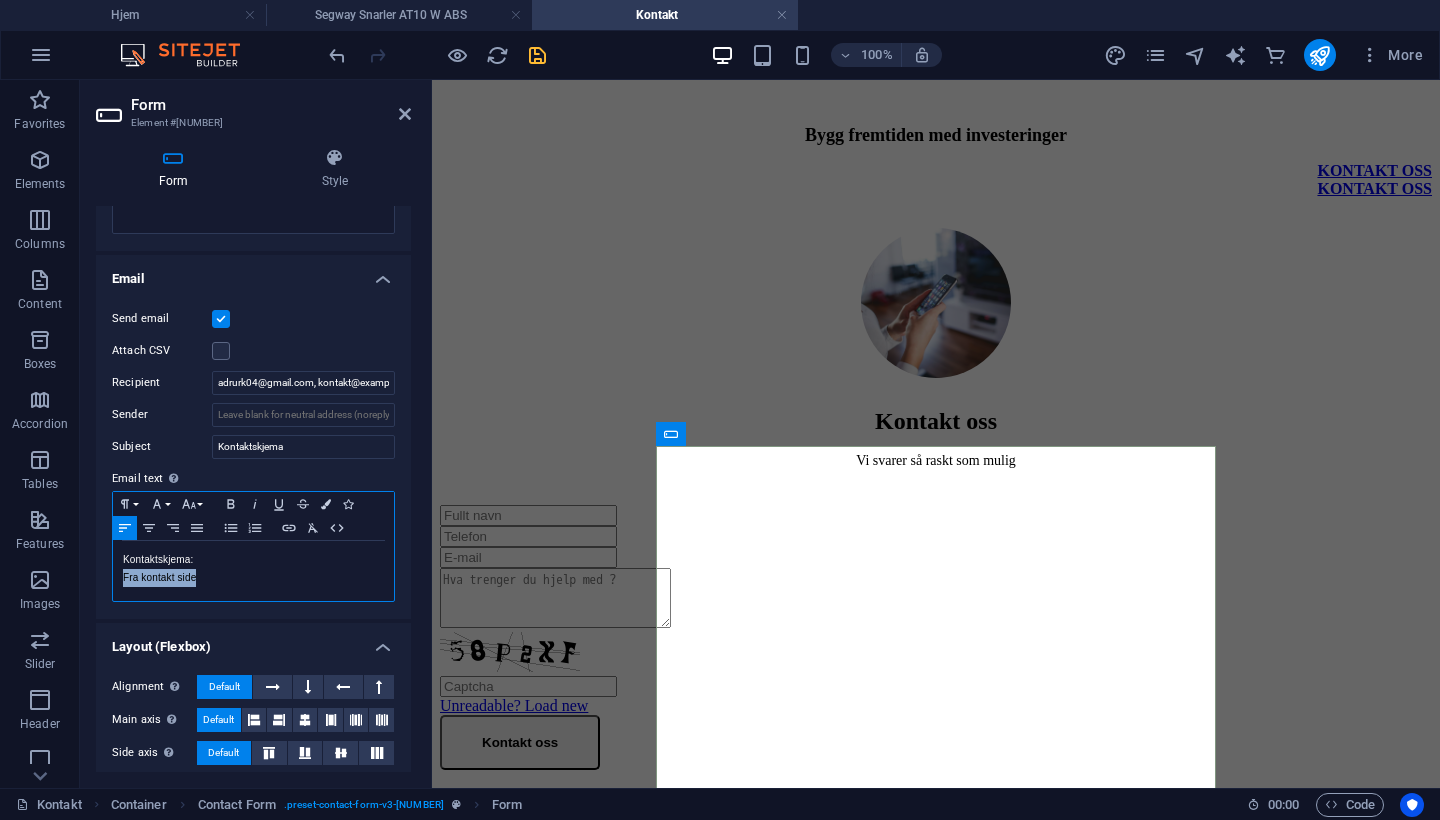 drag, startPoint x: 228, startPoint y: 577, endPoint x: 94, endPoint y: 577, distance: 134 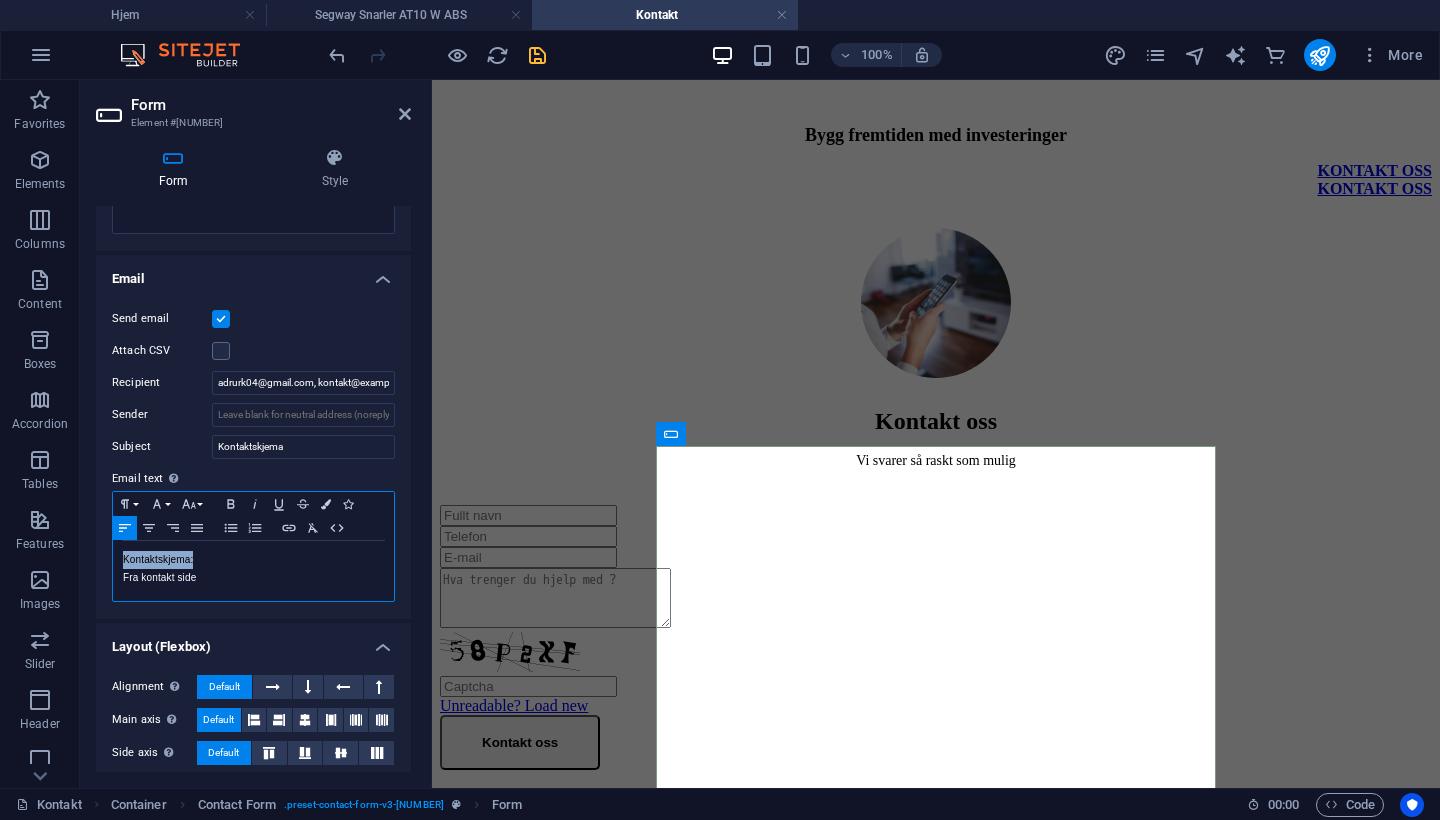 drag, startPoint x: 213, startPoint y: 552, endPoint x: 111, endPoint y: 550, distance: 102.01961 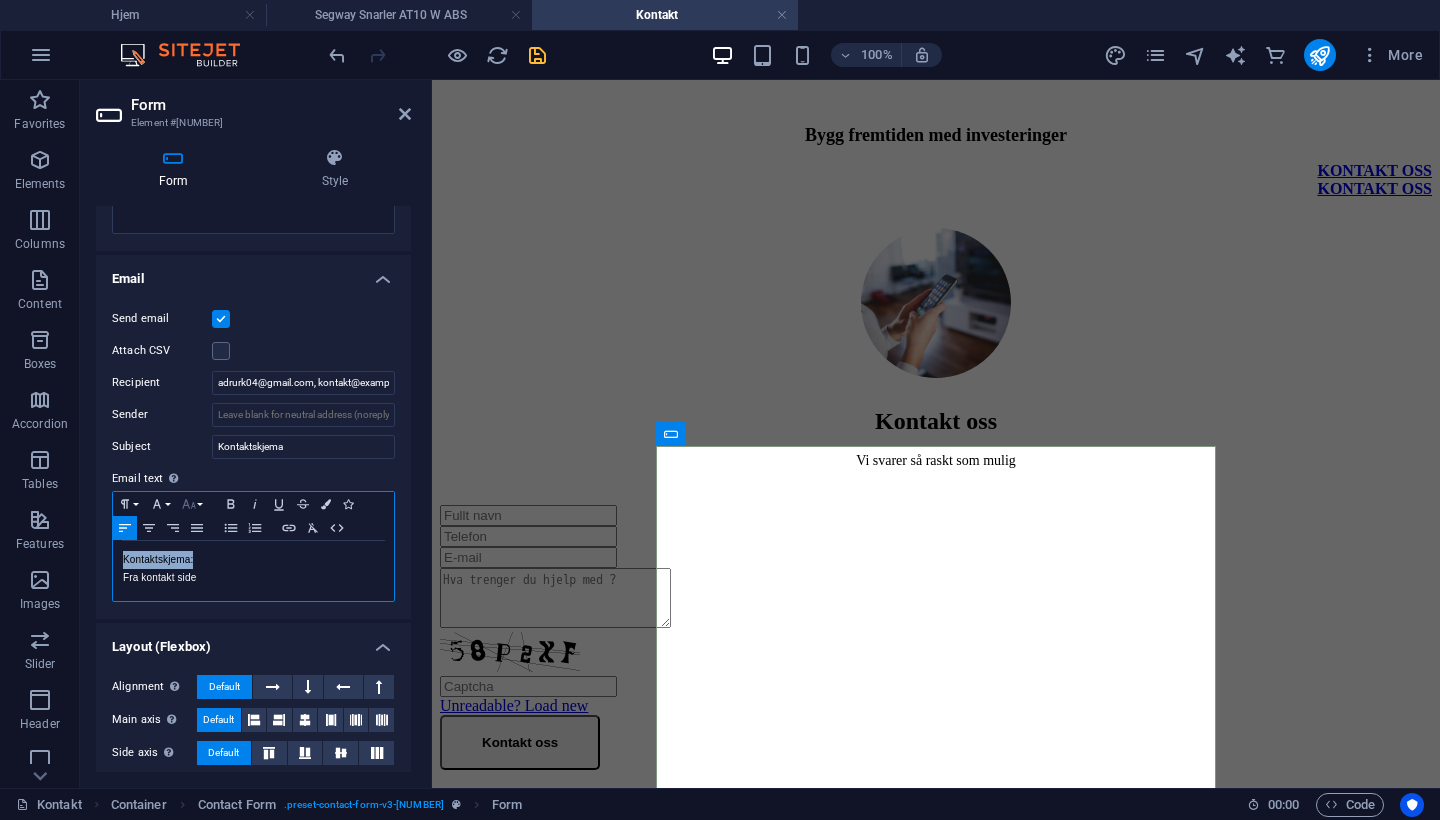 click 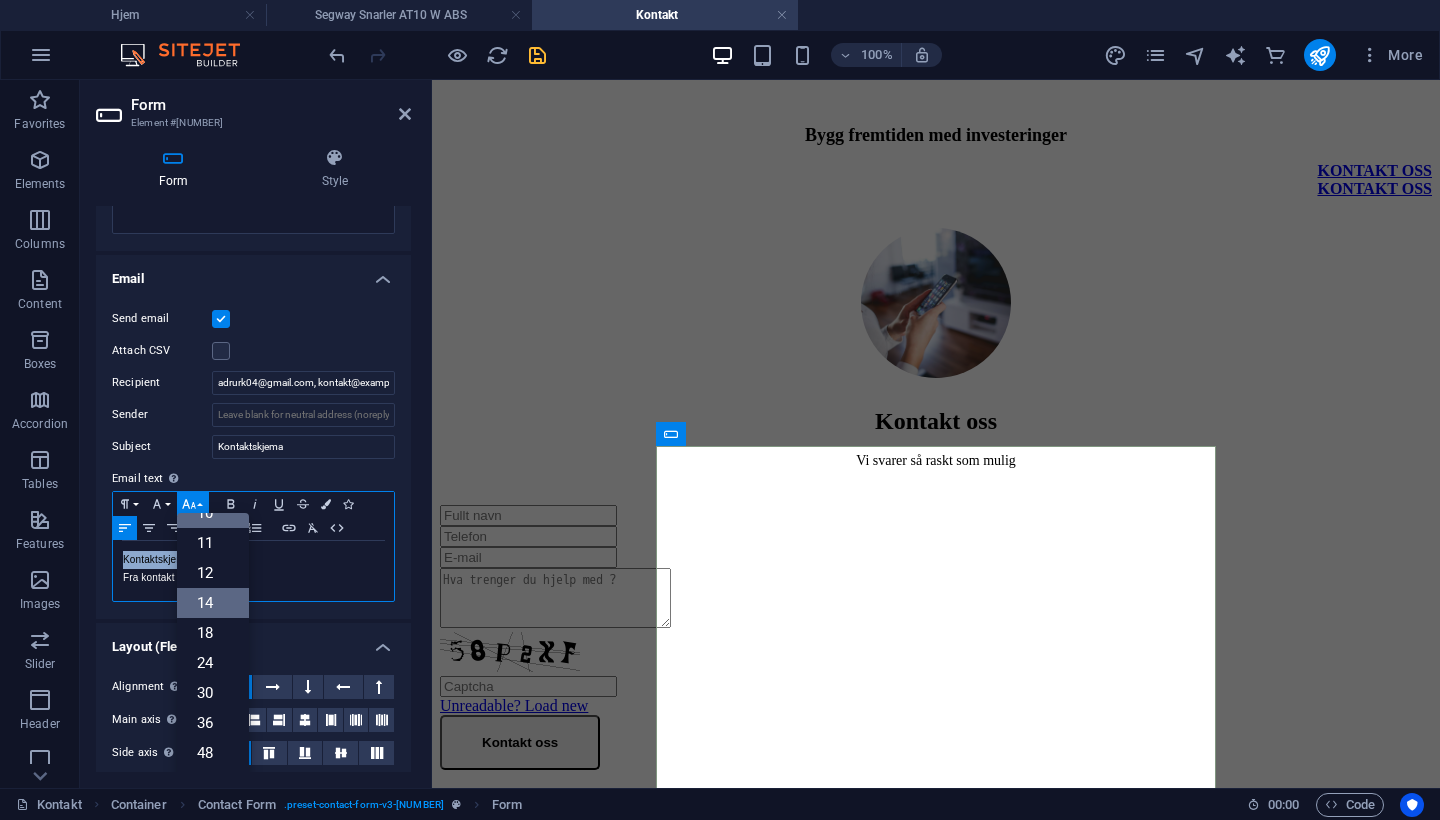 click on "14" at bounding box center [213, 603] 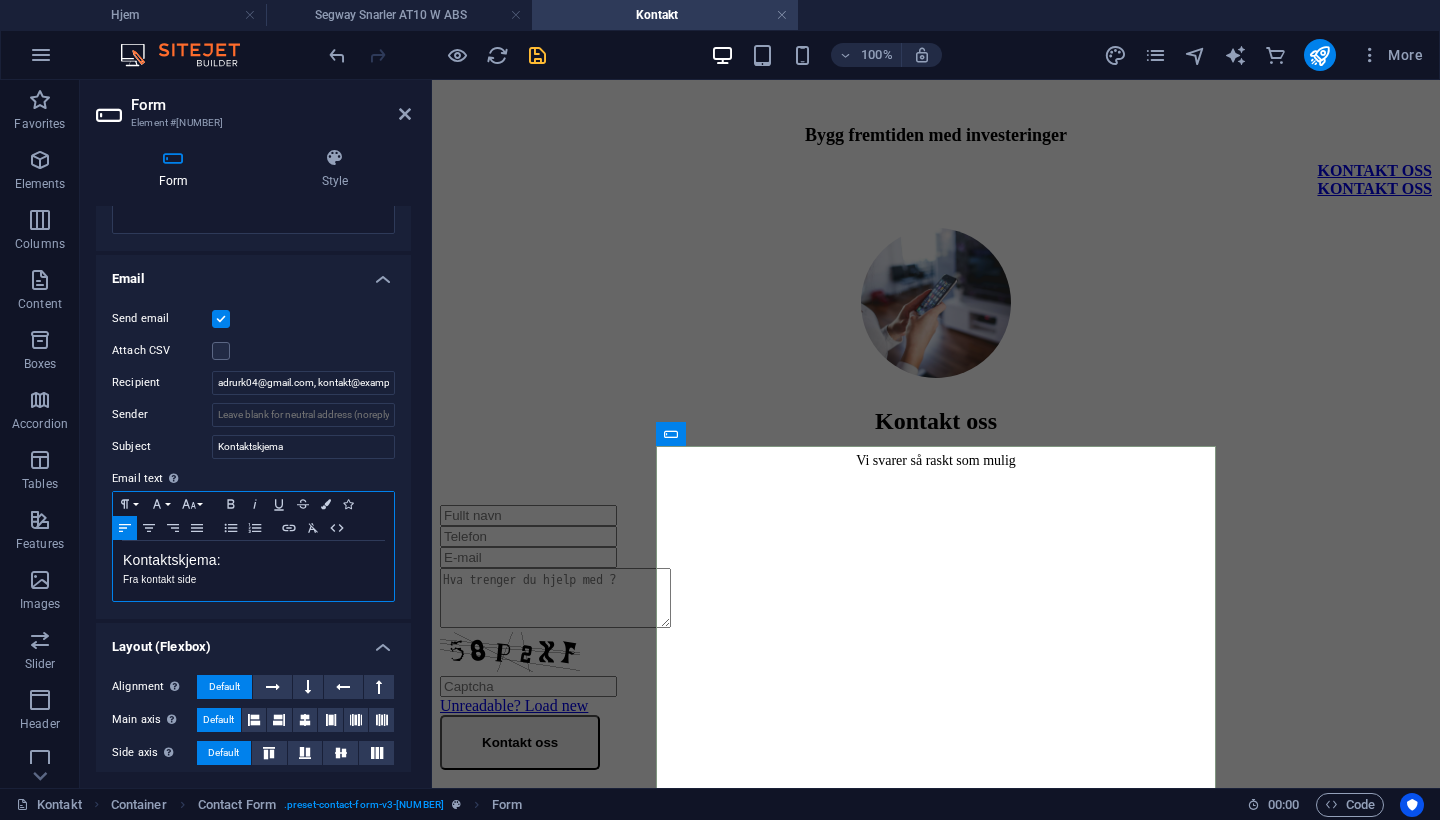 click on "Fra kontakt side" at bounding box center (253, 580) 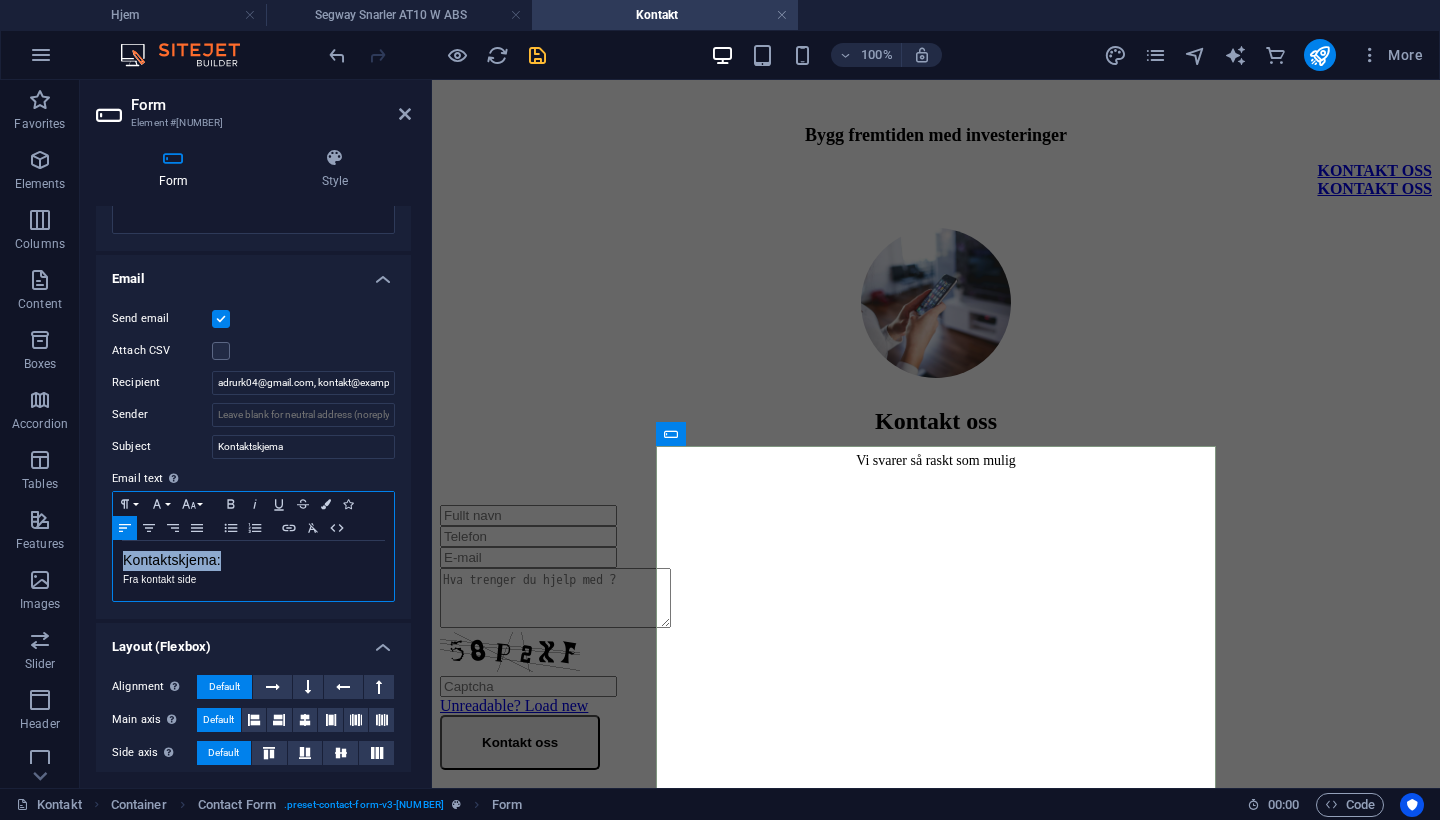 drag, startPoint x: 235, startPoint y: 565, endPoint x: 109, endPoint y: 558, distance: 126.1943 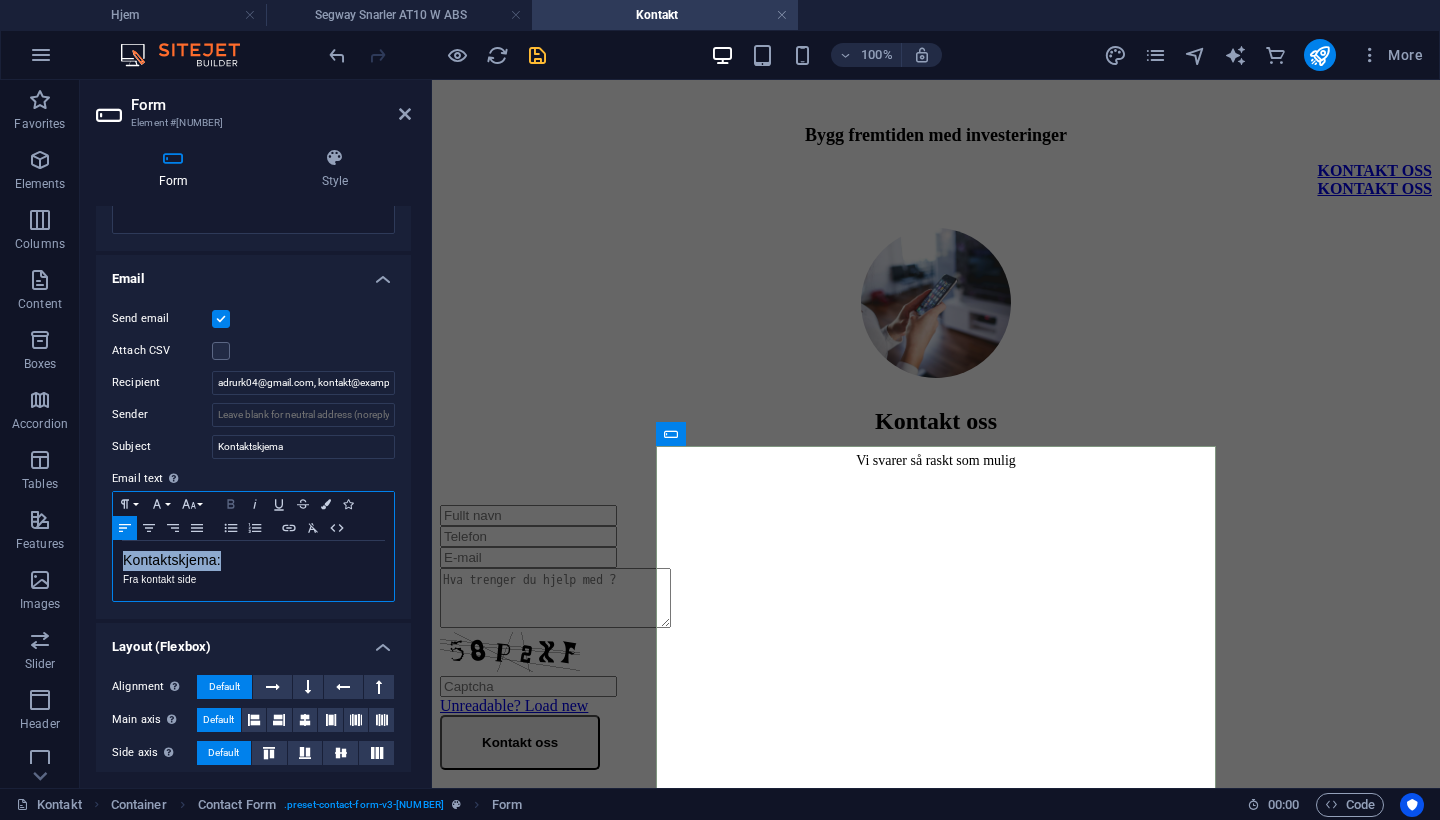 click on "Bold" at bounding box center (231, 504) 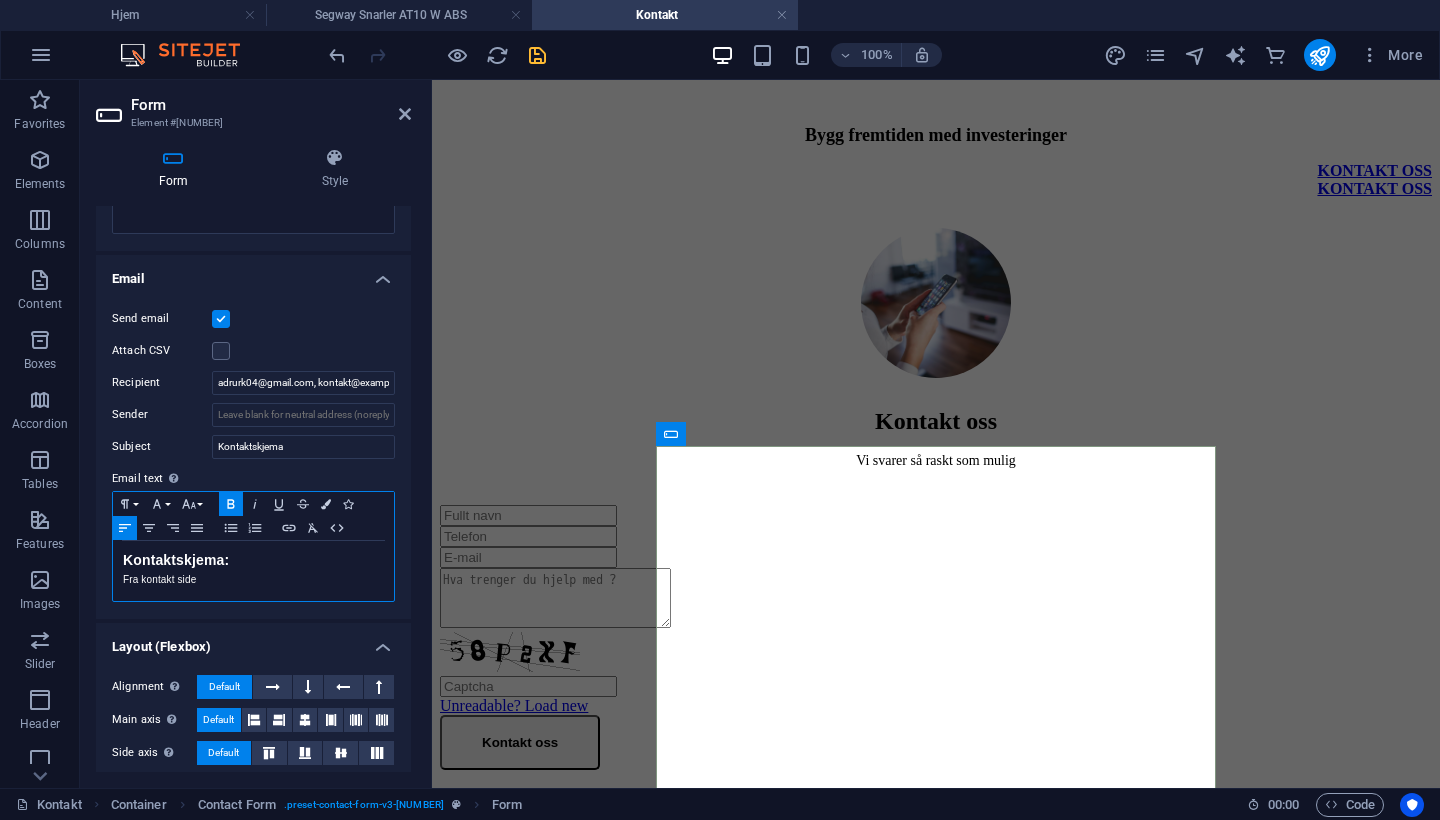 click on "Fra kontakt side" at bounding box center [253, 580] 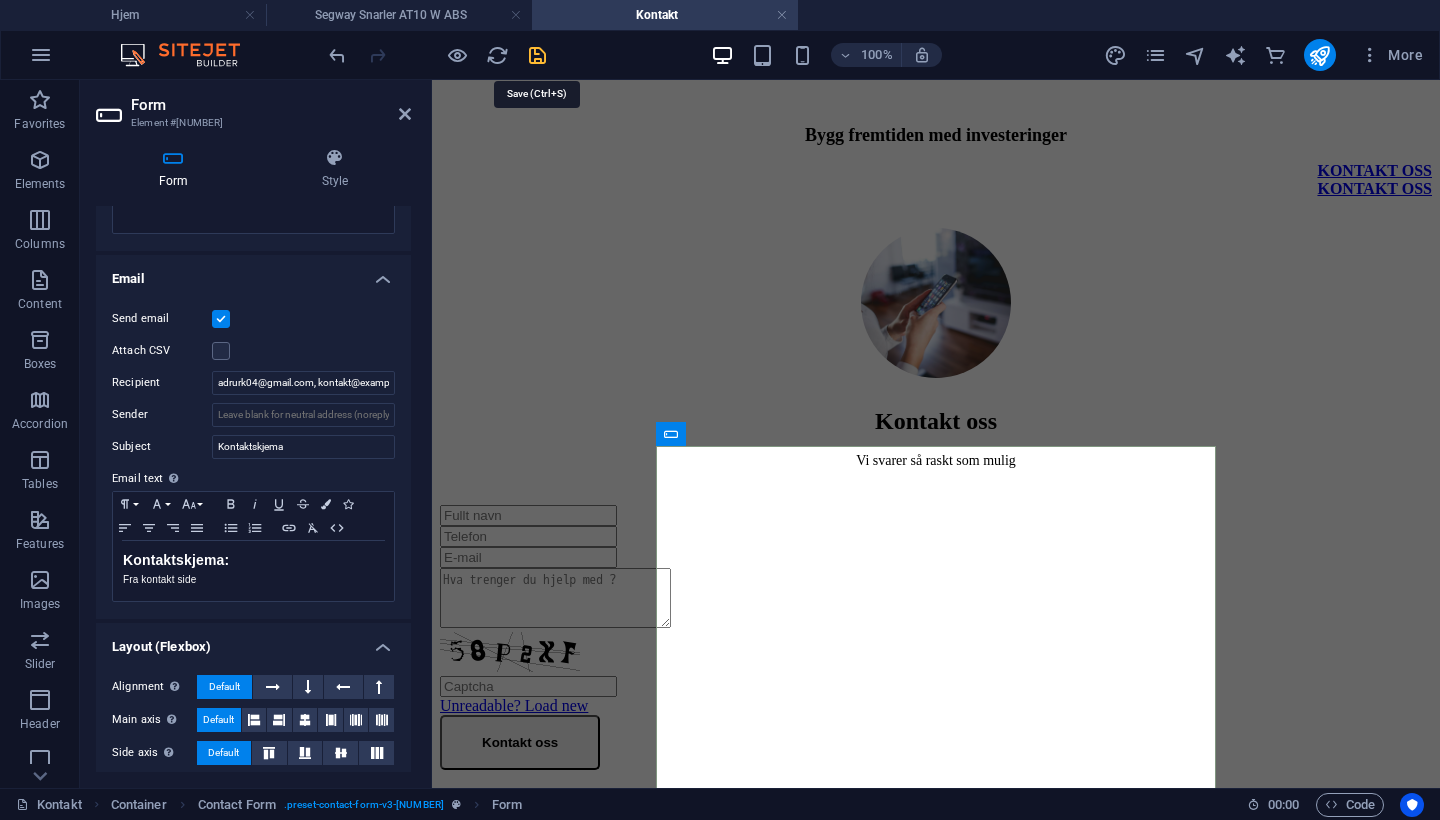click at bounding box center (537, 55) 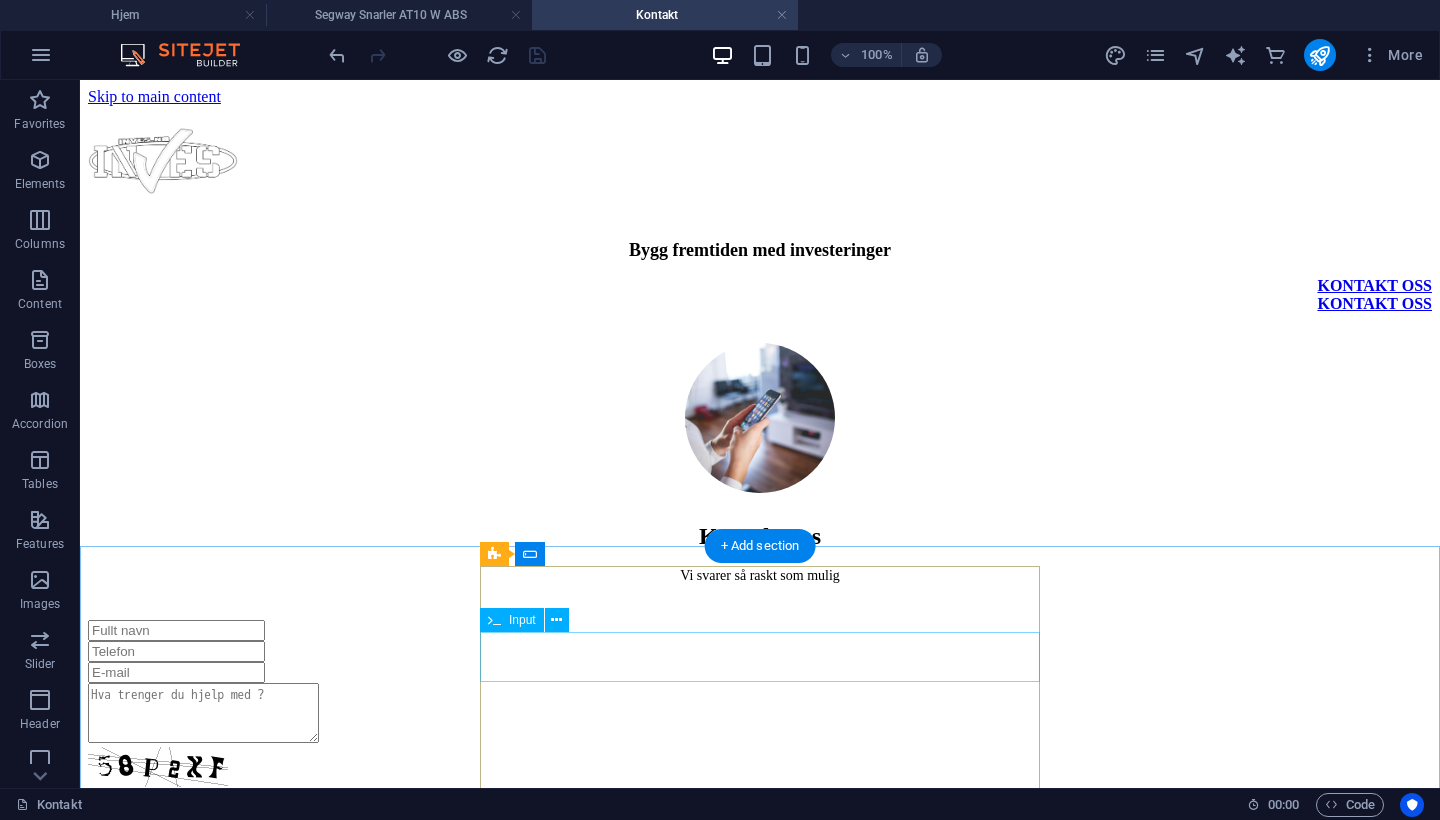 scroll, scrollTop: 0, scrollLeft: 0, axis: both 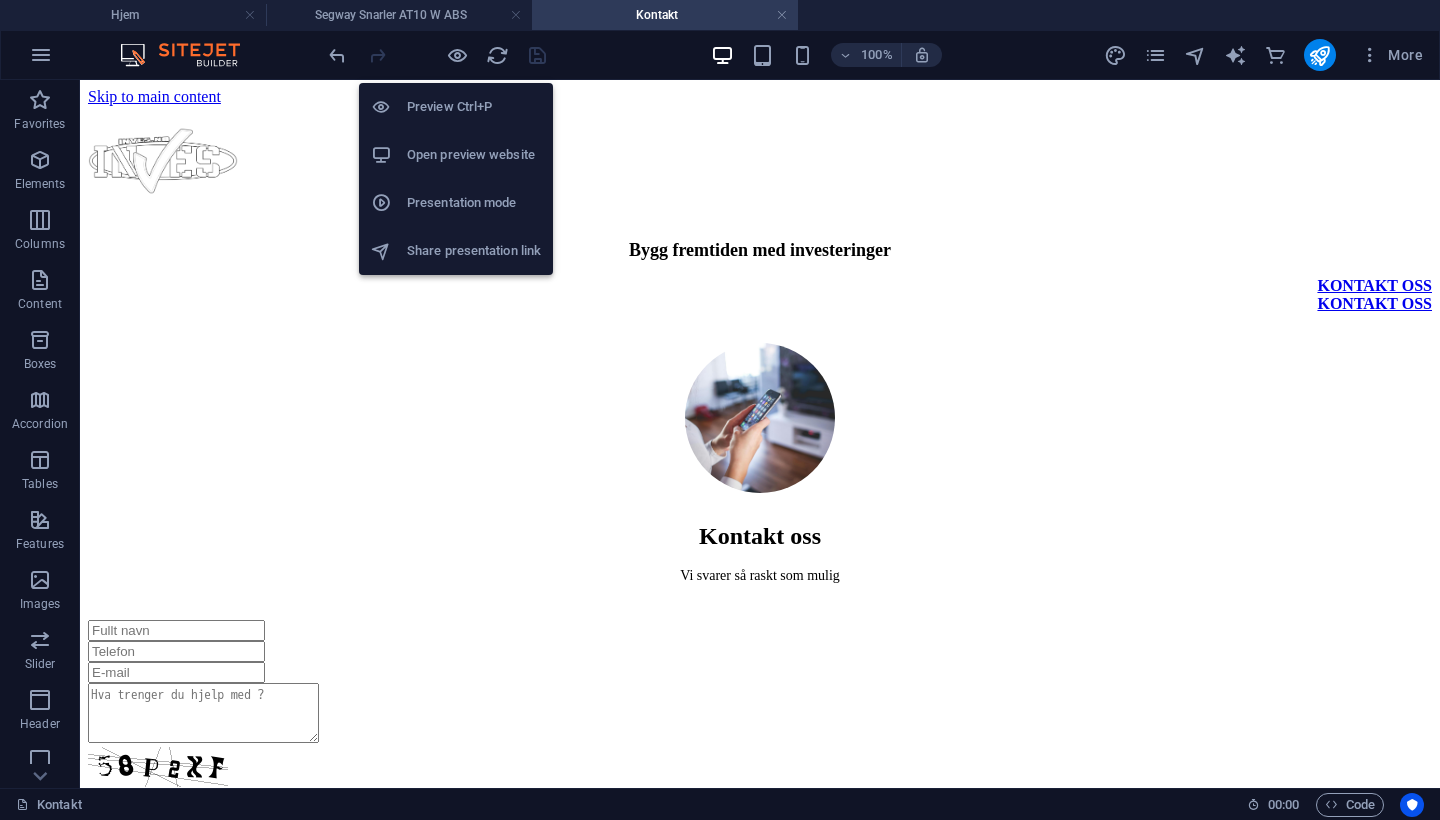click on "Open preview website" at bounding box center (474, 155) 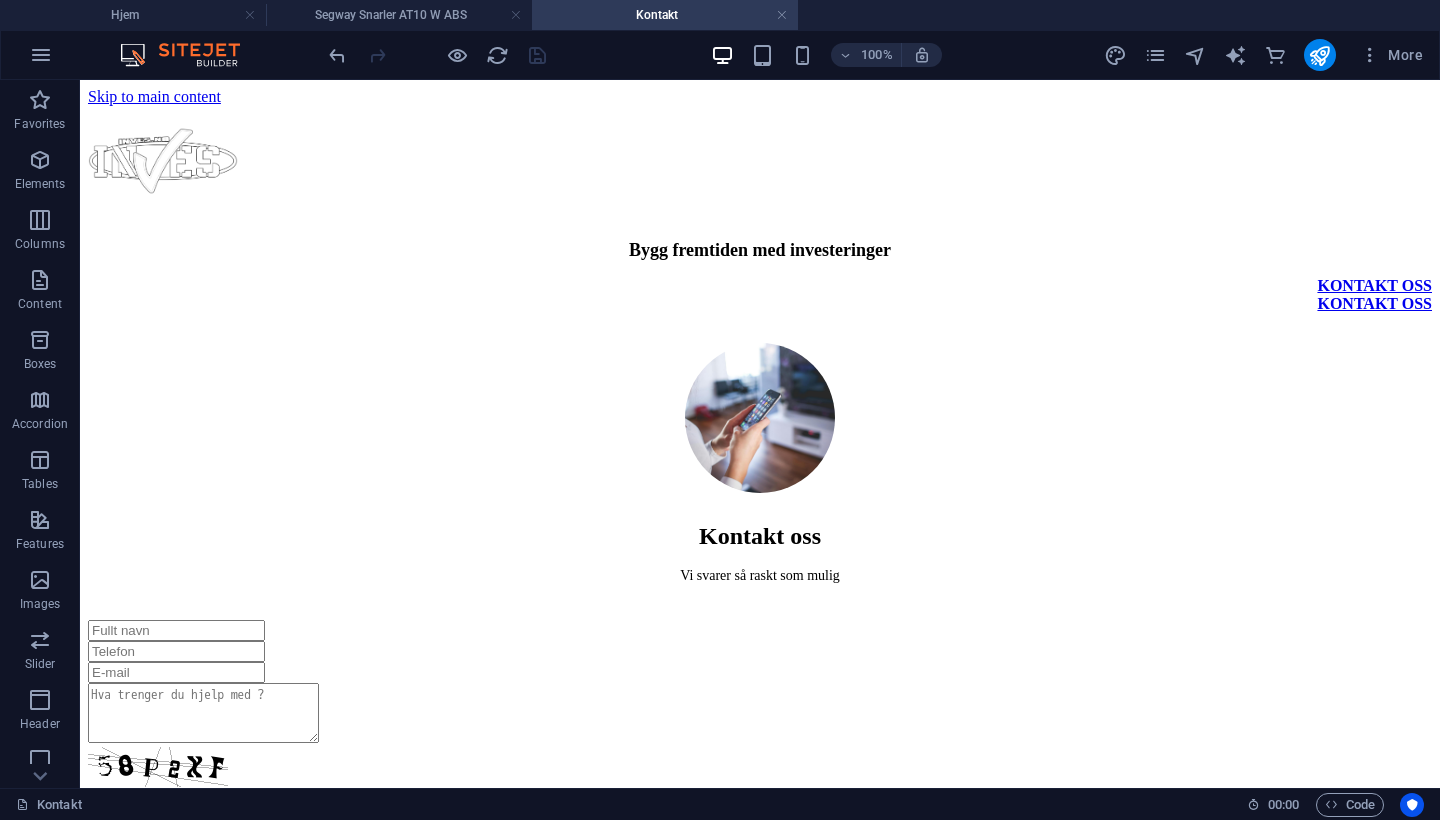 click on "Segway Snarler AT10 W ABS" at bounding box center [399, 15] 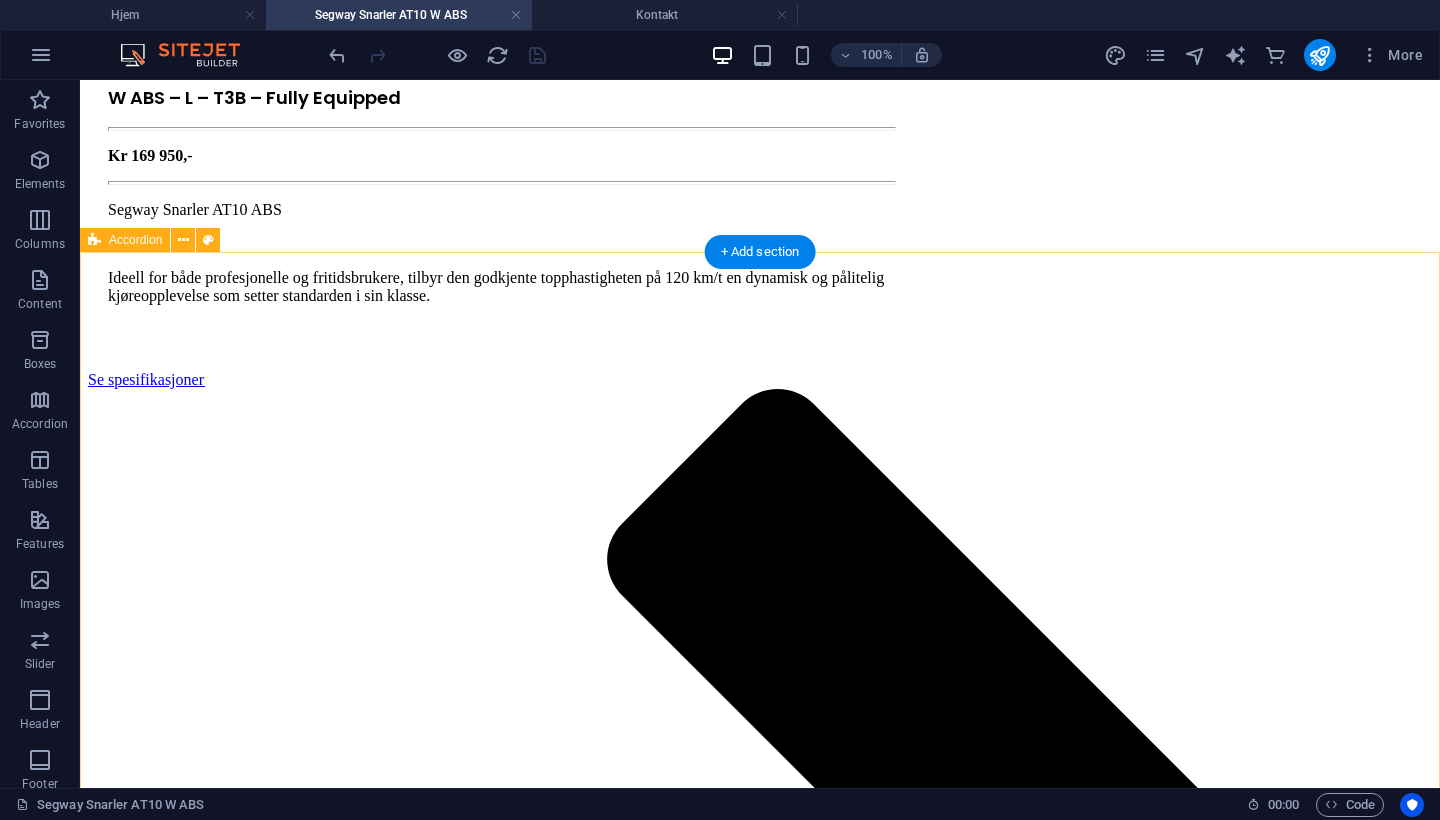 scroll, scrollTop: 718, scrollLeft: 0, axis: vertical 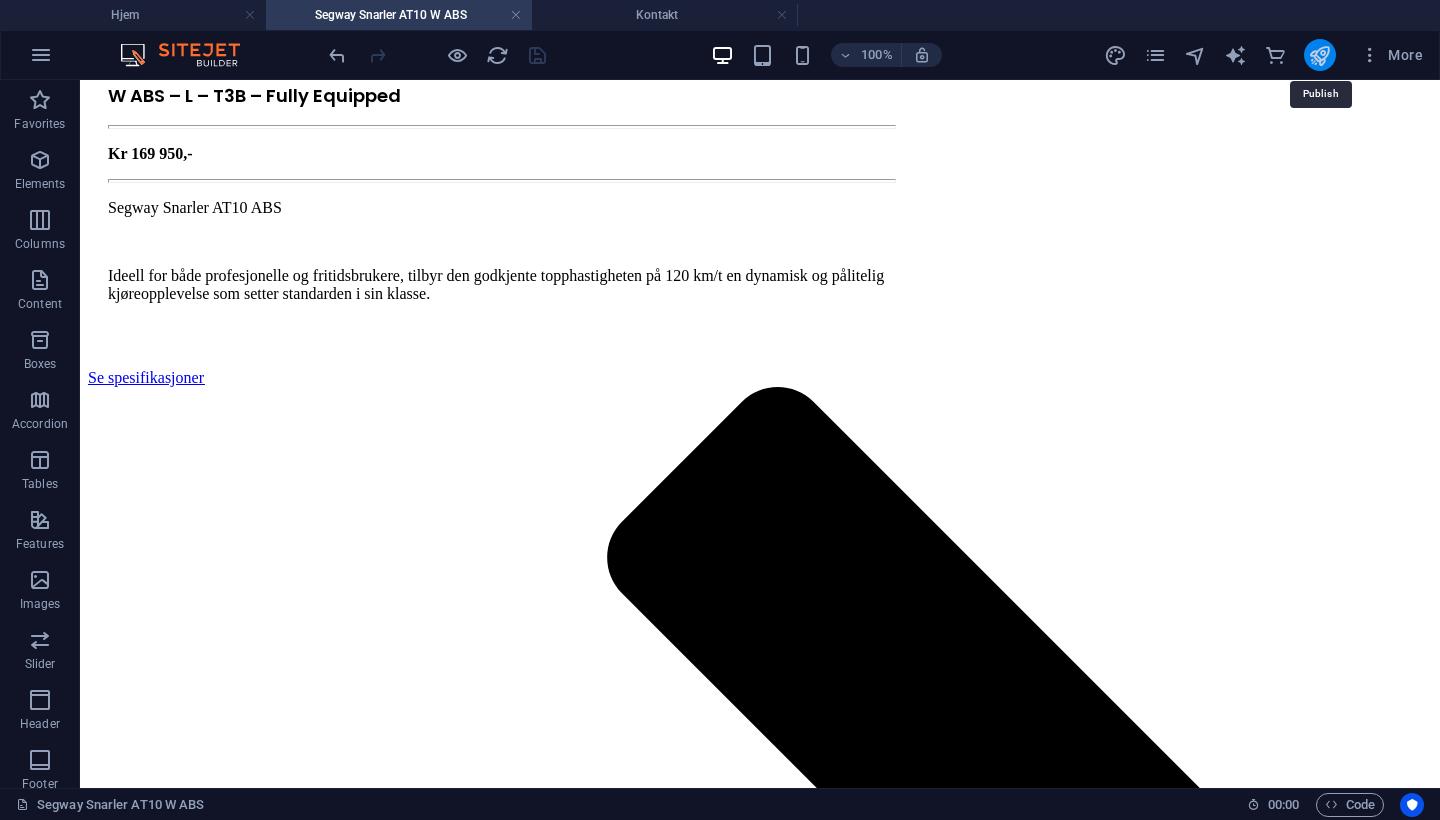 click at bounding box center (1319, 55) 